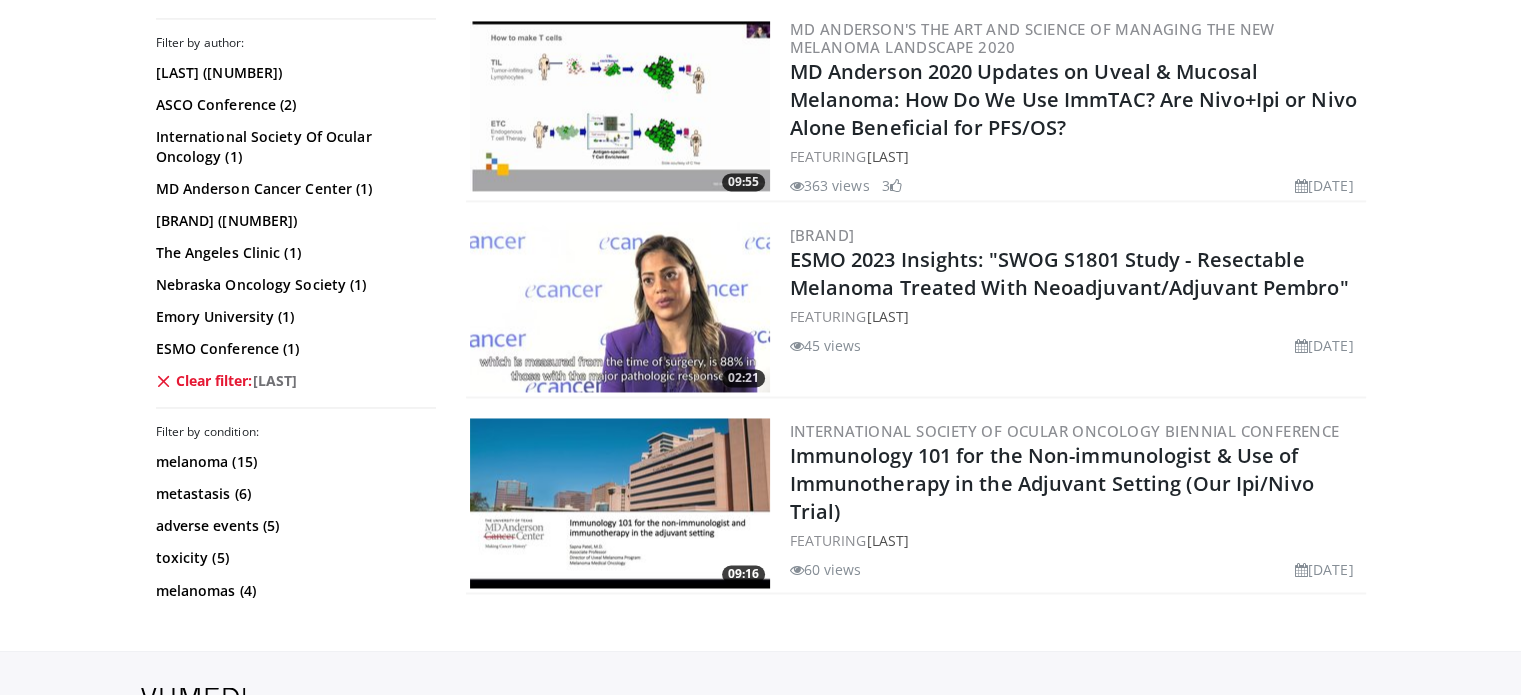 scroll, scrollTop: 3220, scrollLeft: 0, axis: vertical 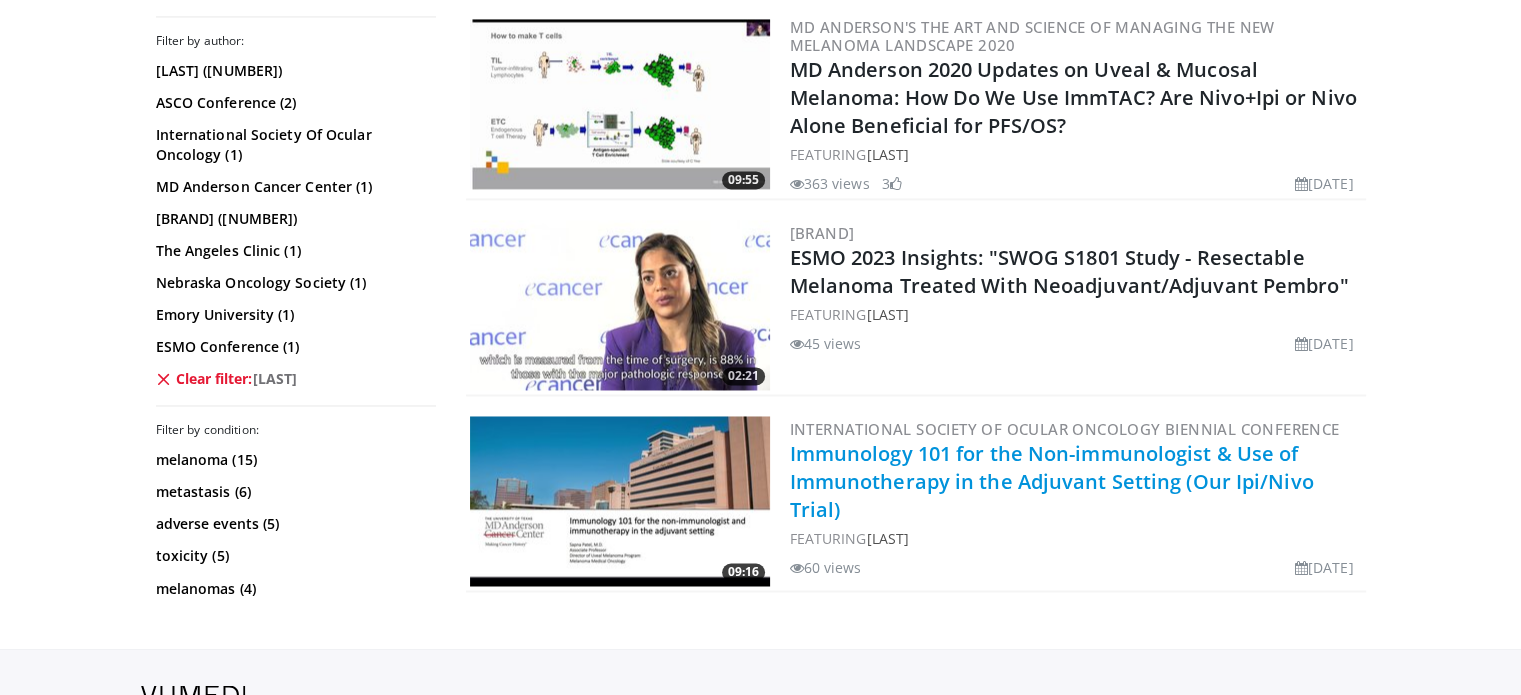 click on "Immunology 101 for the Non-immunologist & Use of Immunotherapy in the Adjuvant Setting (Our Ipi/Nivo Trial)" at bounding box center (1052, 481) 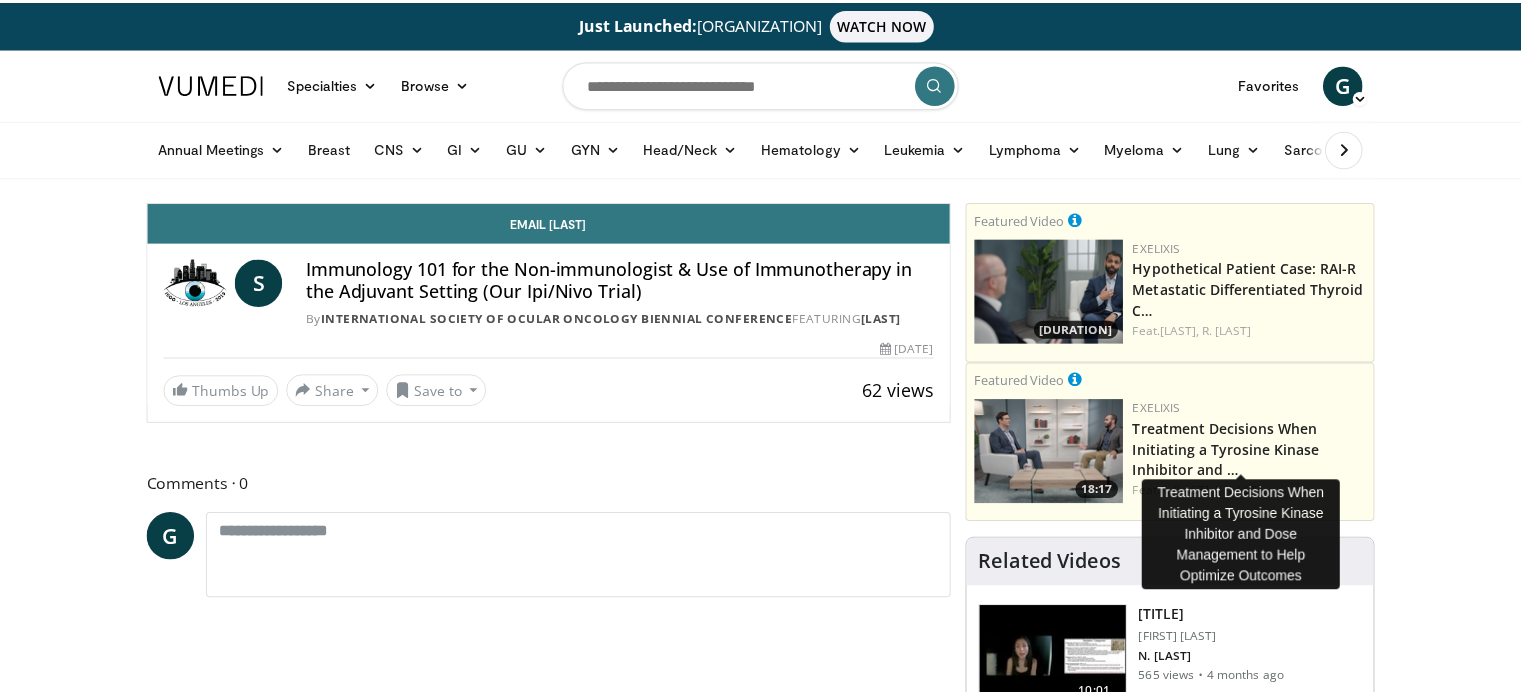 scroll, scrollTop: 0, scrollLeft: 0, axis: both 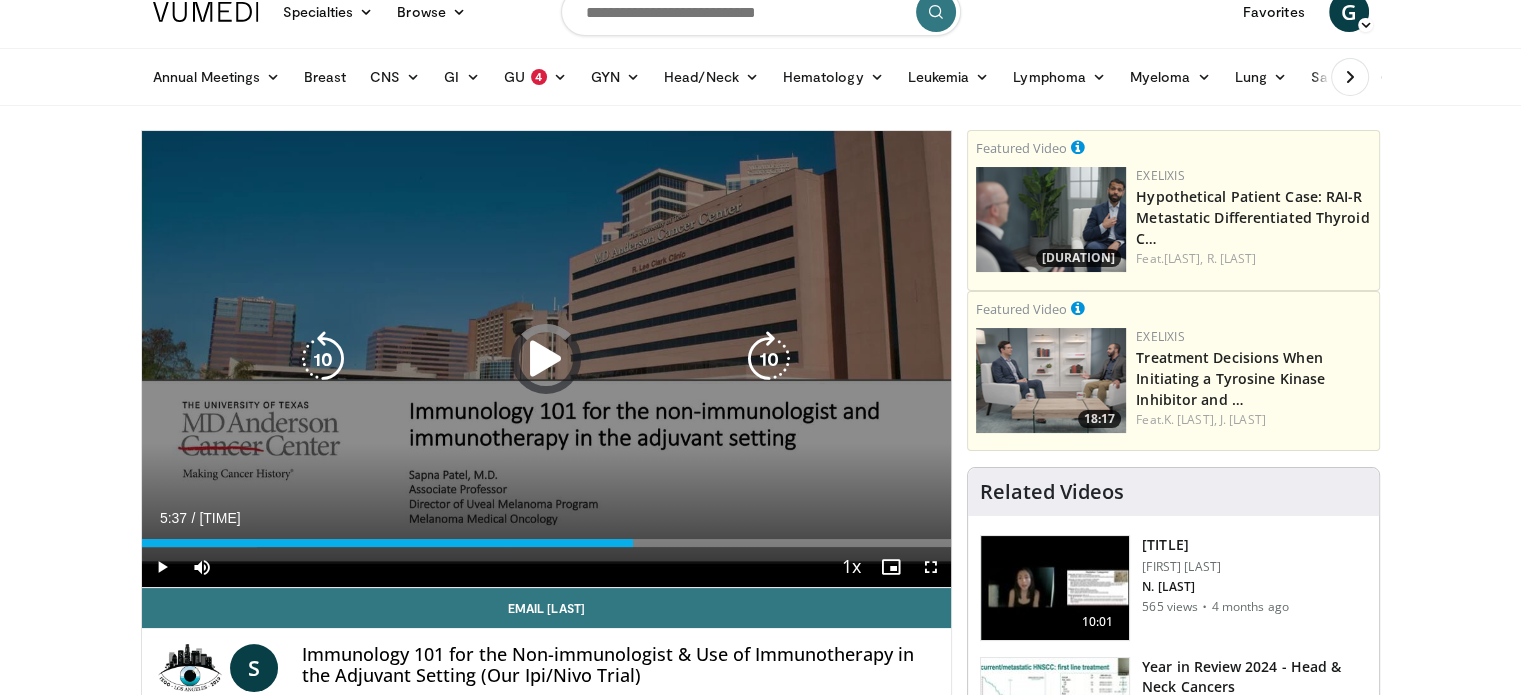 click on "Loaded :  [PERCENTAGE] [DURATION] [DURATION]" at bounding box center [547, 537] 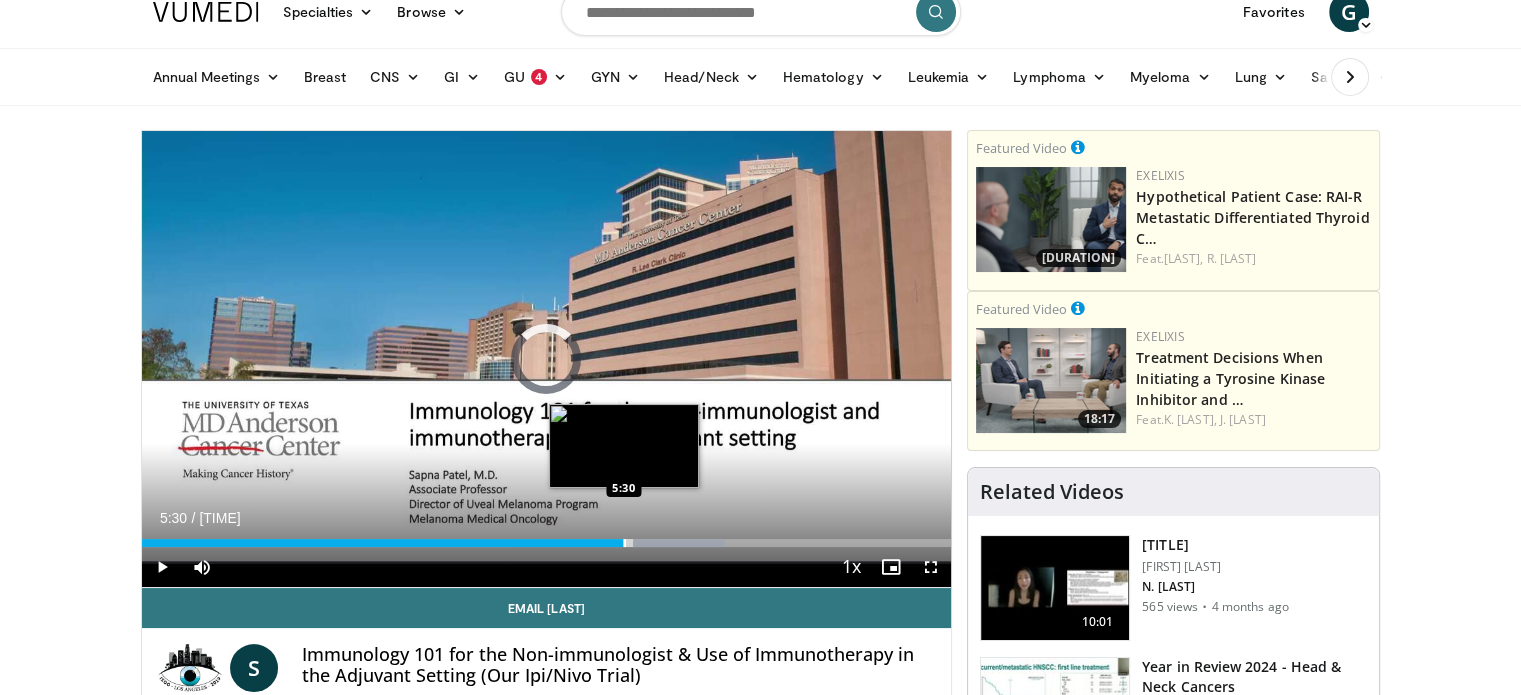 click at bounding box center [625, 543] 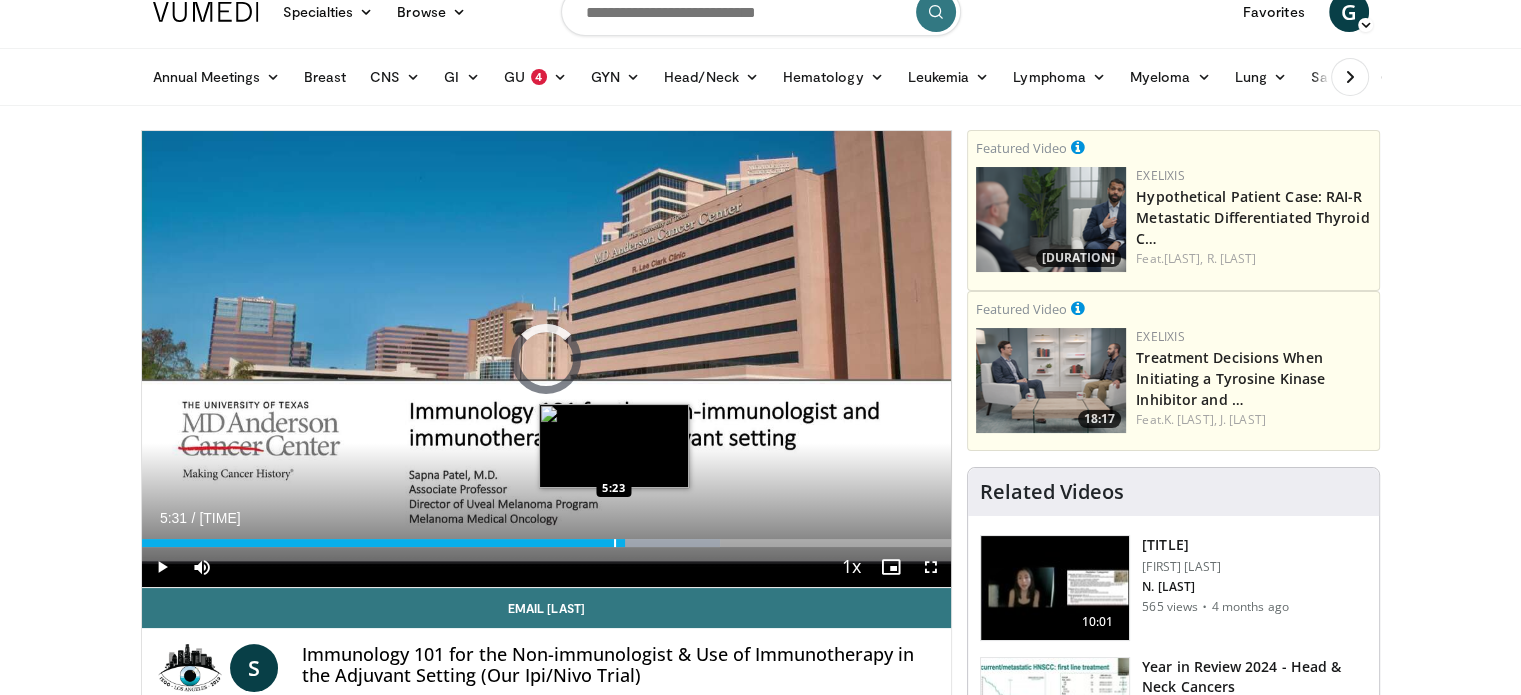 click at bounding box center [615, 543] 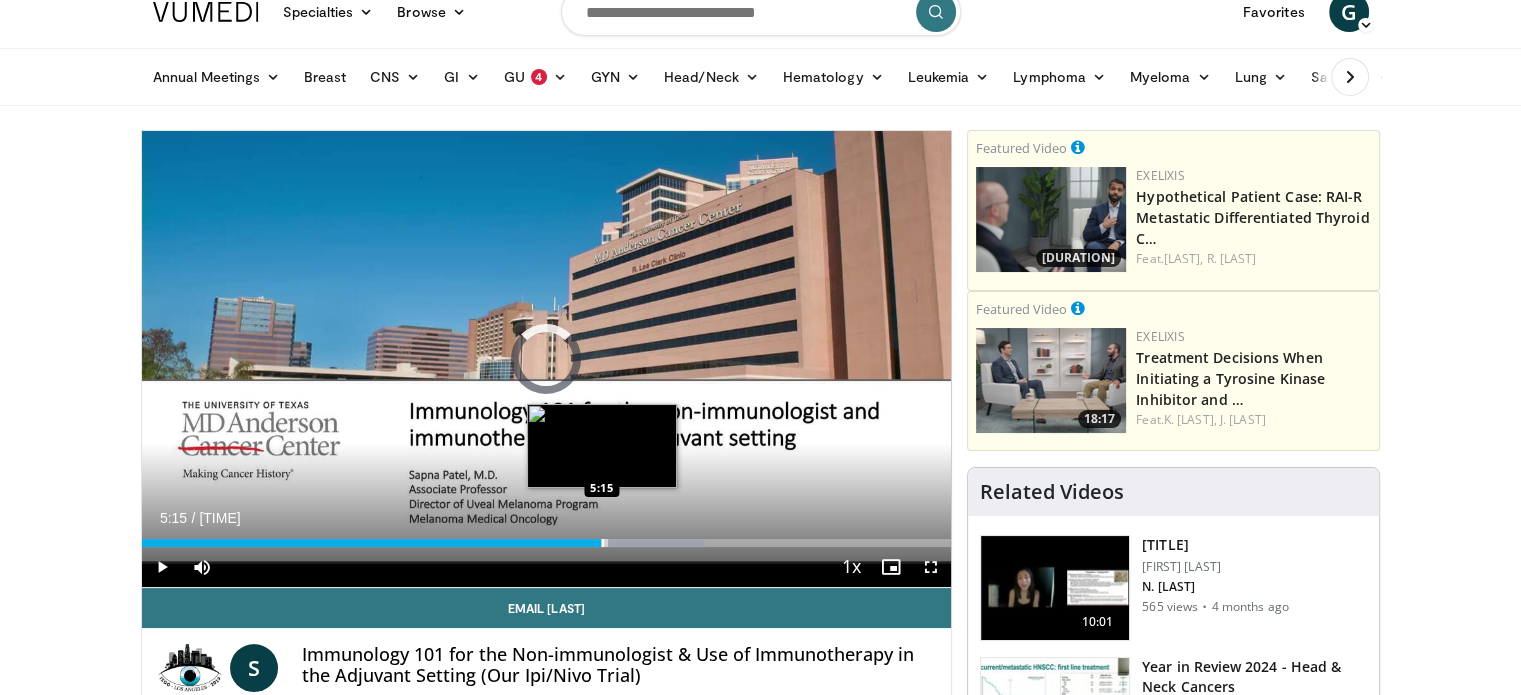 click at bounding box center (603, 543) 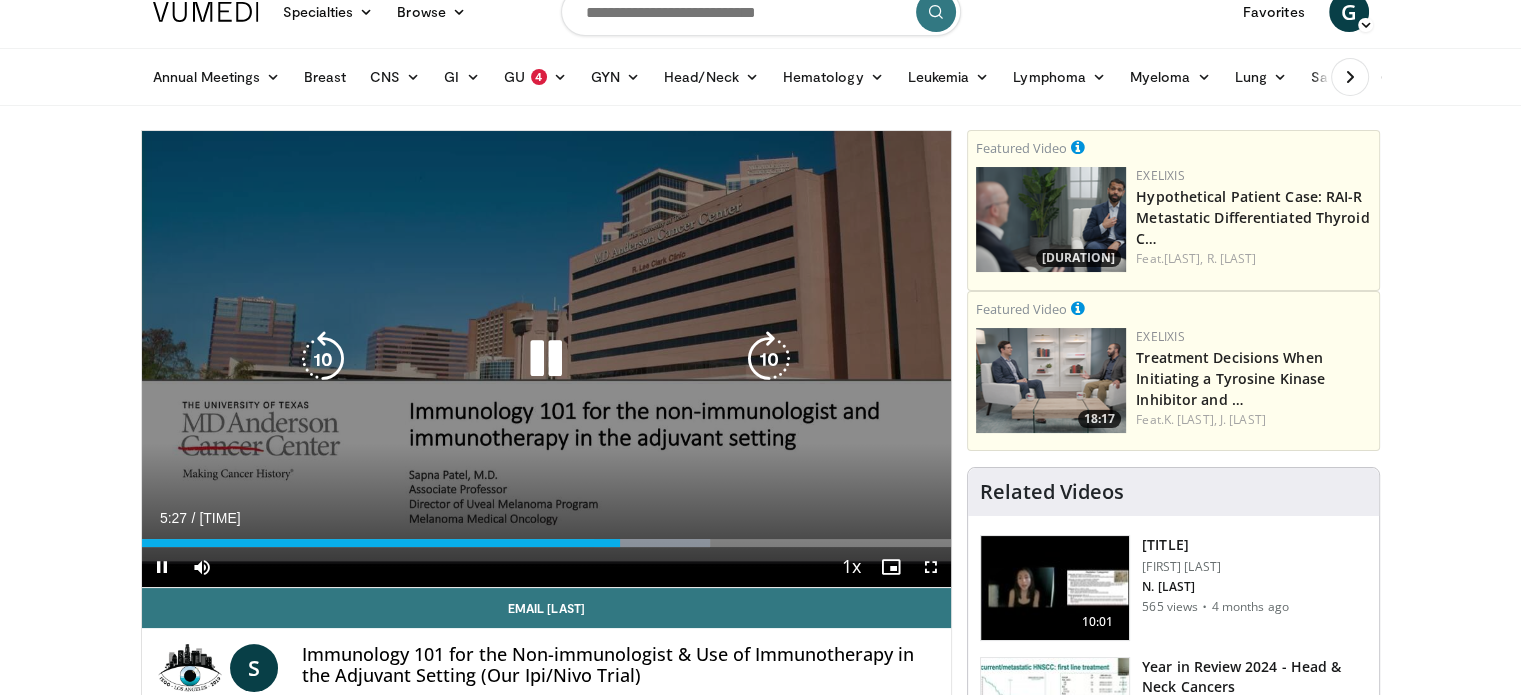 click at bounding box center (546, 359) 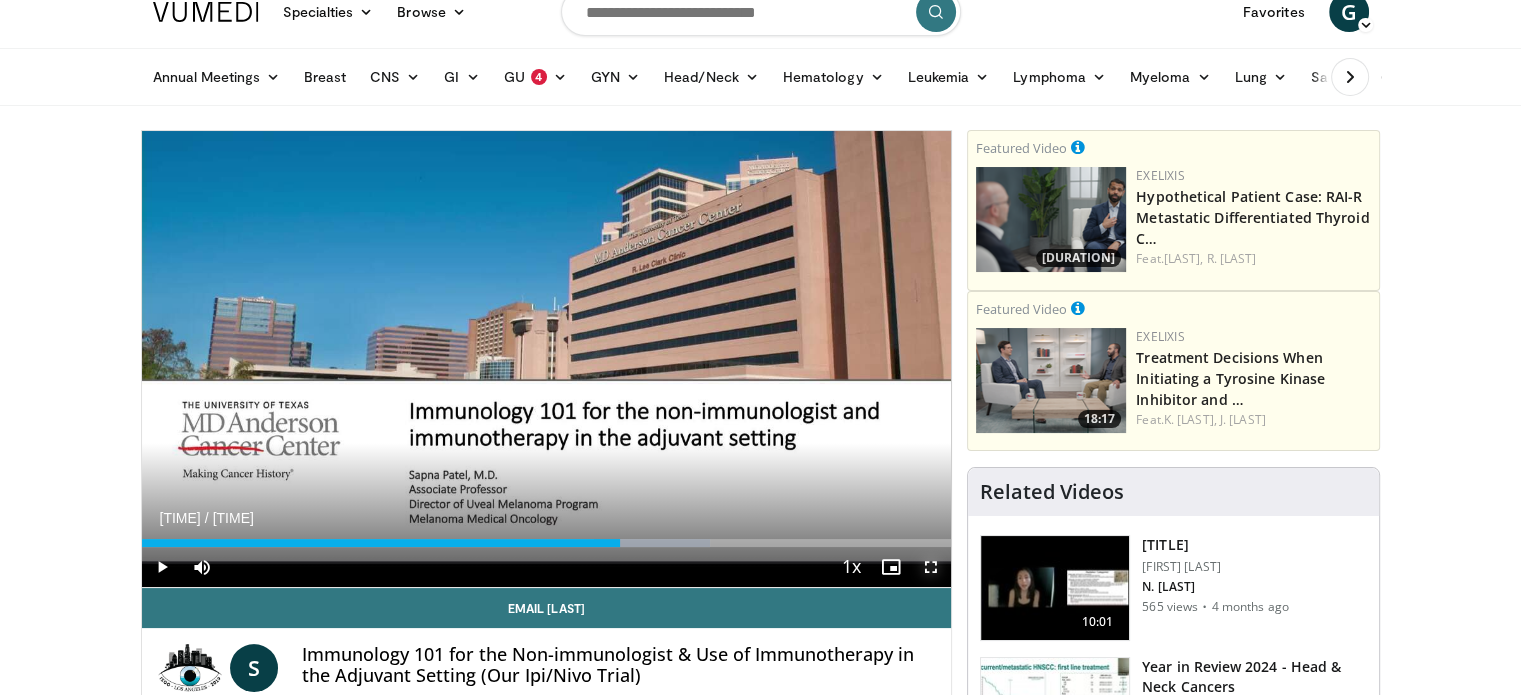 click at bounding box center [931, 567] 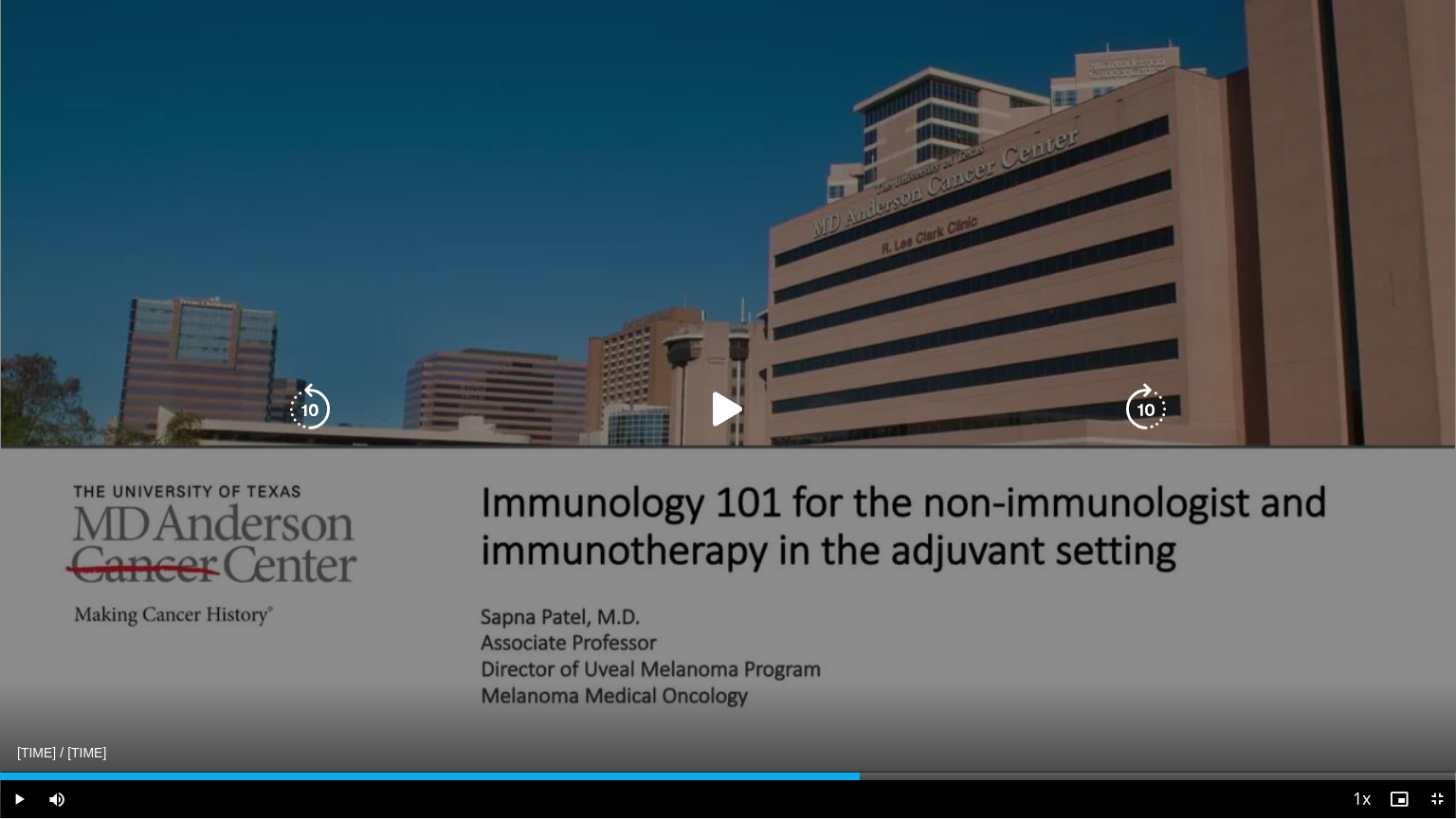 click at bounding box center [728, 410] 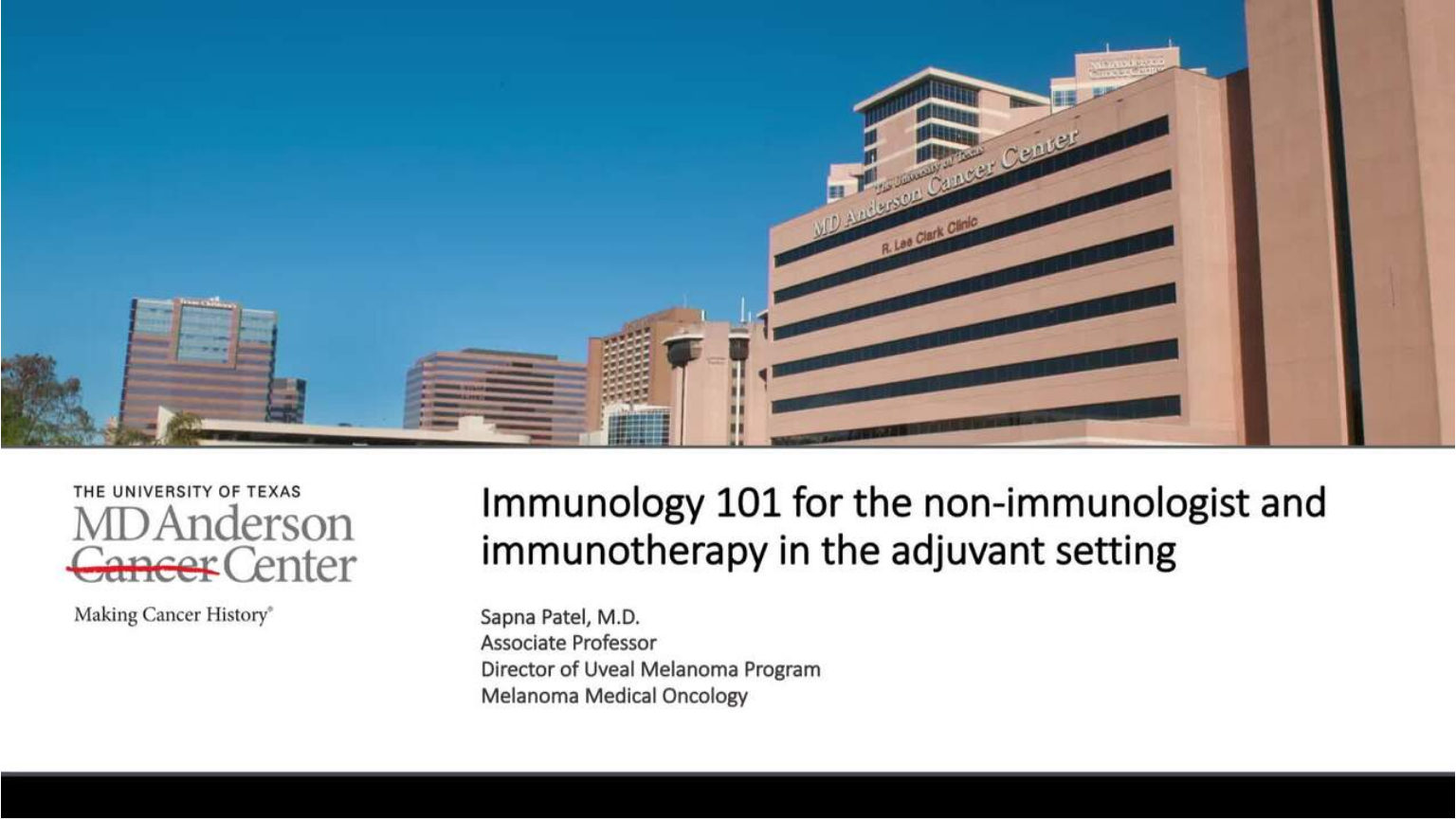 type 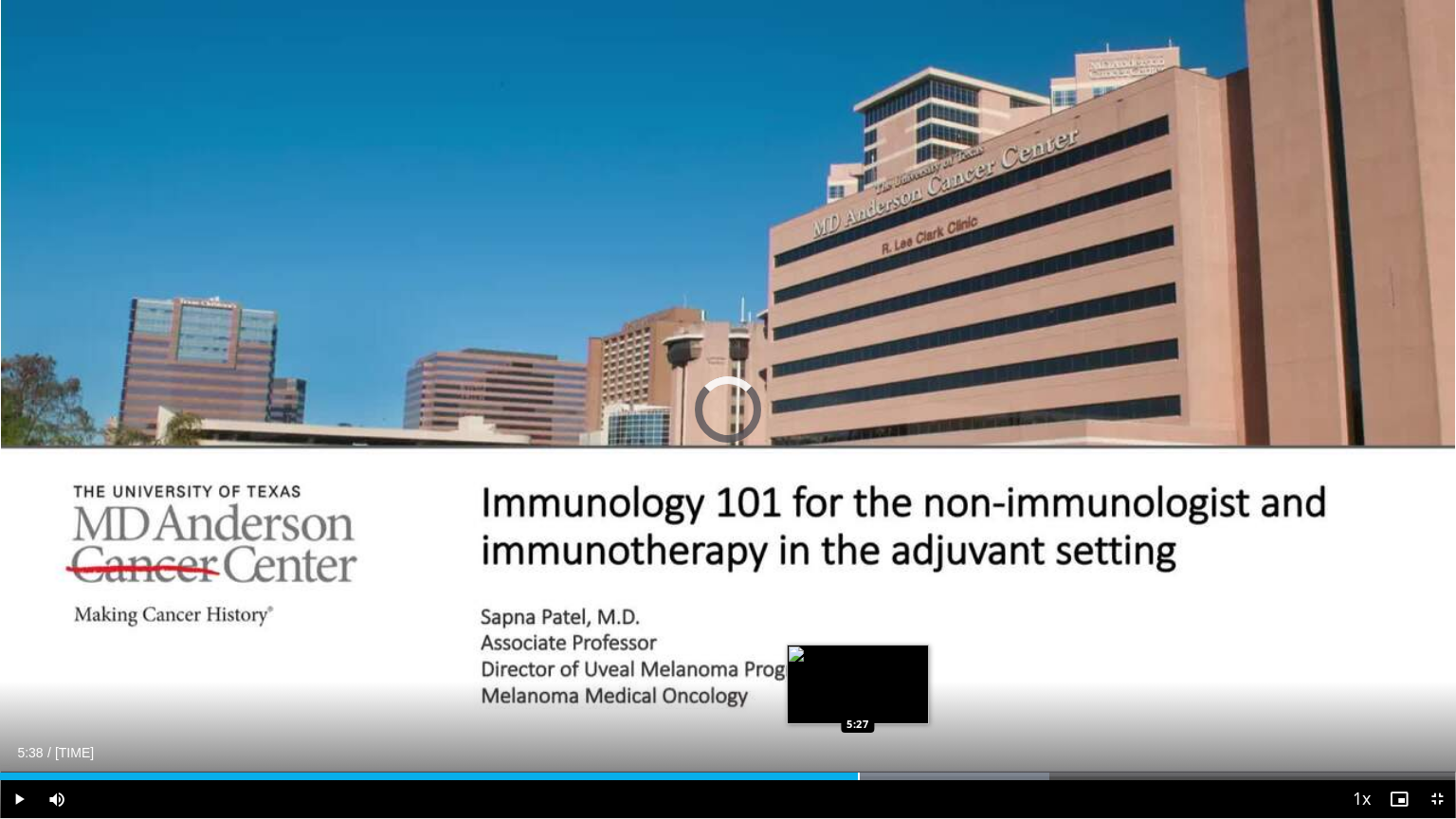 click at bounding box center [859, 776] 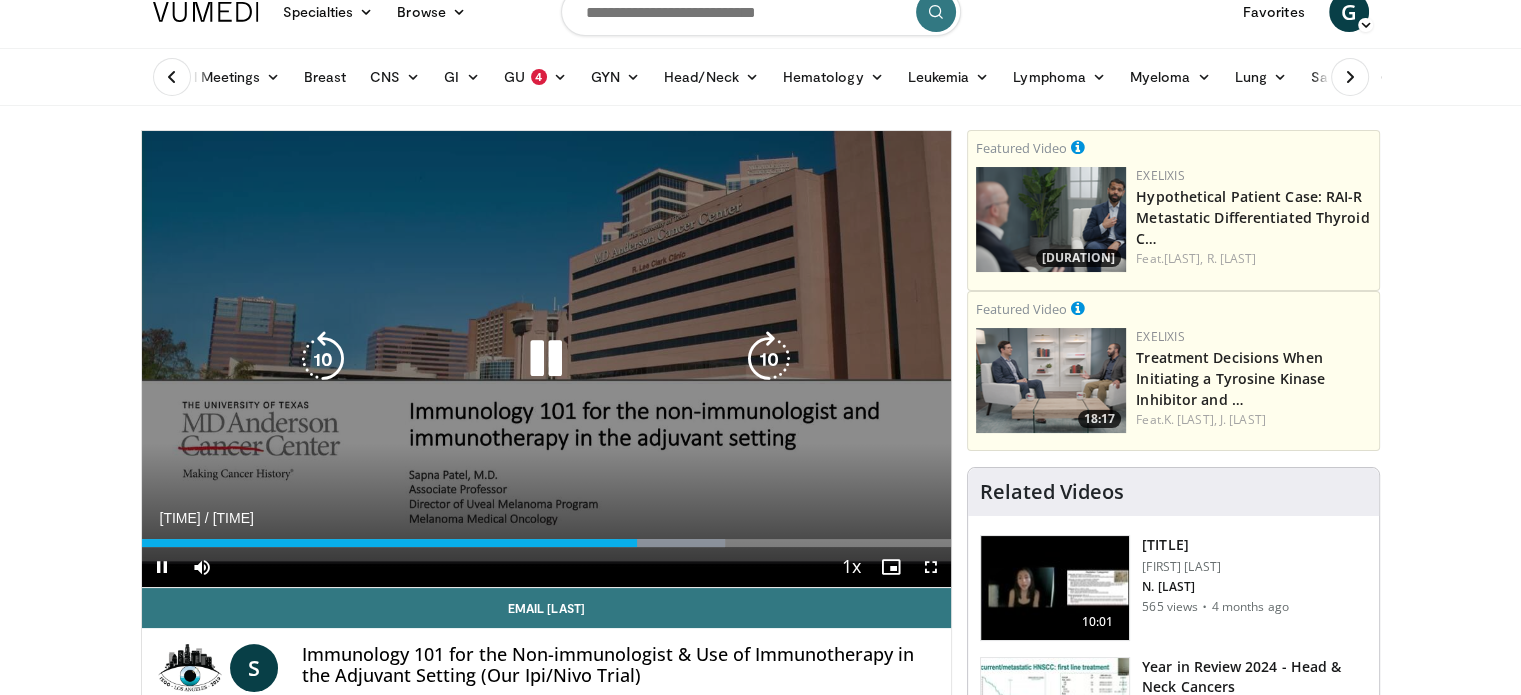click at bounding box center (546, 359) 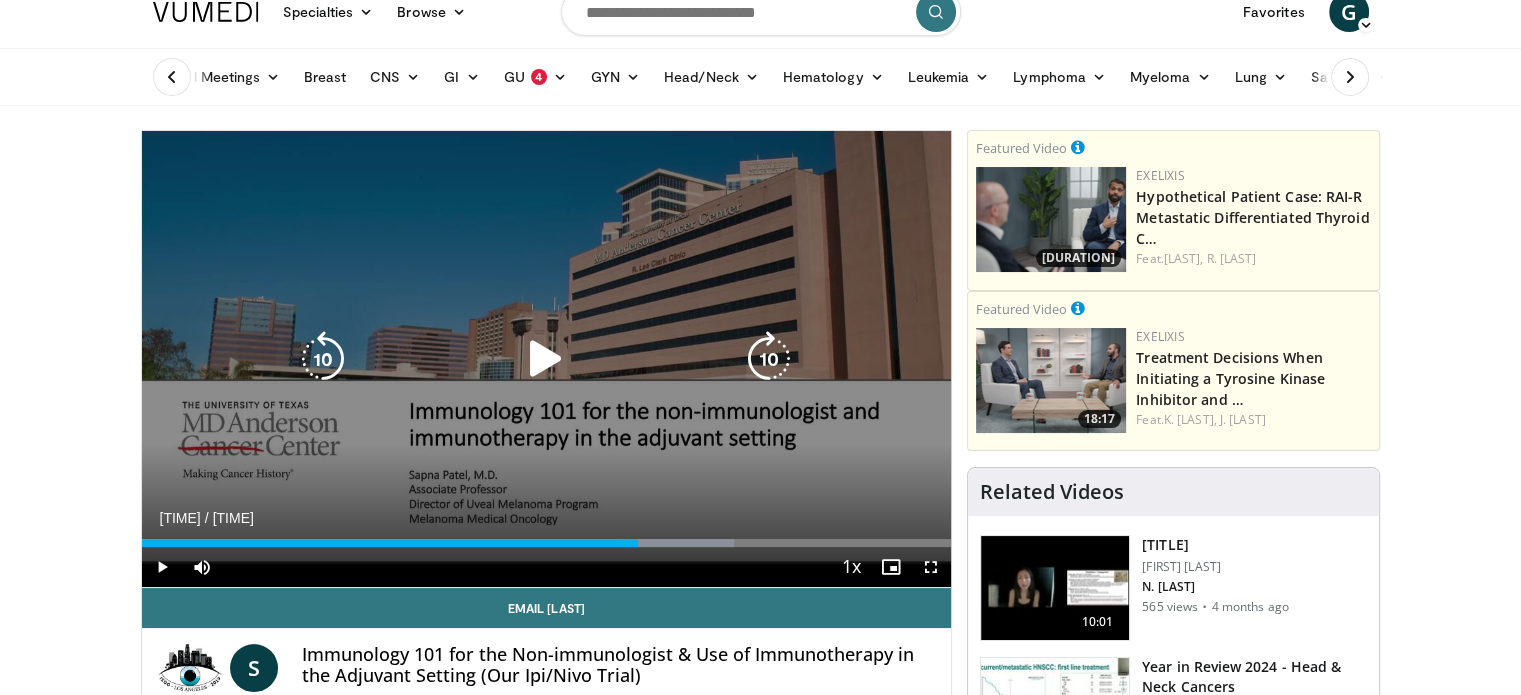 click at bounding box center [323, 359] 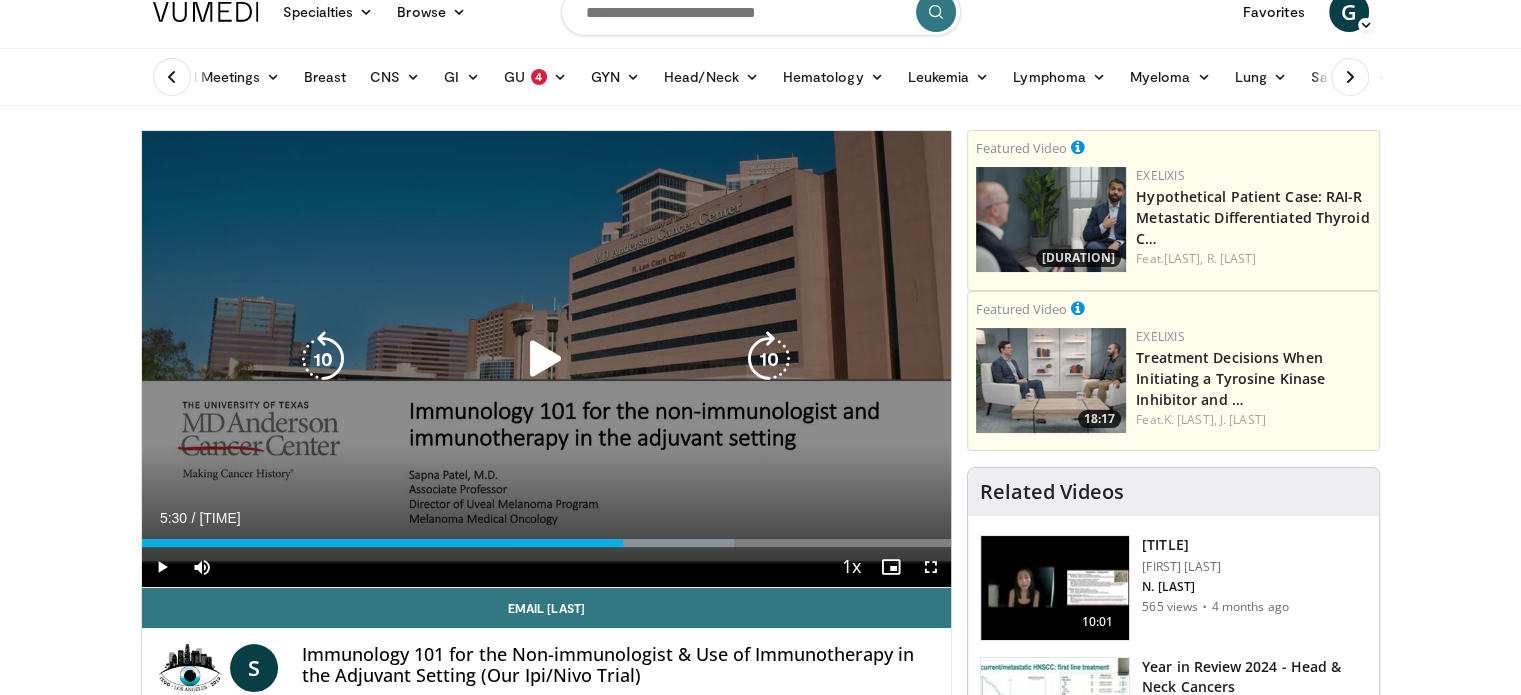 click at bounding box center [546, 359] 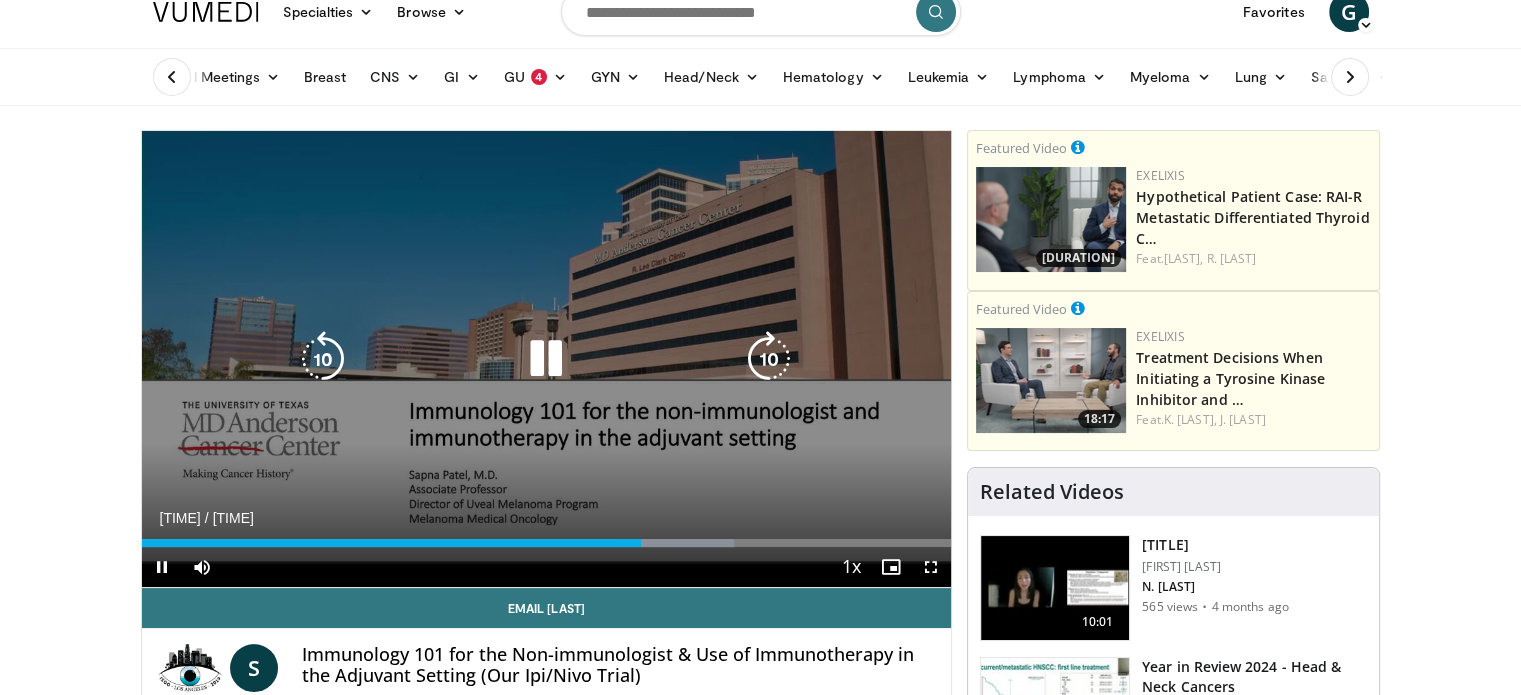 click at bounding box center (546, 359) 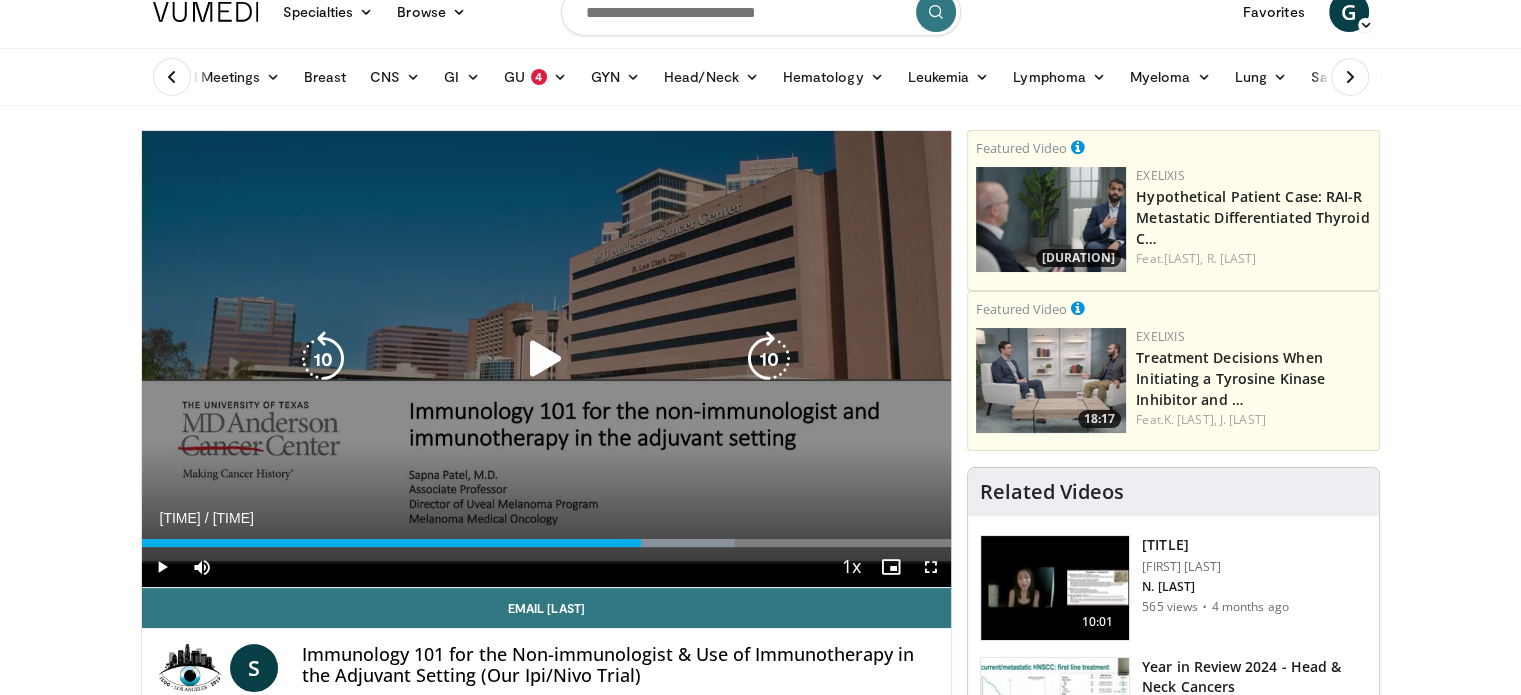 click at bounding box center (323, 359) 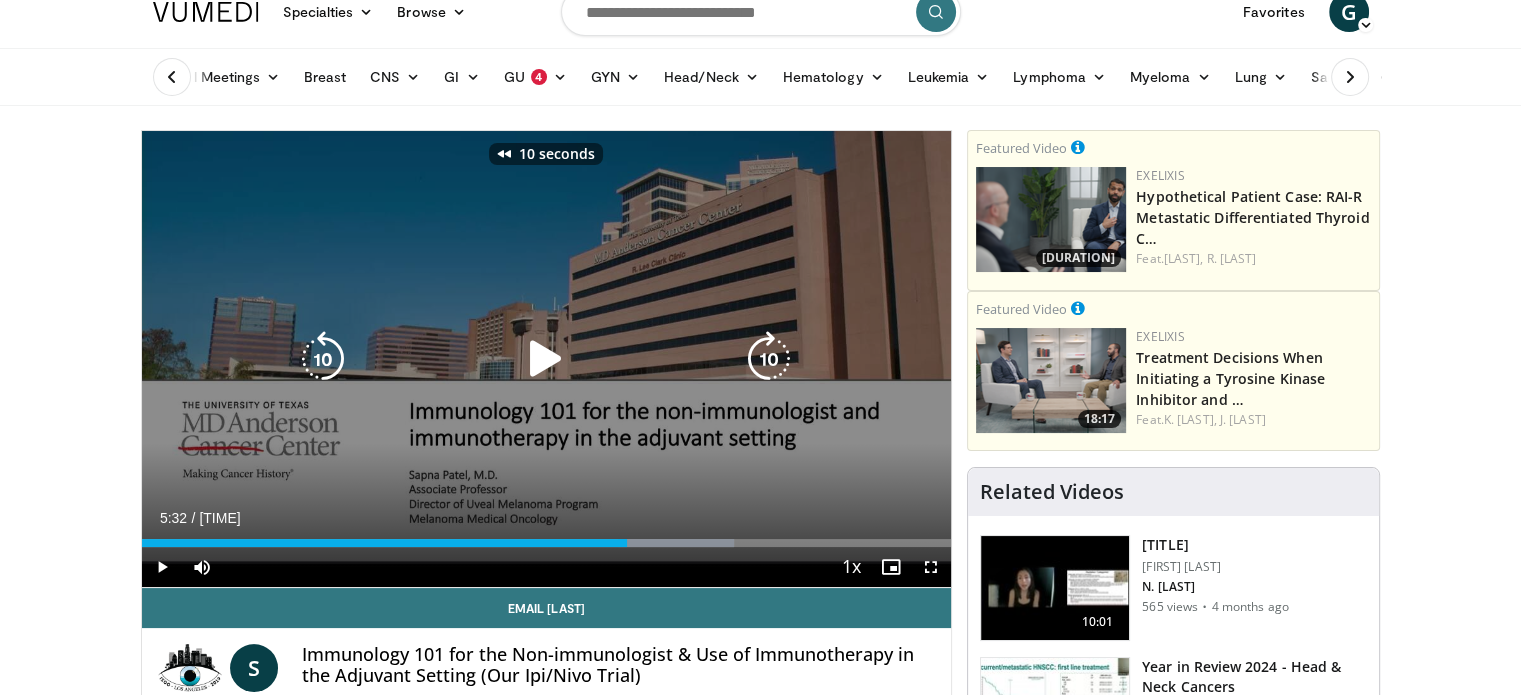 click at bounding box center (546, 359) 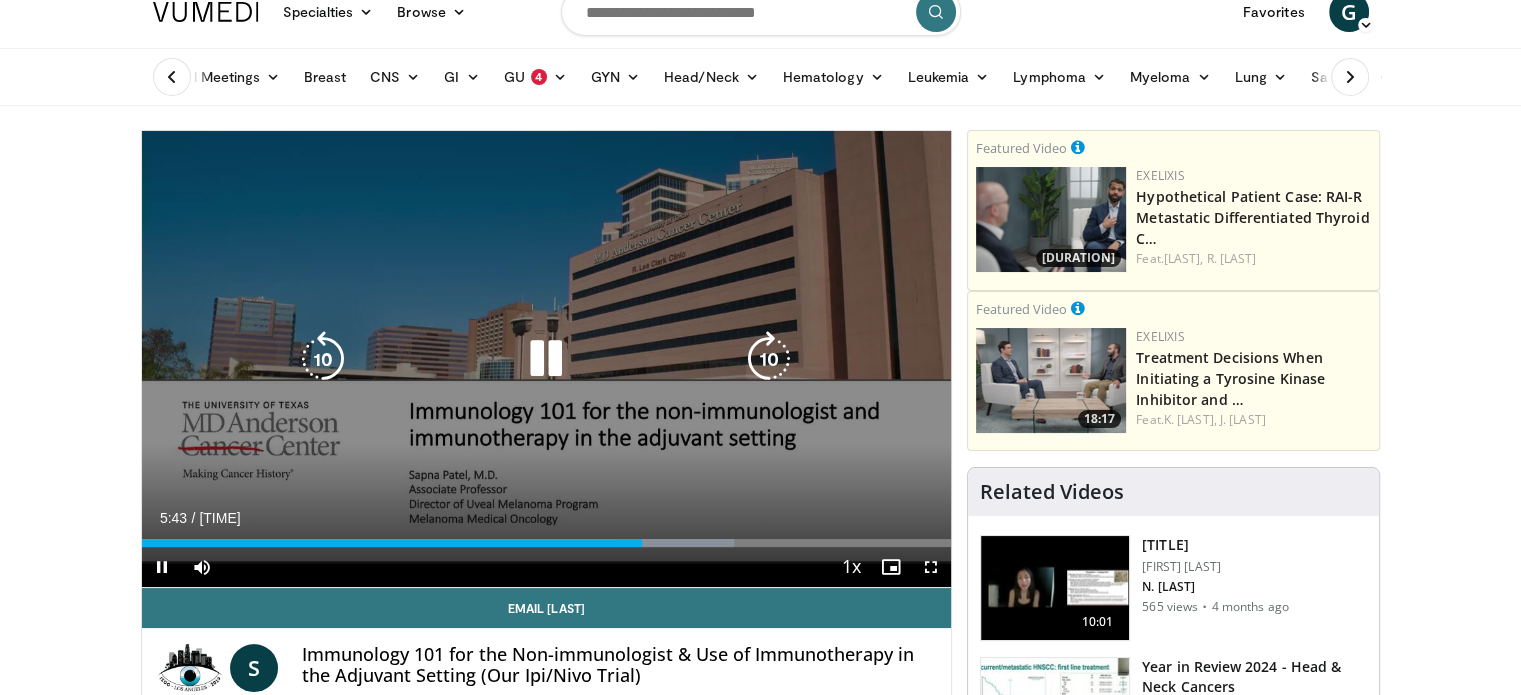 click at bounding box center (546, 359) 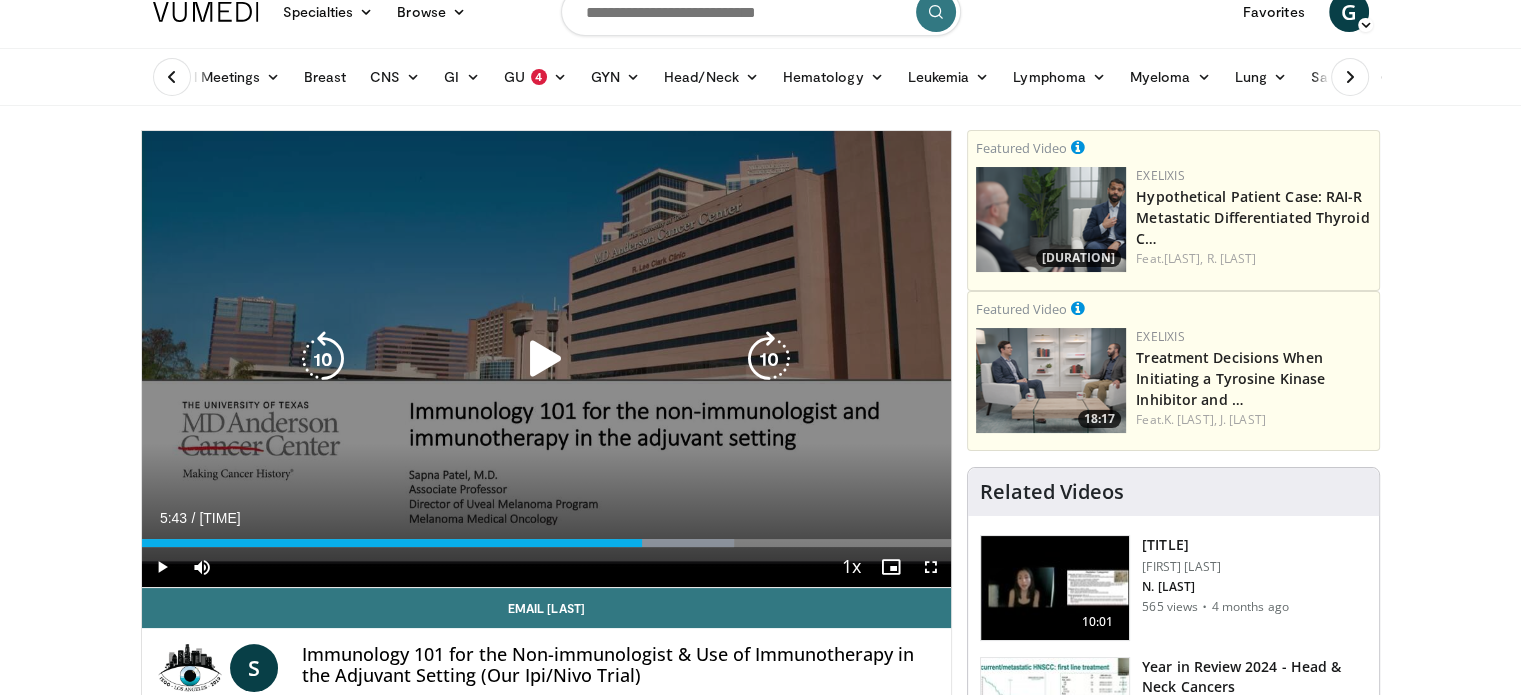 click at bounding box center [546, 359] 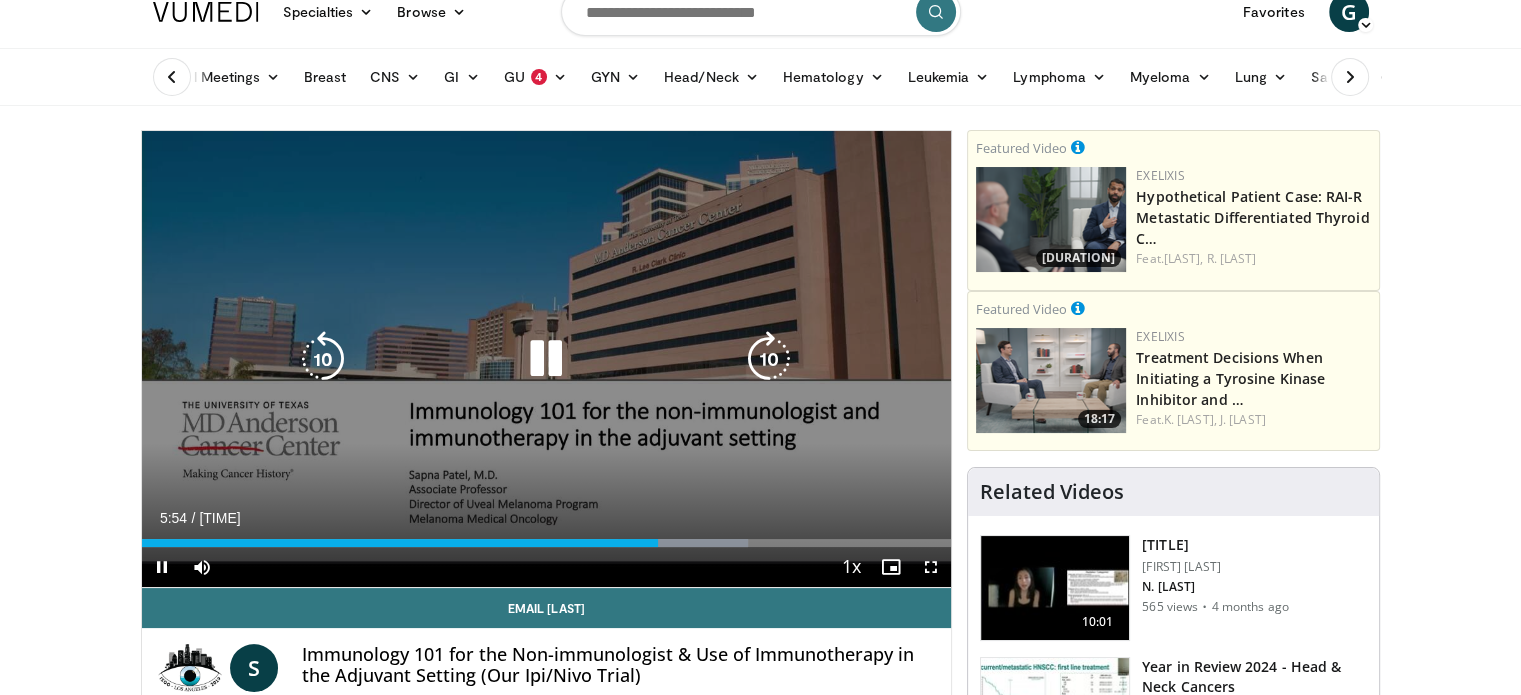 click at bounding box center (546, 359) 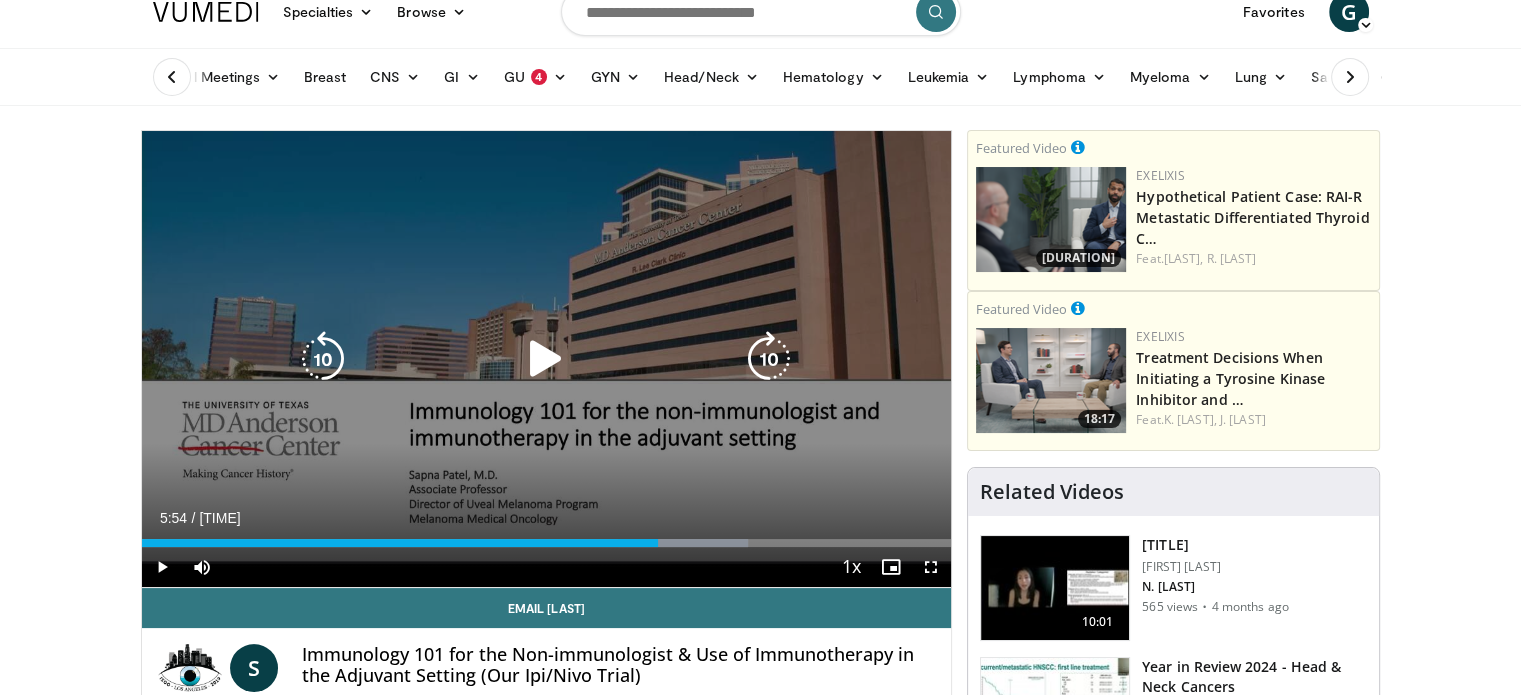click at bounding box center (546, 359) 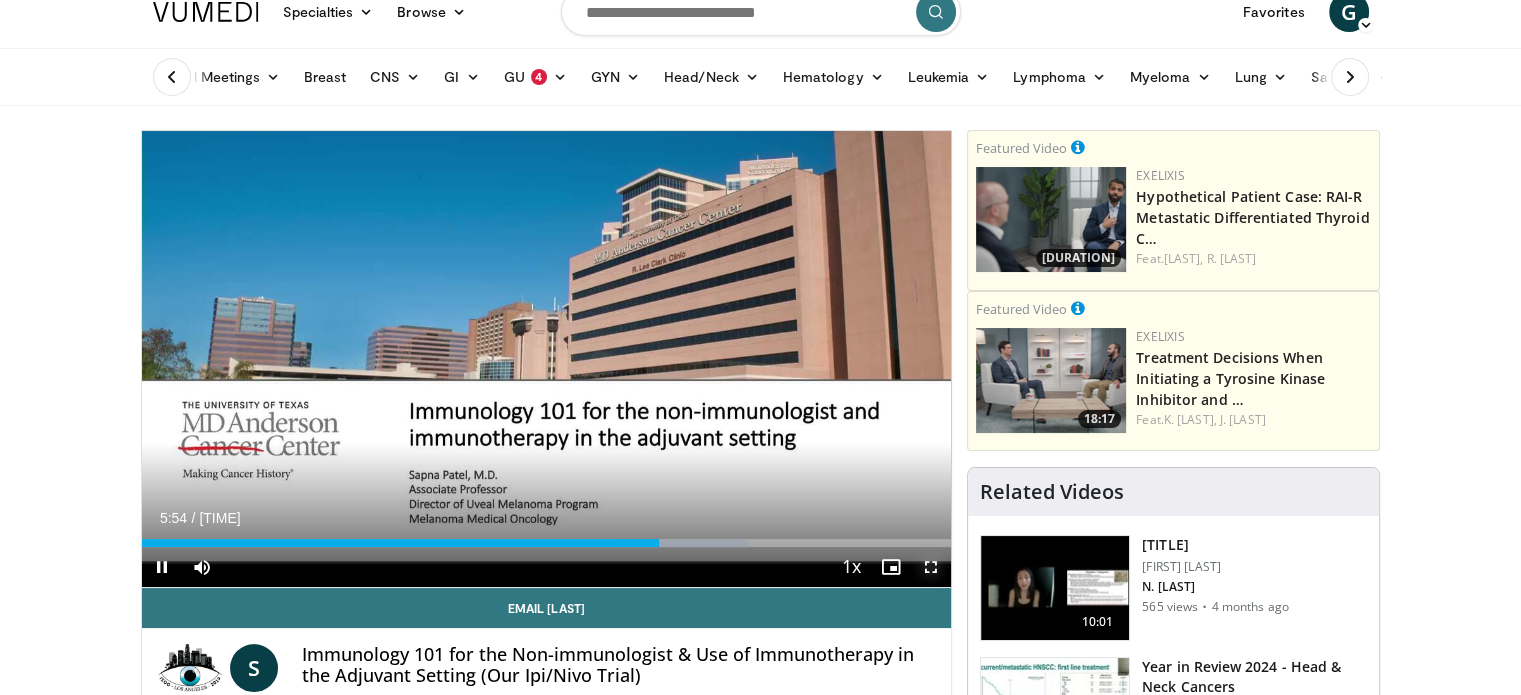 click at bounding box center (931, 567) 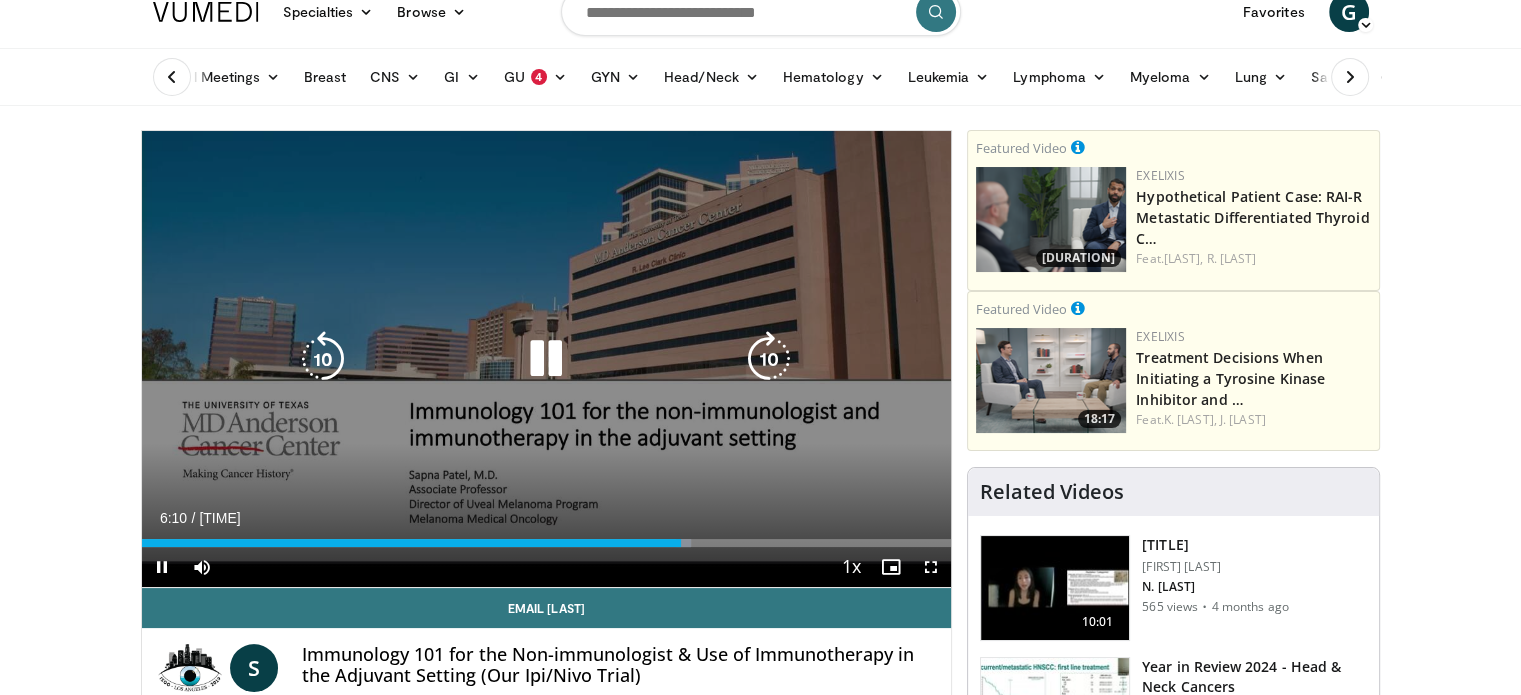 click at bounding box center [546, 359] 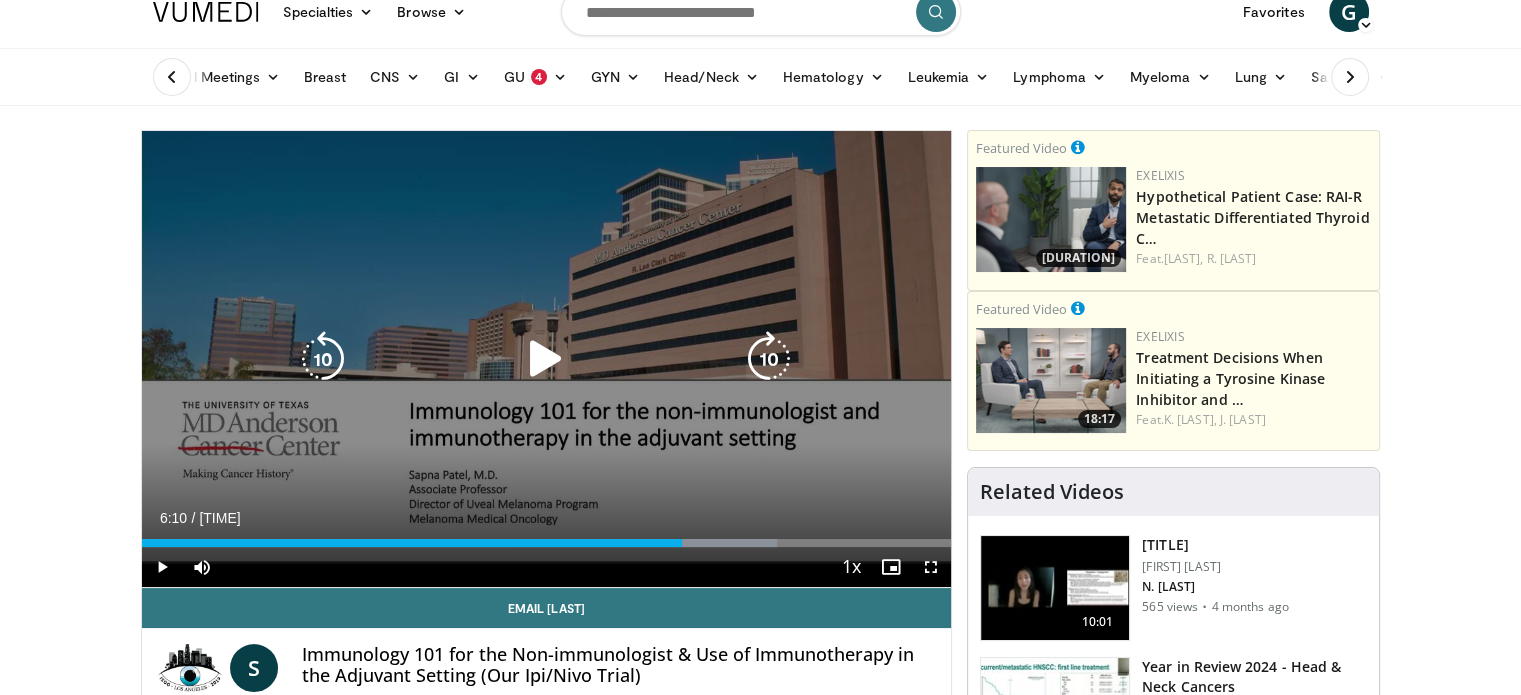click on "10 seconds
Tap to unmute" at bounding box center [547, 359] 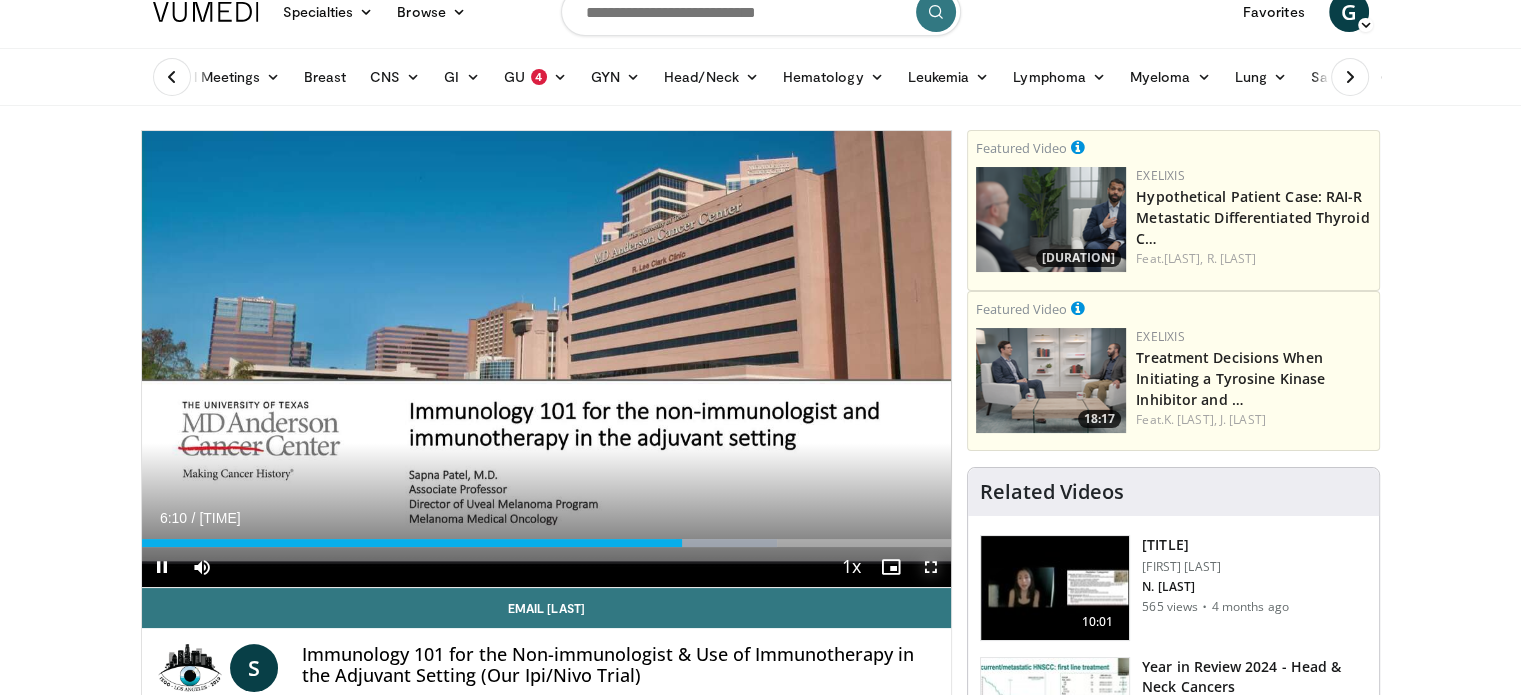 click at bounding box center [931, 567] 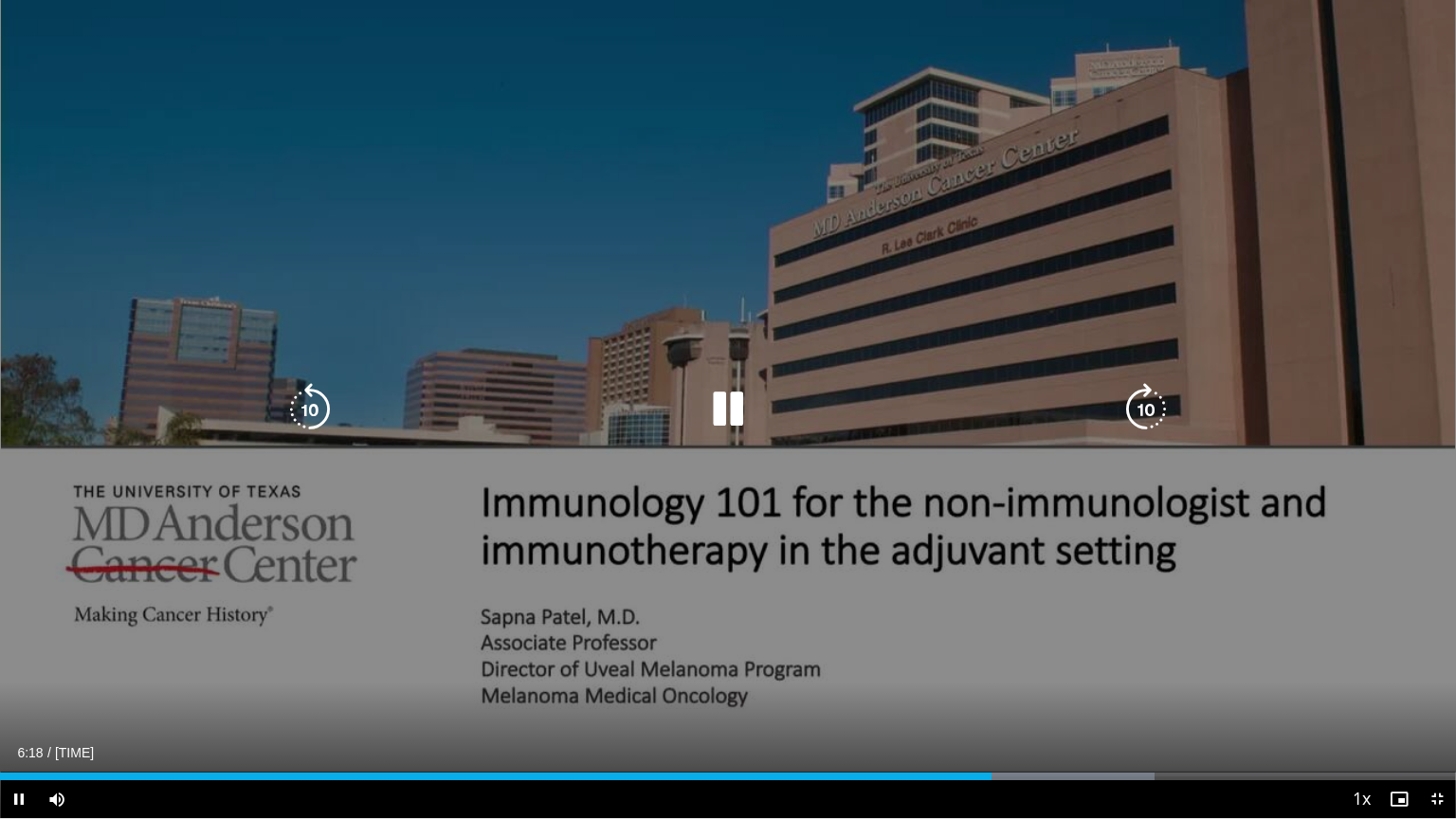 click at bounding box center (310, 410) 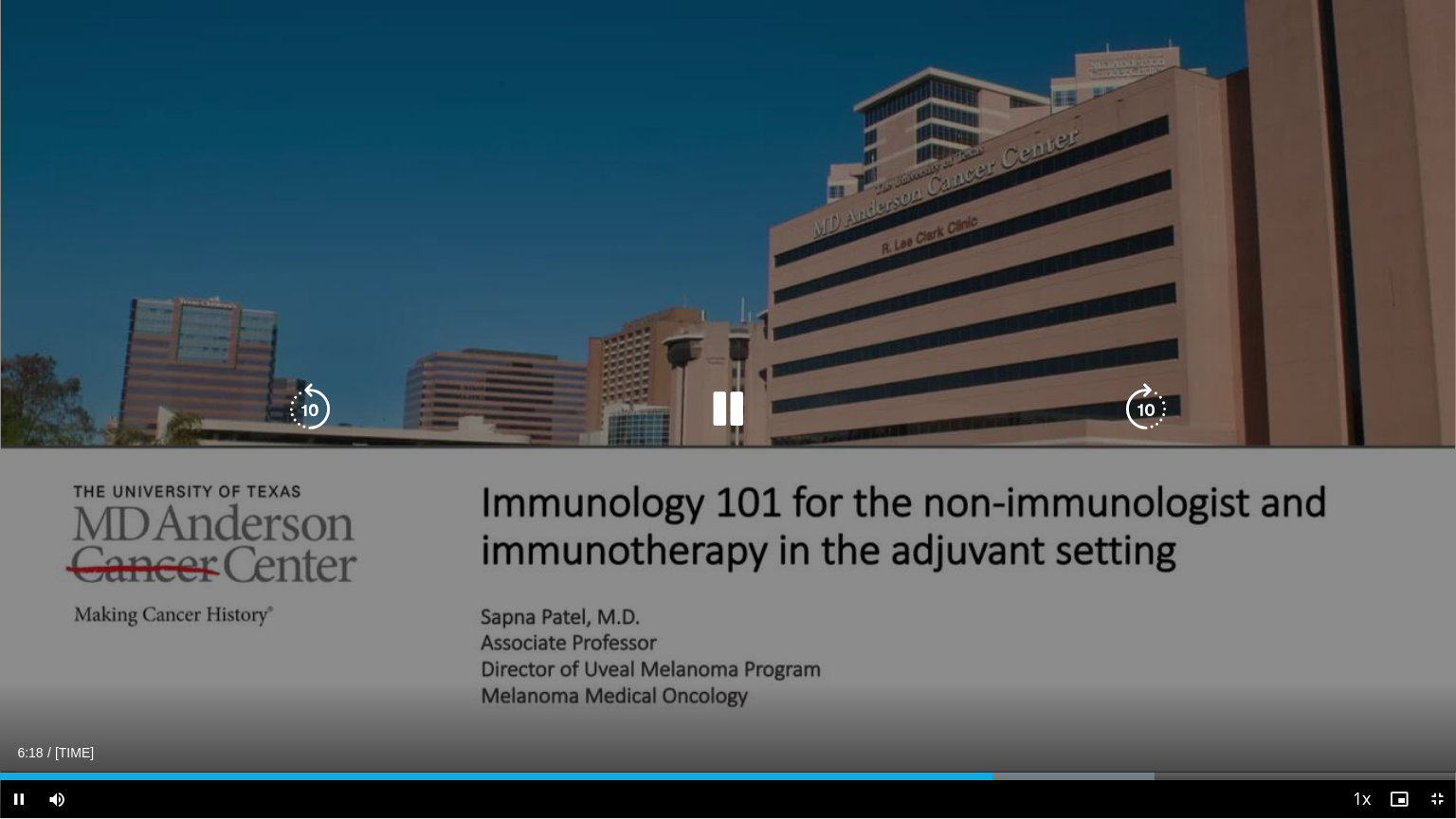 click at bounding box center [728, 410] 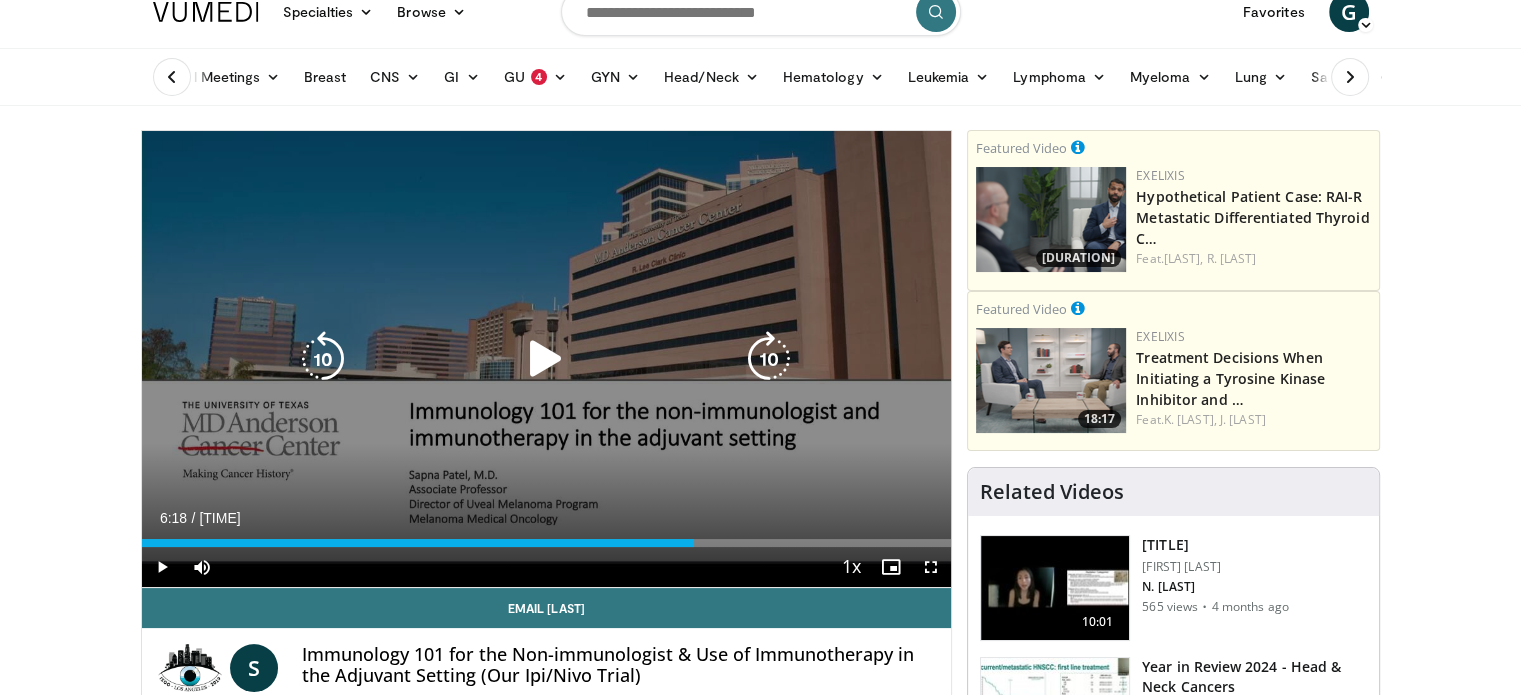 click at bounding box center [546, 359] 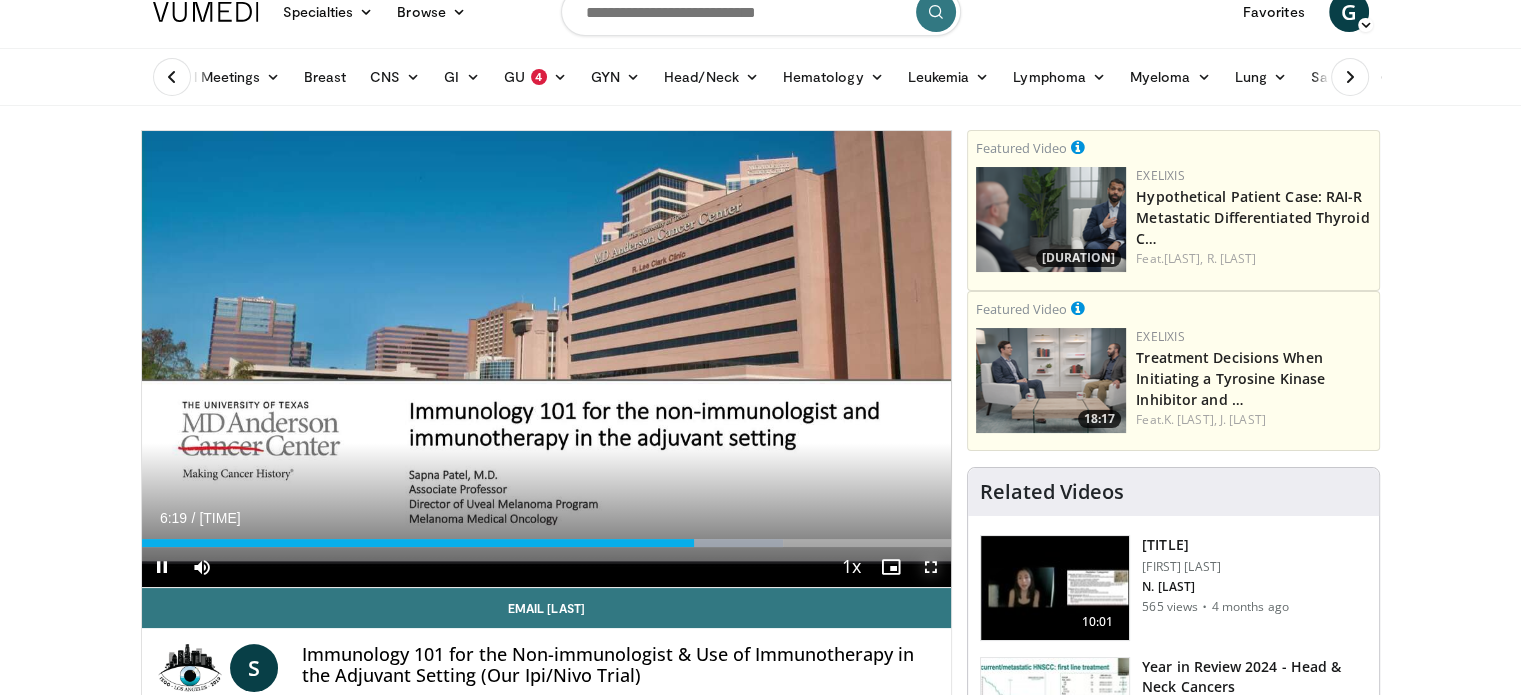 click at bounding box center [931, 567] 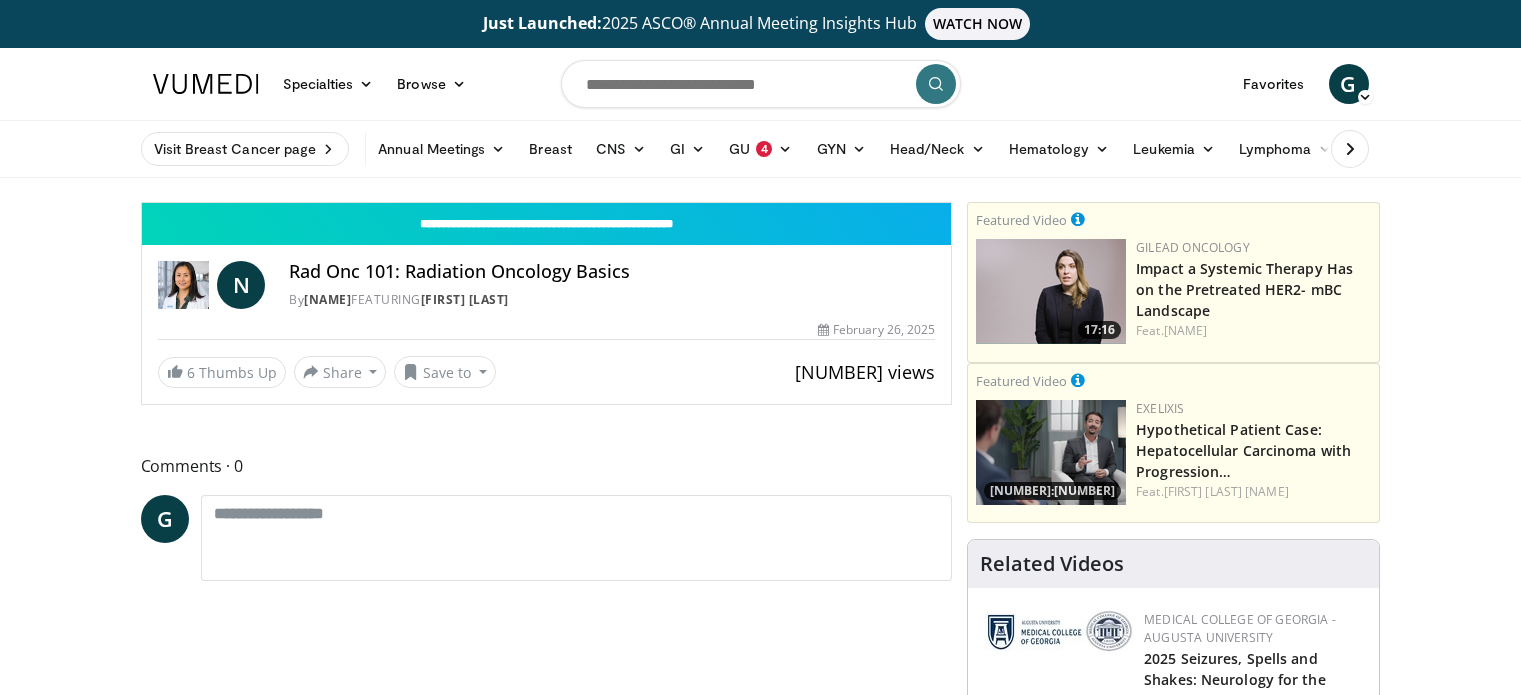 scroll, scrollTop: 0, scrollLeft: 0, axis: both 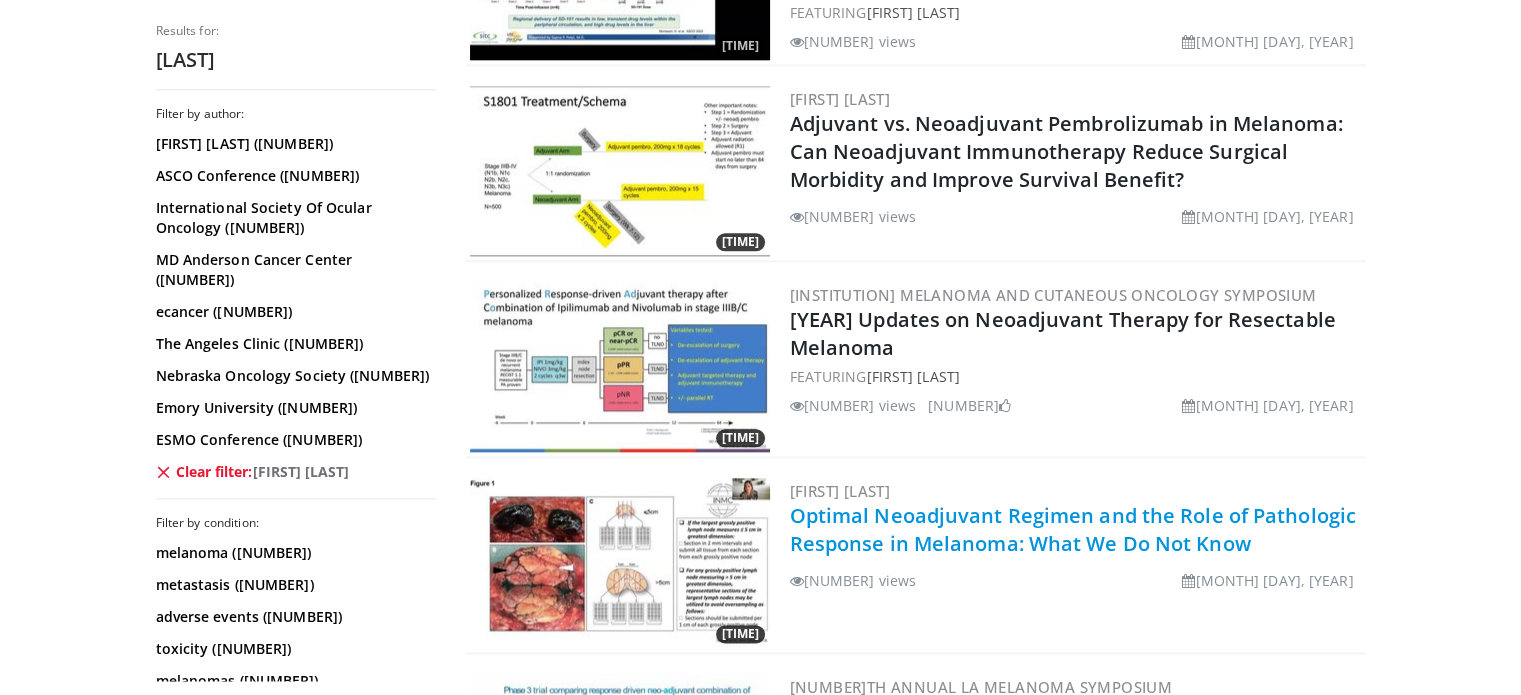 click on "Optimal Neoadjuvant Regimen and the Role of Pathologic Response in Melanoma: What We Do Not Know" at bounding box center [1073, 529] 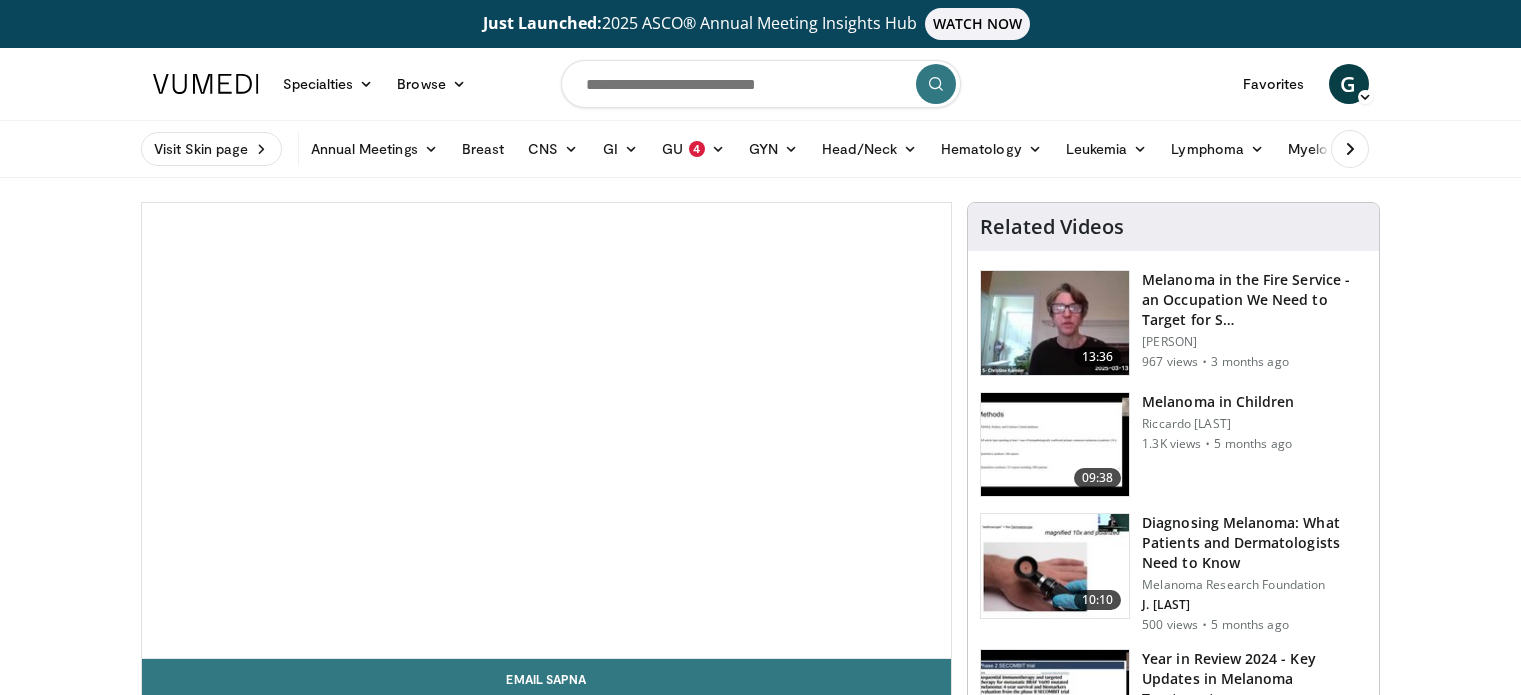 scroll, scrollTop: 0, scrollLeft: 0, axis: both 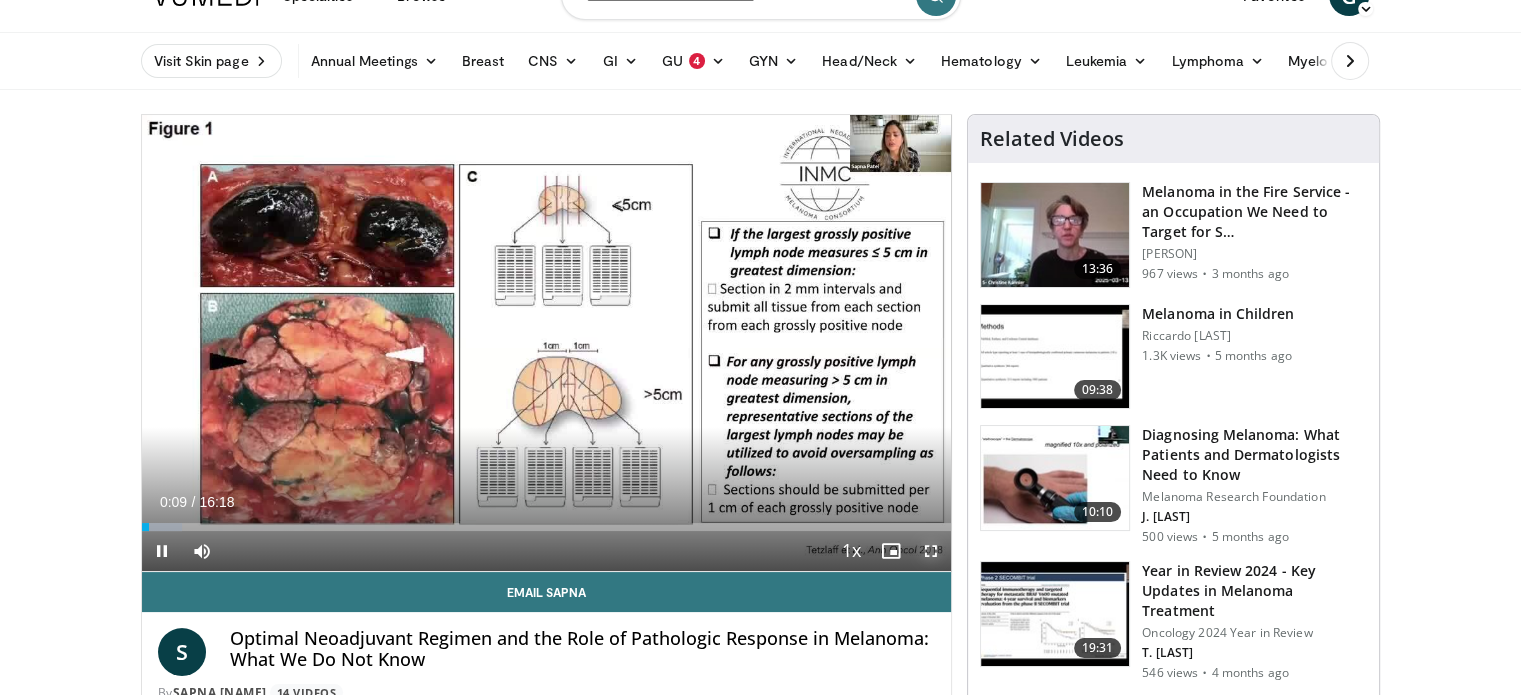 click at bounding box center [931, 551] 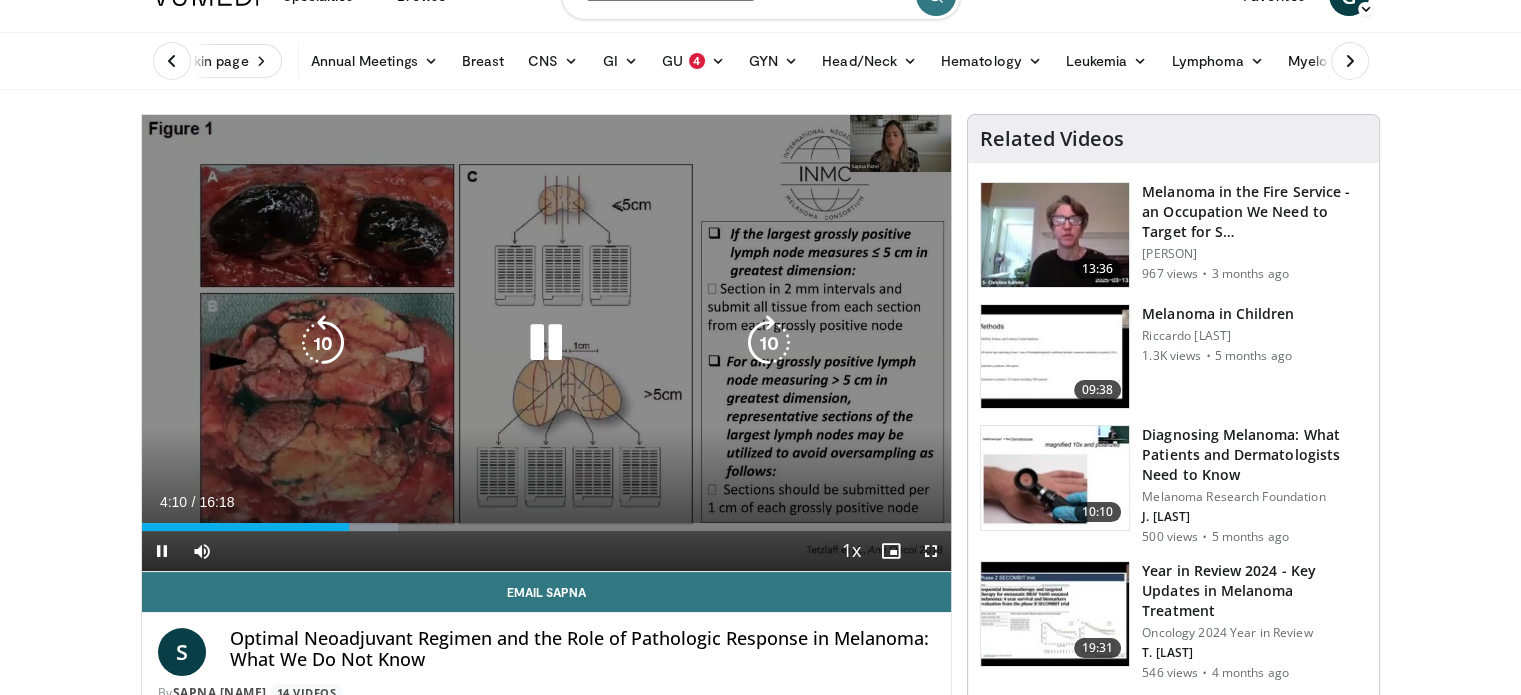 click at bounding box center (546, 343) 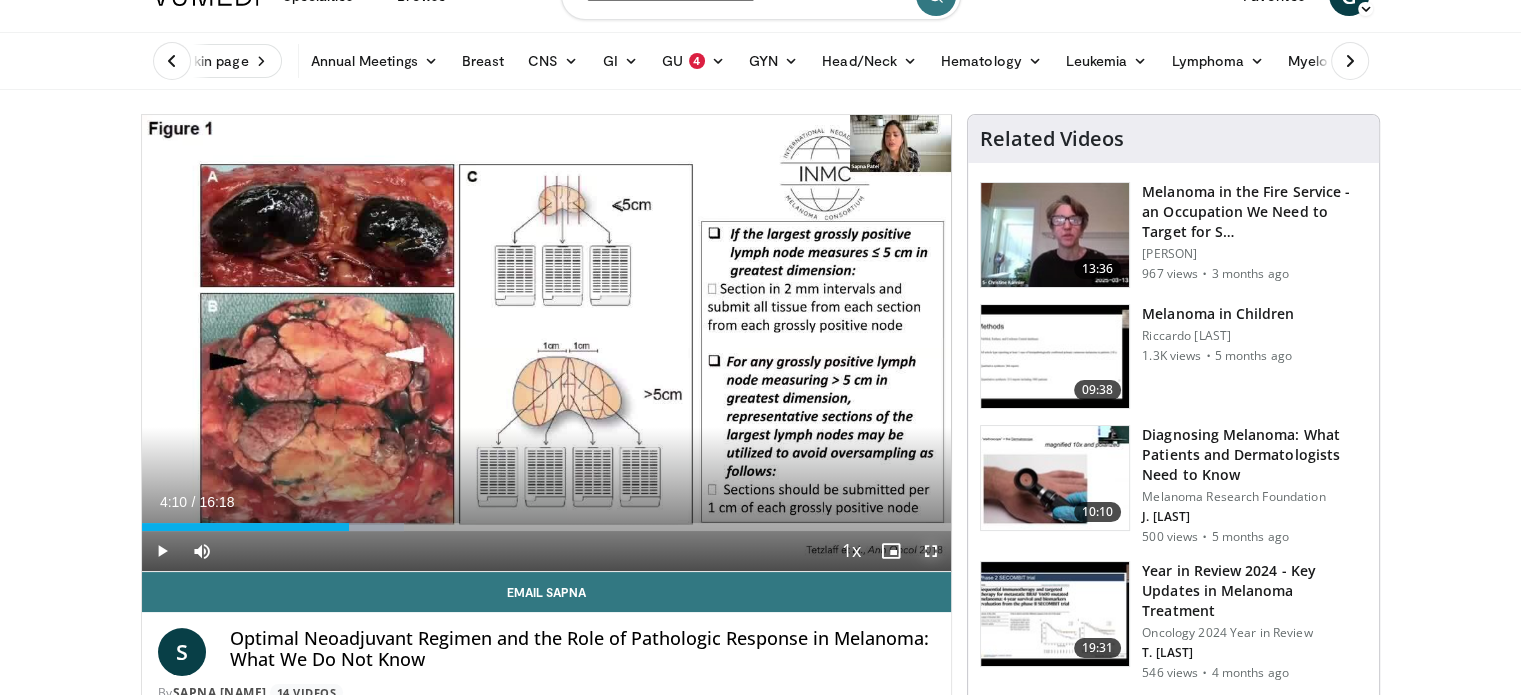 click at bounding box center (931, 551) 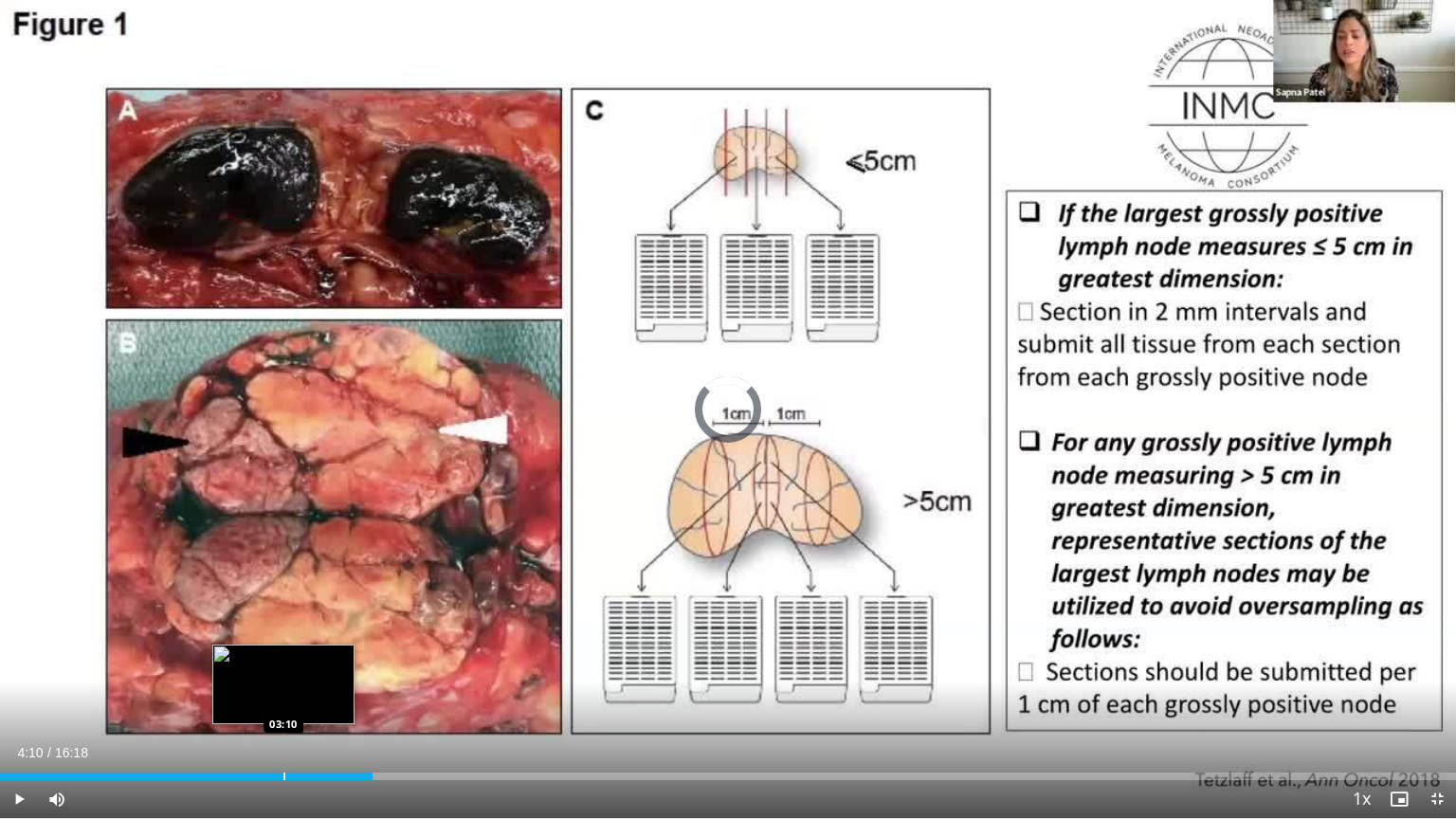 click on "Loaded :  0.00% 03:10 03:10" at bounding box center (728, 771) 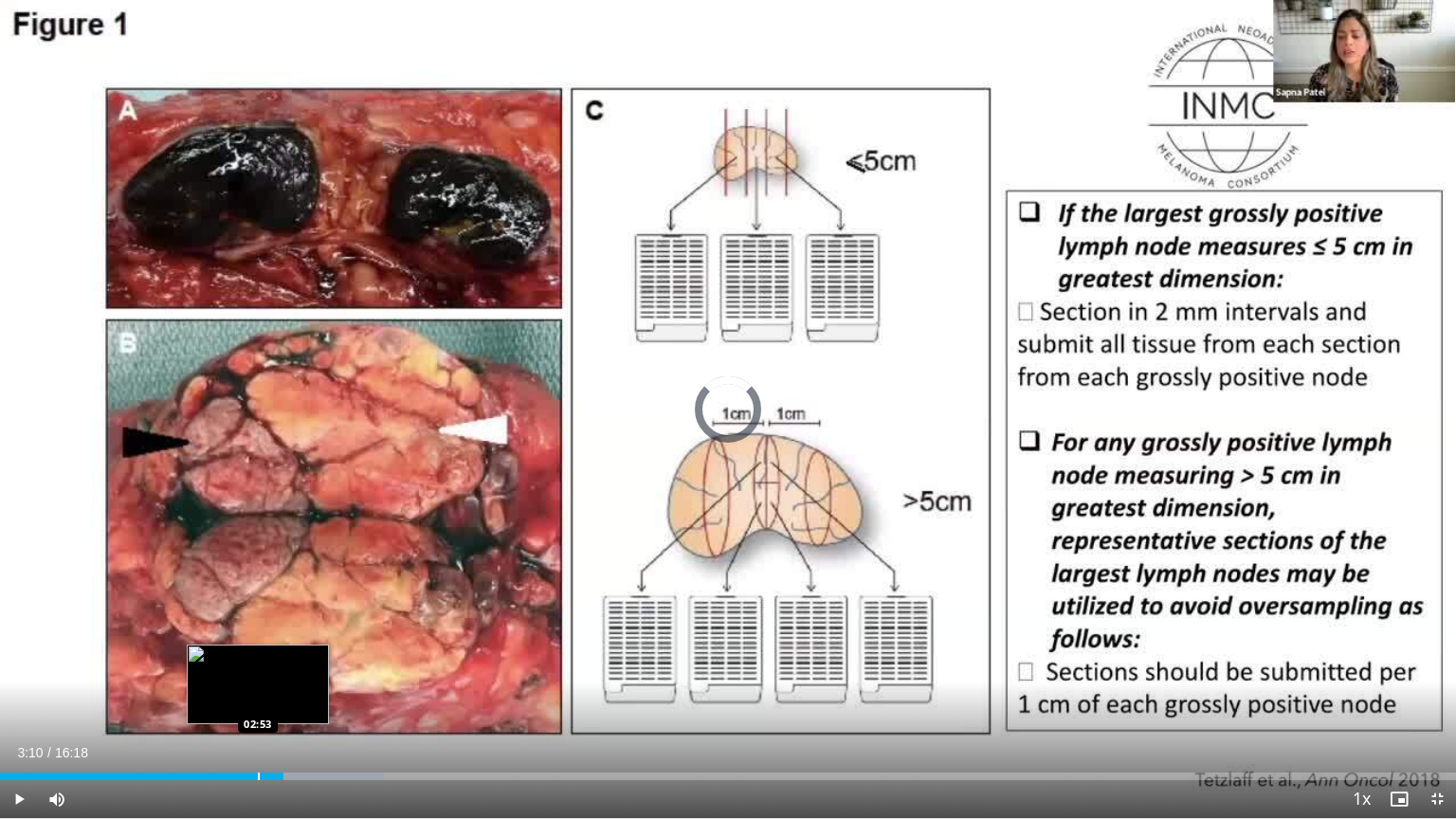 click at bounding box center (259, 776) 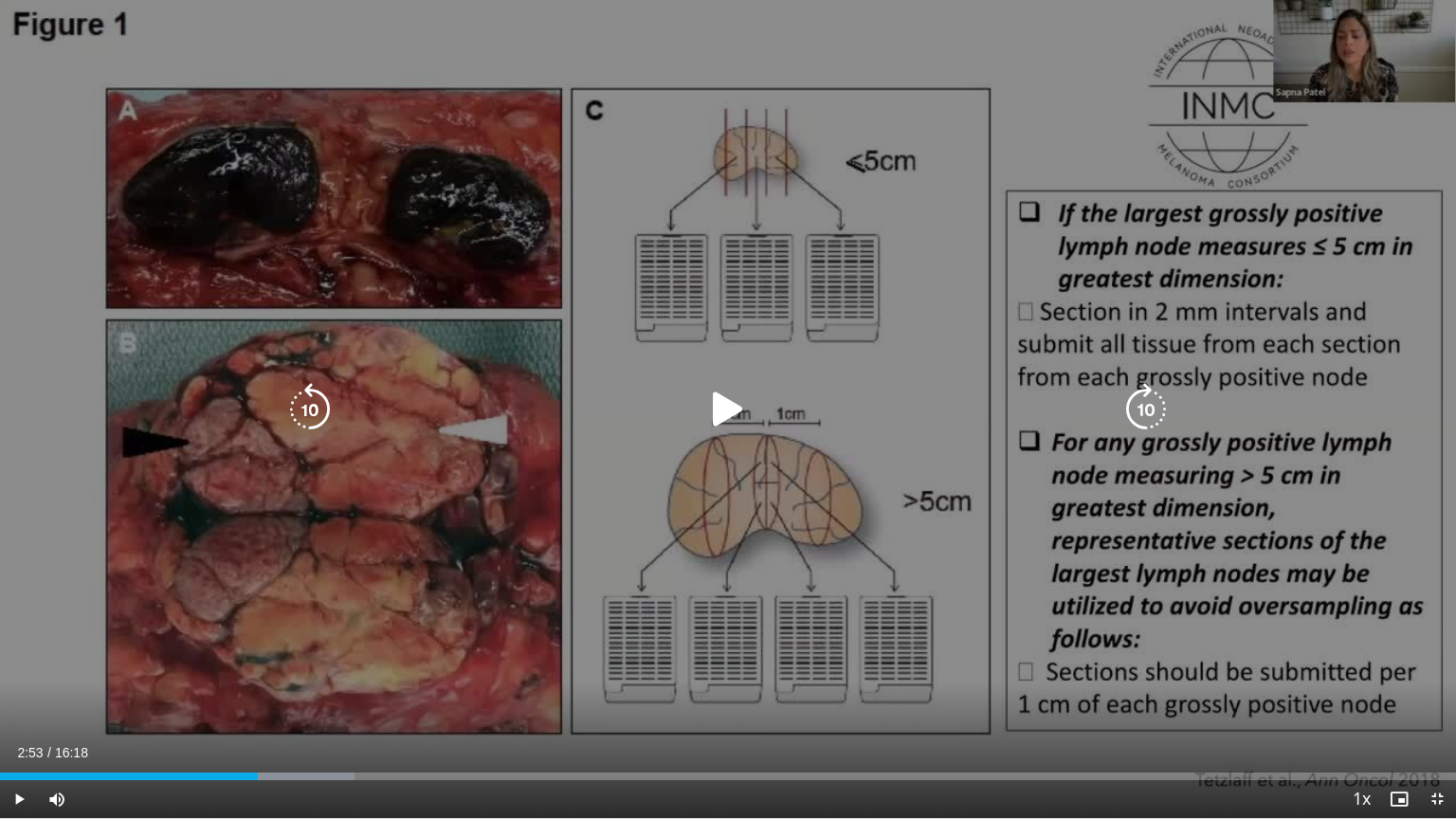 click at bounding box center [728, 410] 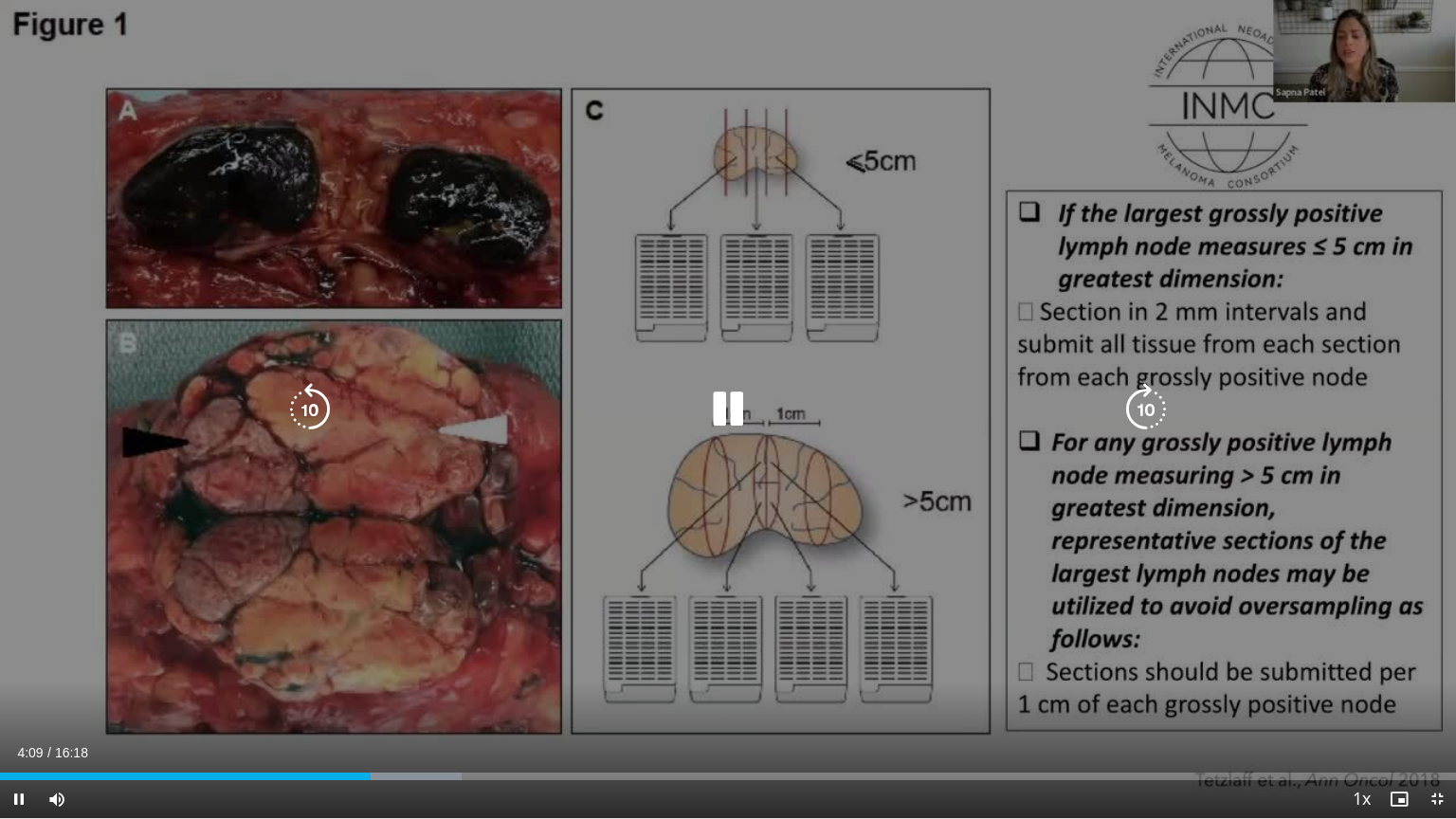 click at bounding box center (728, 410) 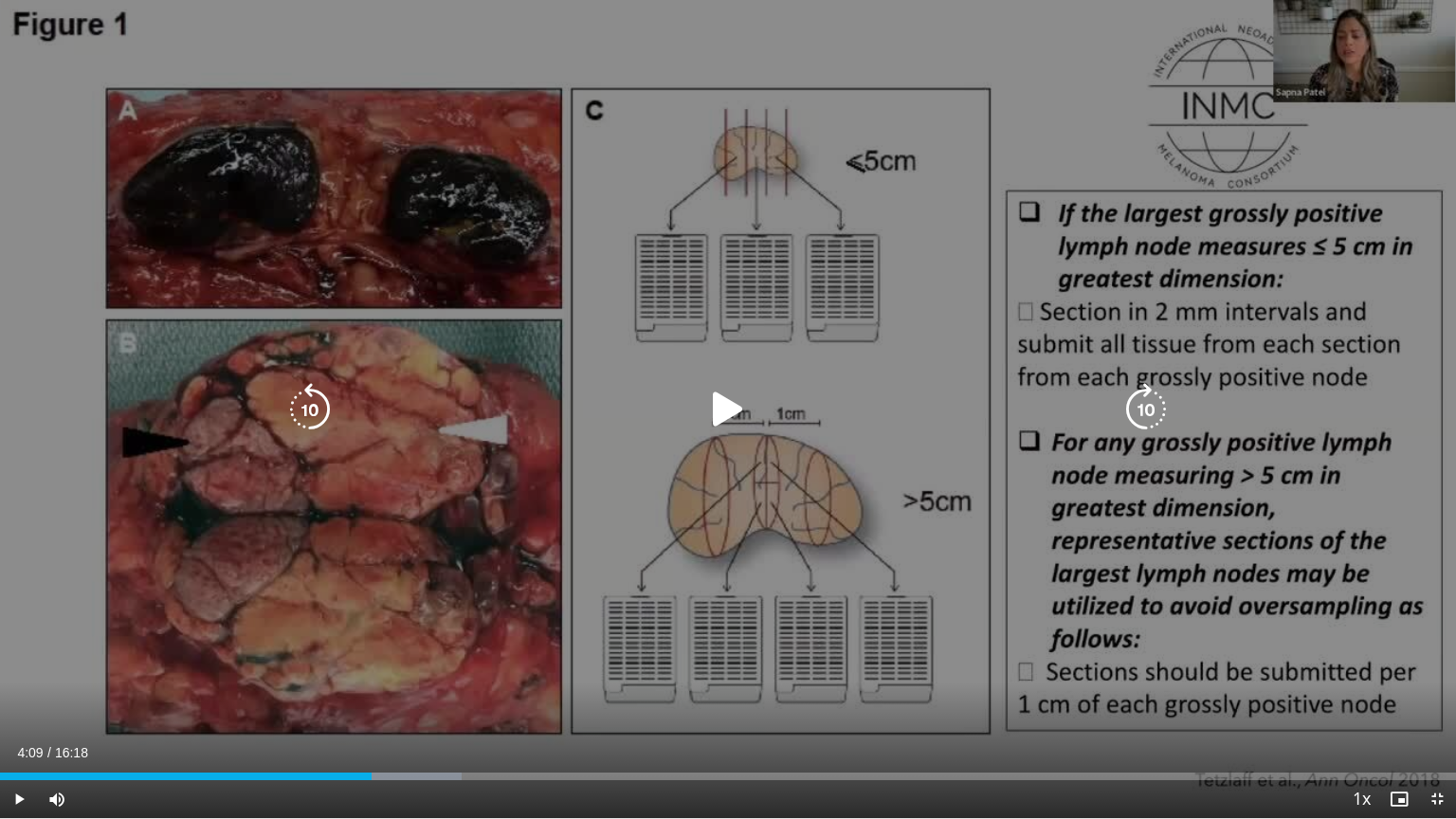 click at bounding box center (728, 410) 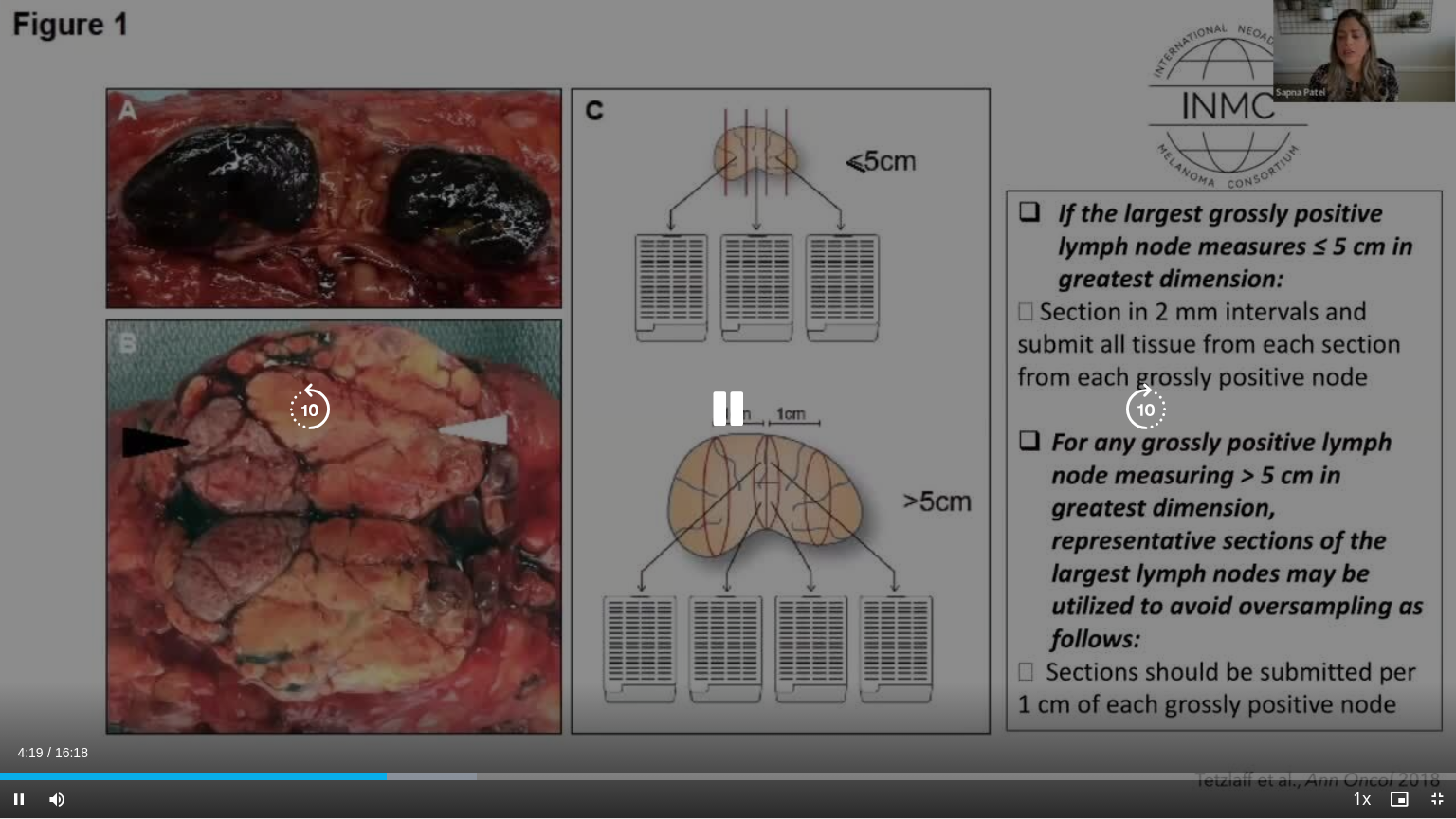 click at bounding box center [728, 410] 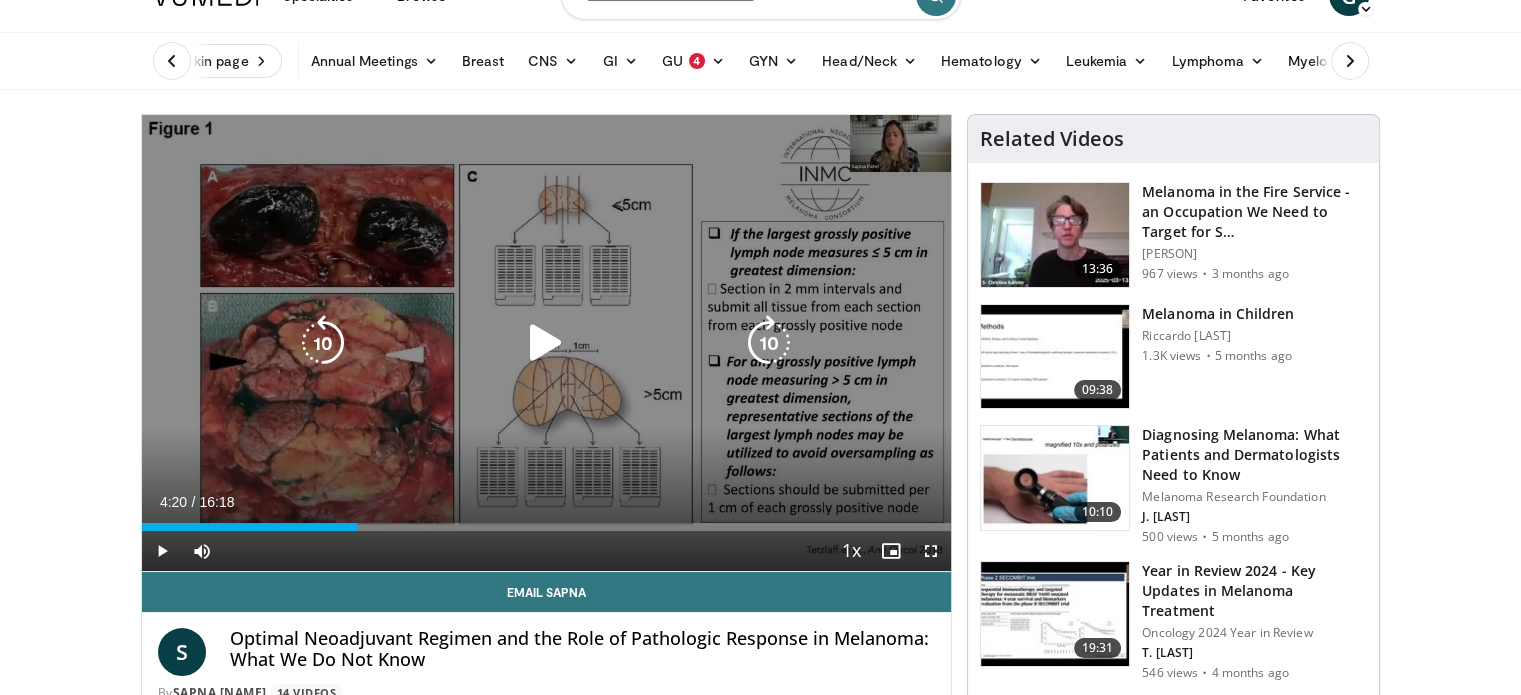 click at bounding box center [546, 343] 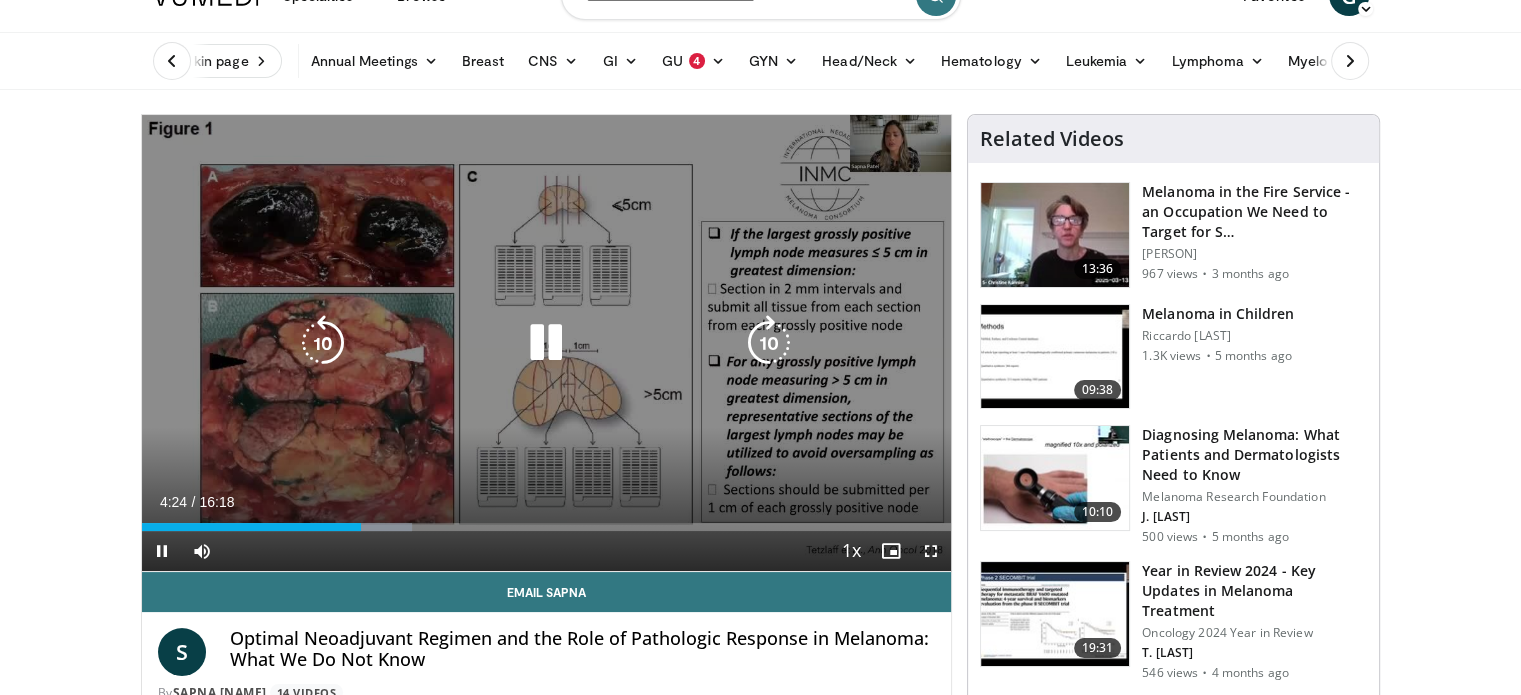 click at bounding box center (323, 343) 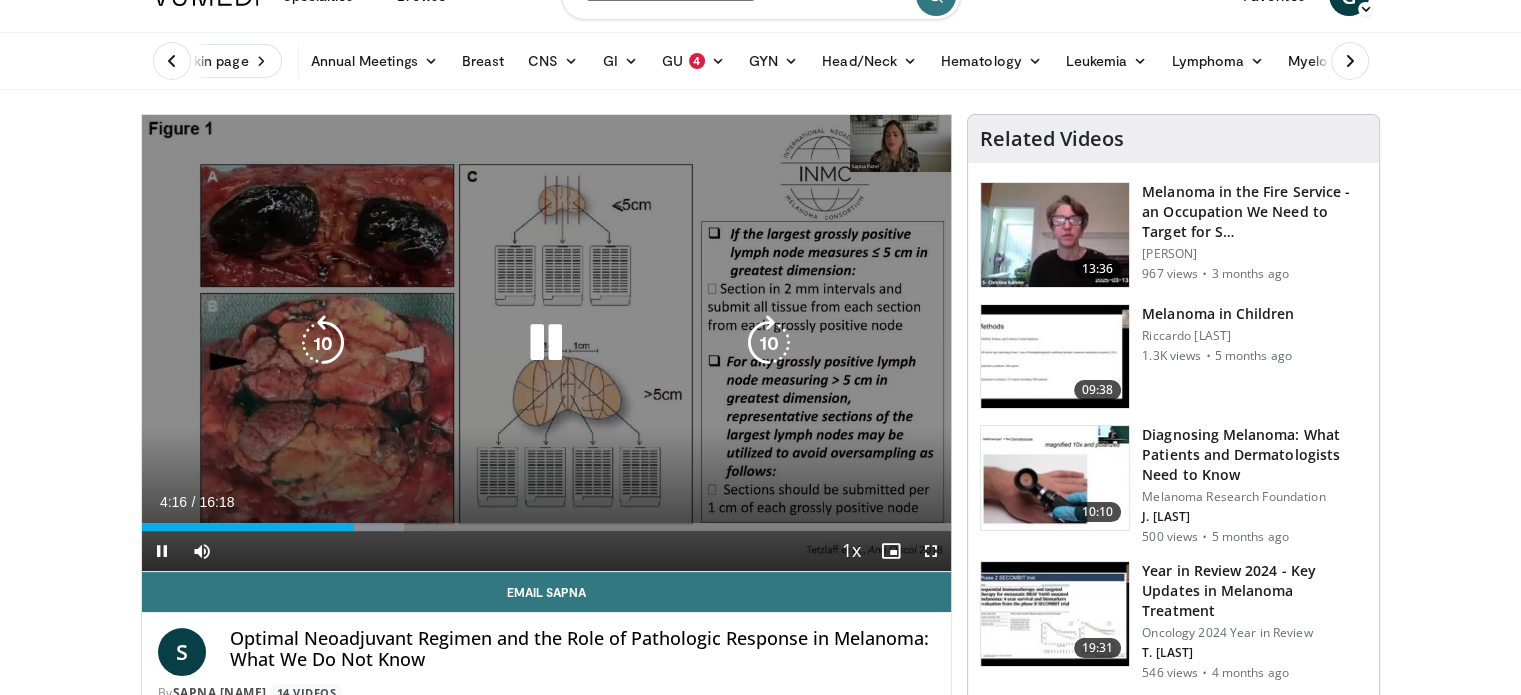 click at bounding box center [323, 343] 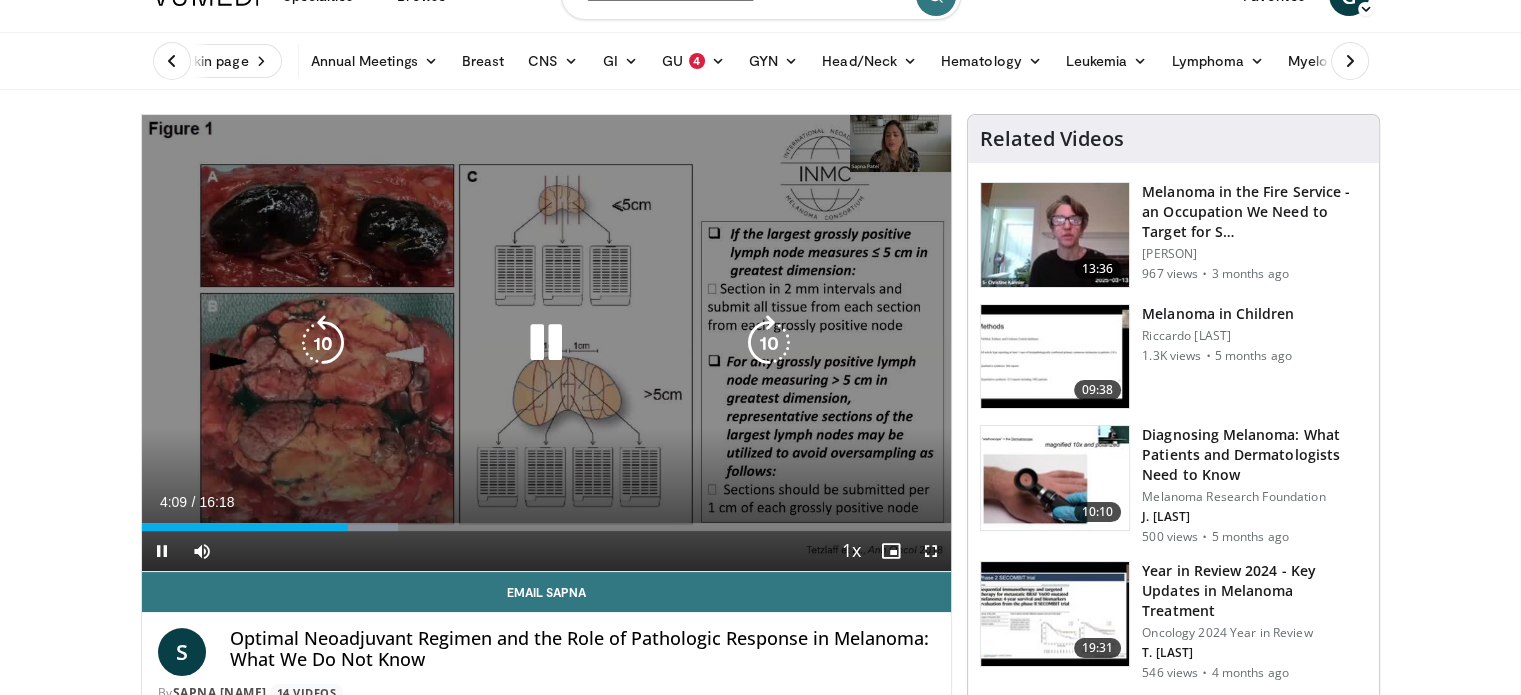 click at bounding box center [323, 343] 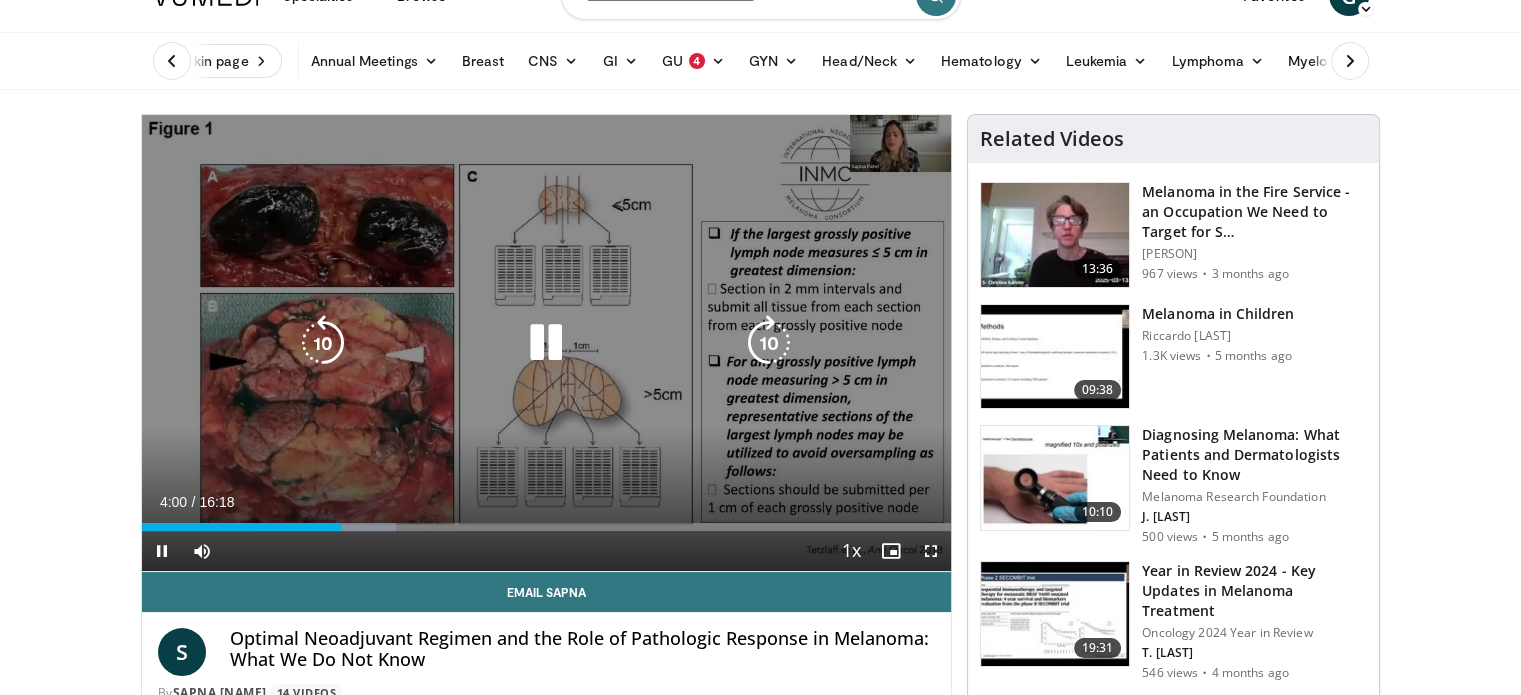 click at bounding box center [323, 343] 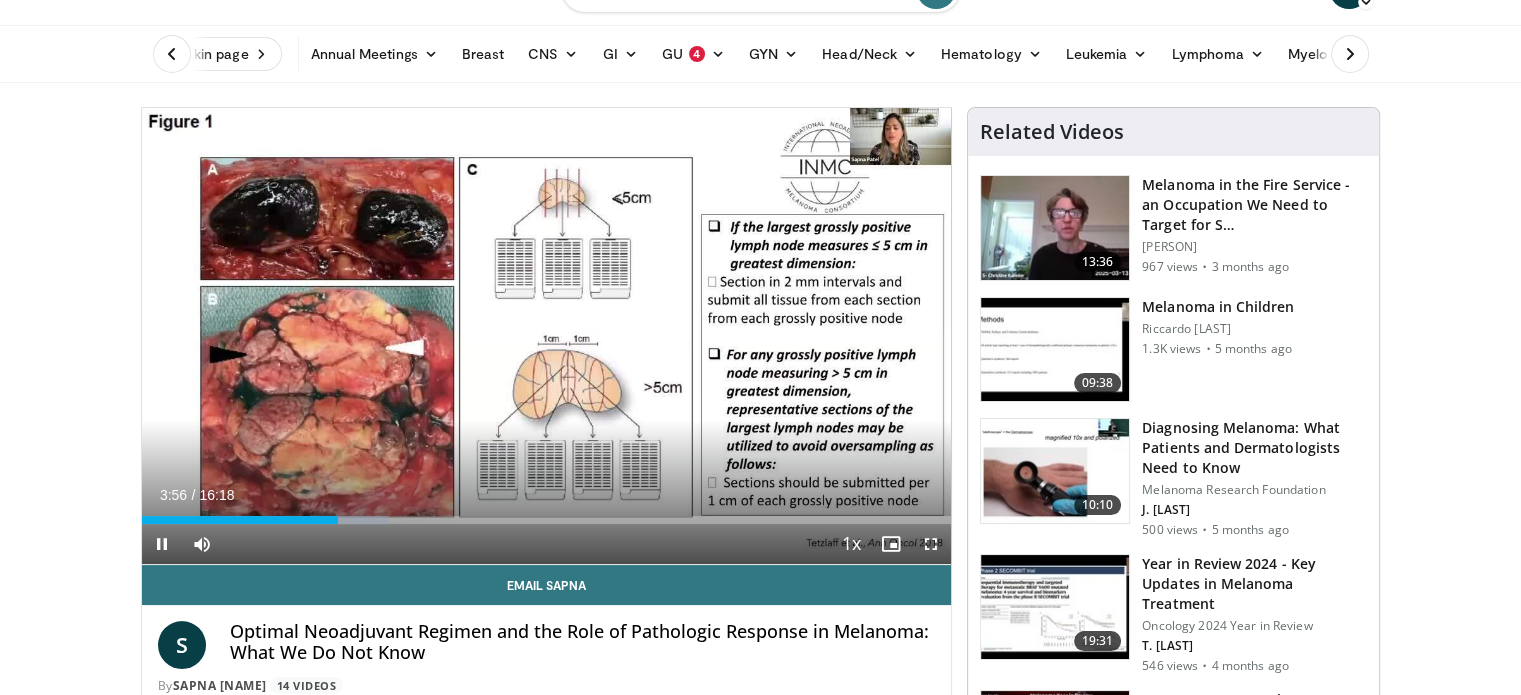 scroll, scrollTop: 94, scrollLeft: 0, axis: vertical 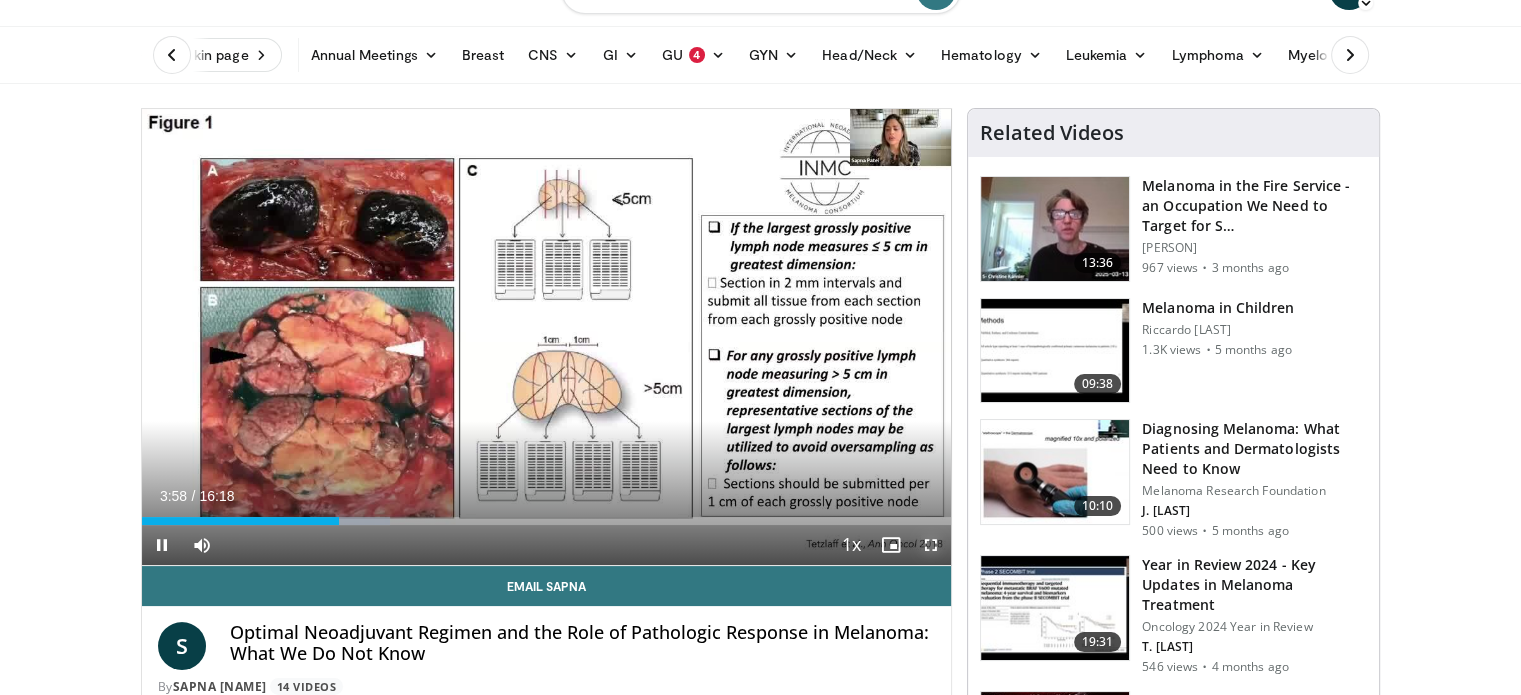click at bounding box center (931, 545) 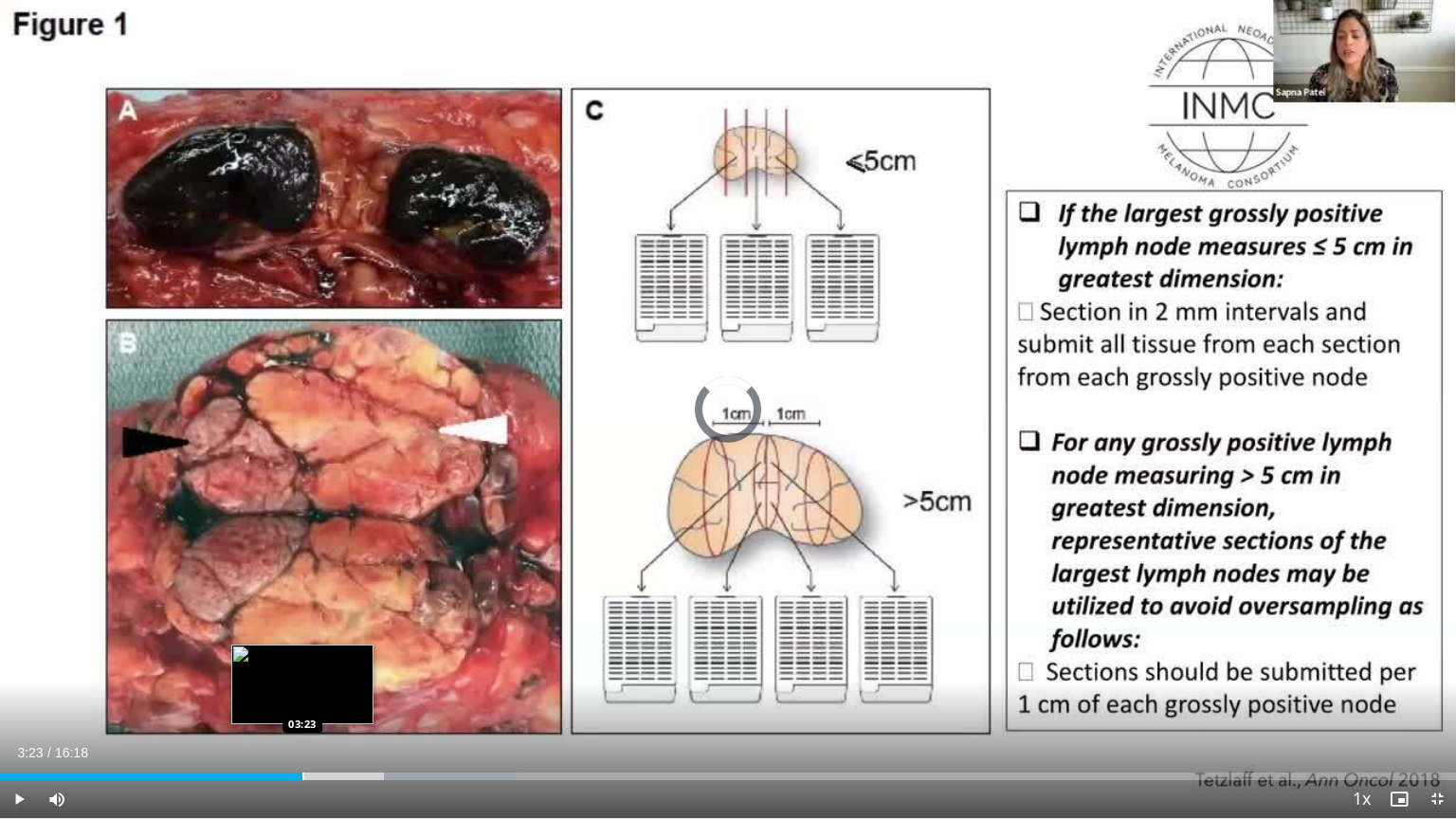 click at bounding box center (303, 776) 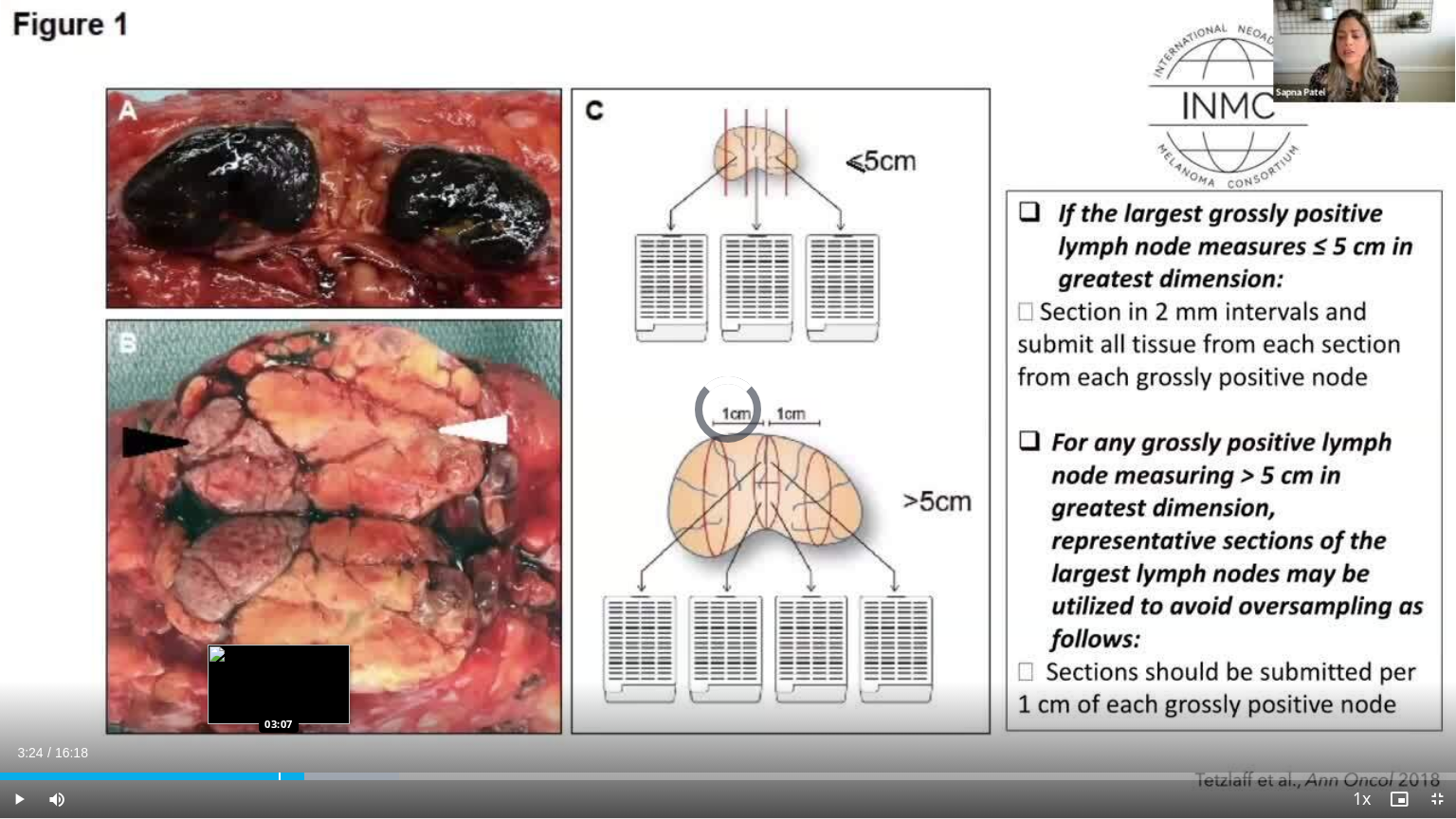 click at bounding box center [280, 776] 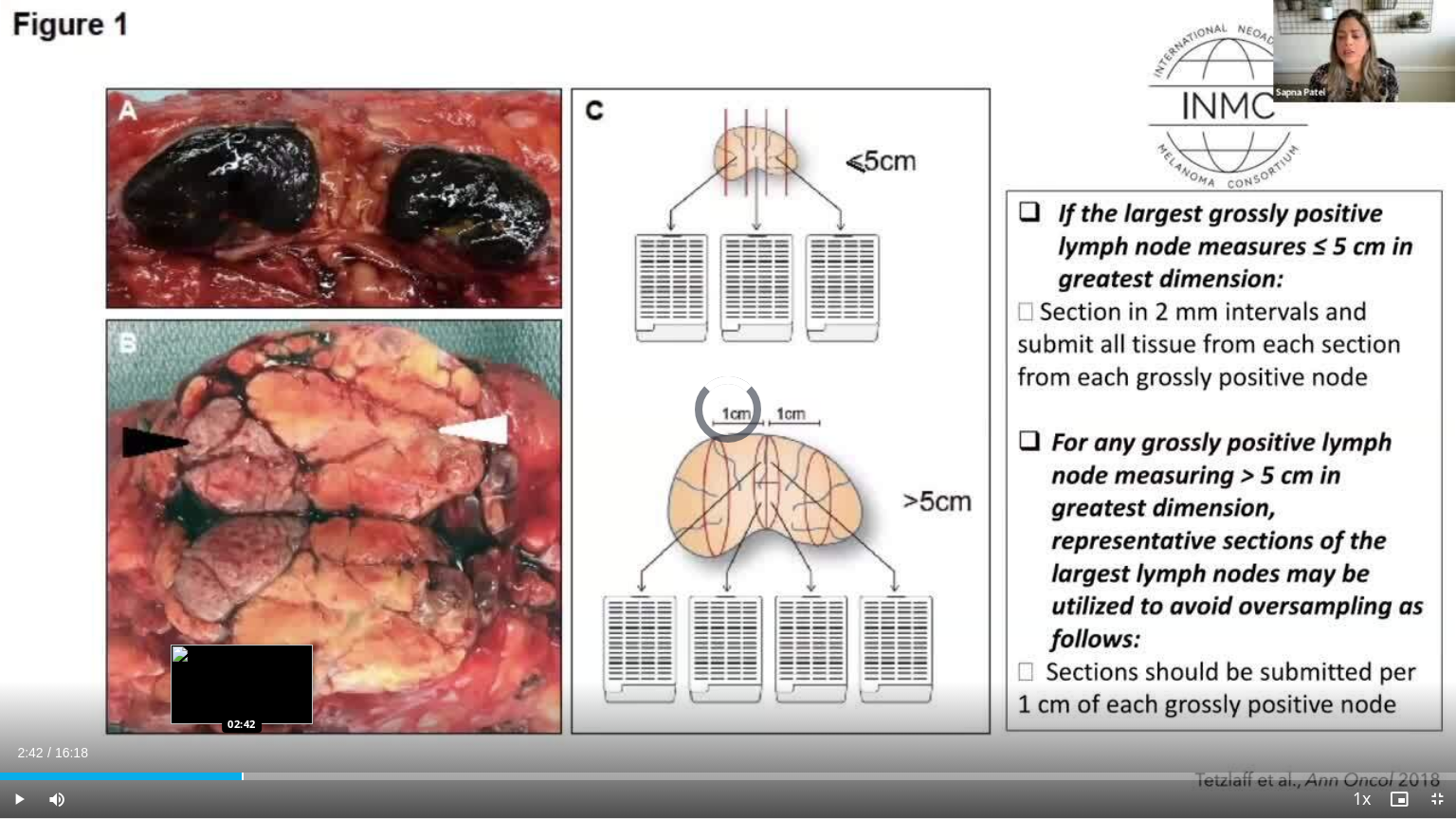 click on "Loaded :  0.00% 02:42 02:42" at bounding box center (728, 771) 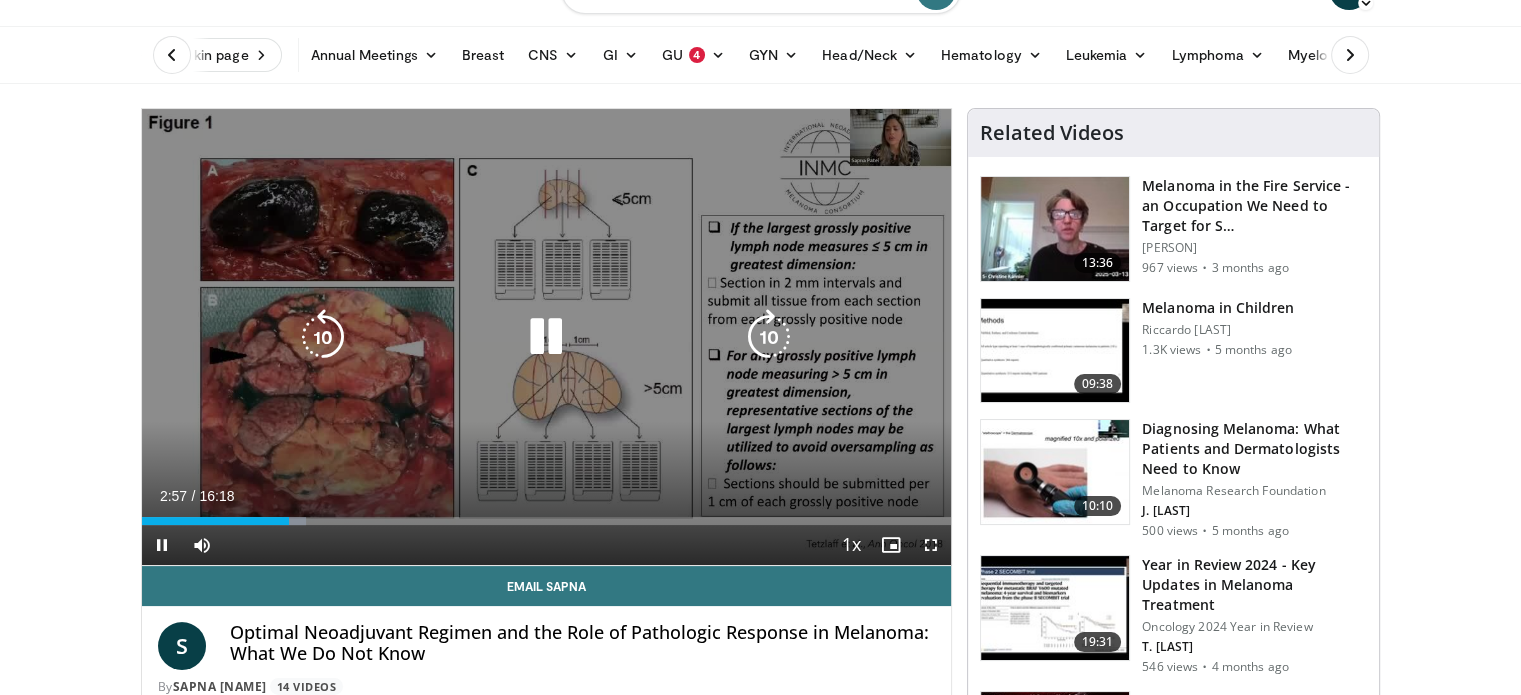 click at bounding box center (546, 337) 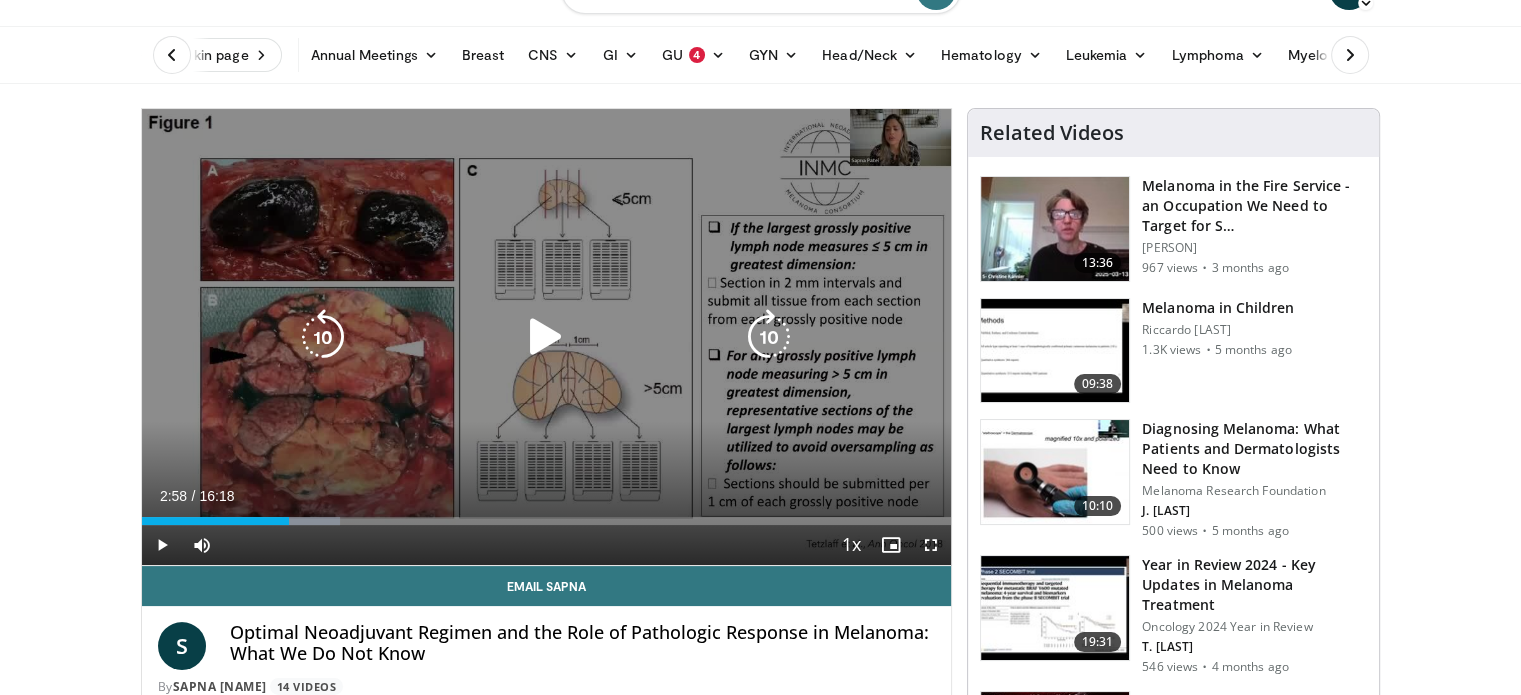 click at bounding box center [546, 337] 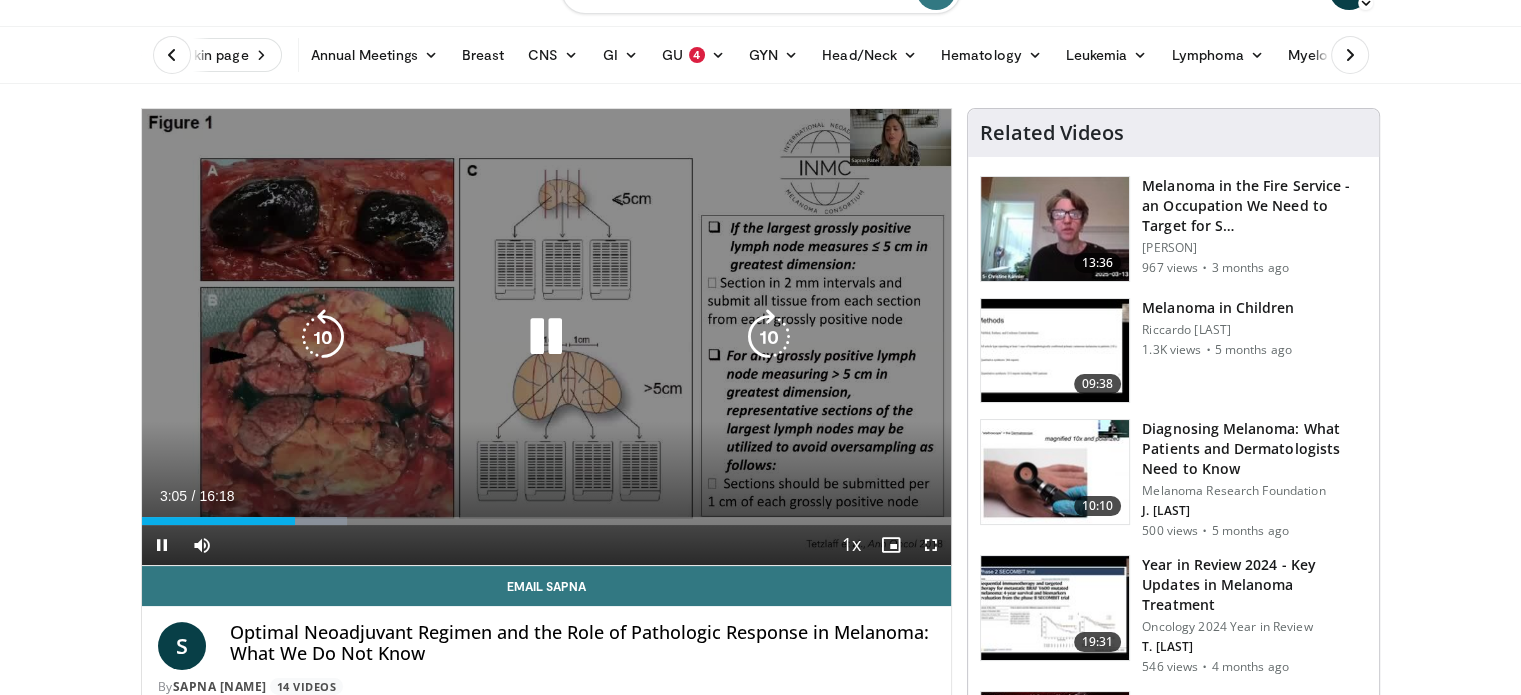 click at bounding box center (546, 337) 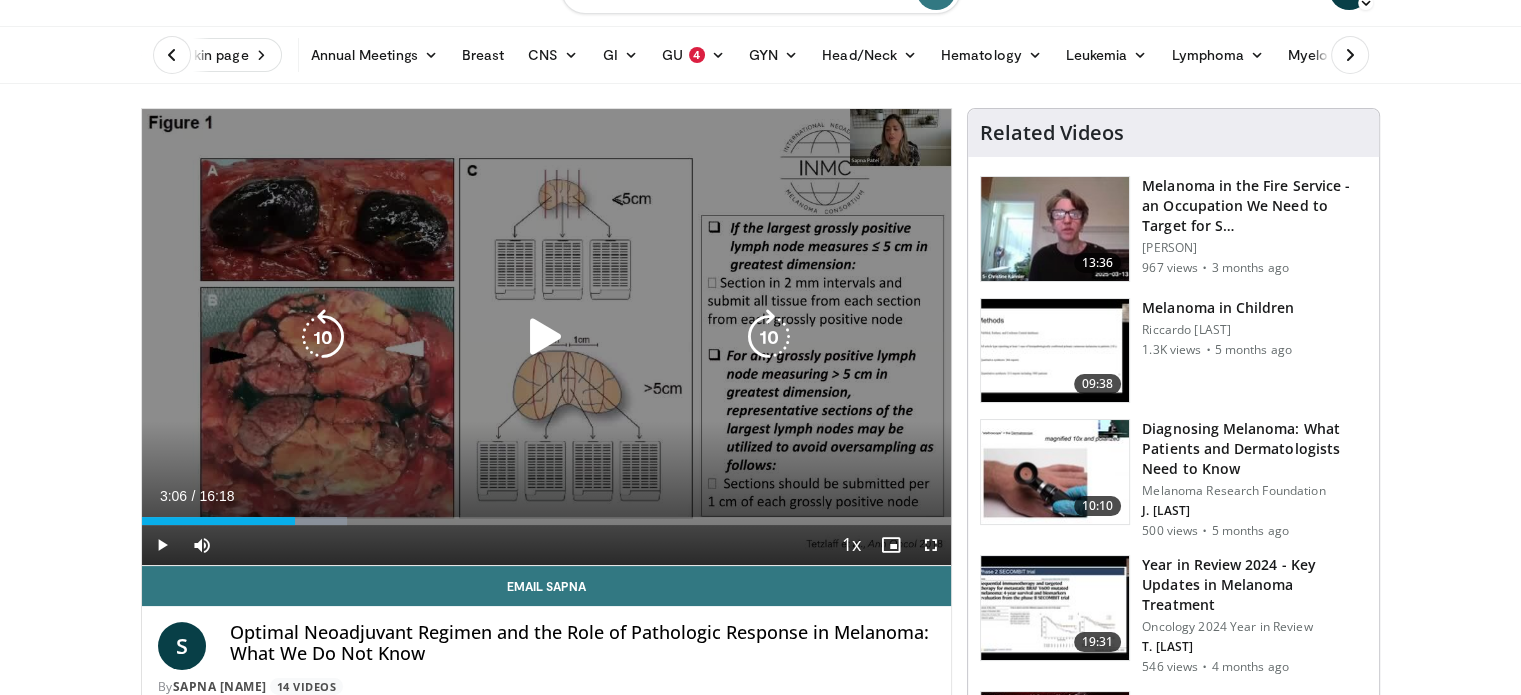 click at bounding box center (546, 337) 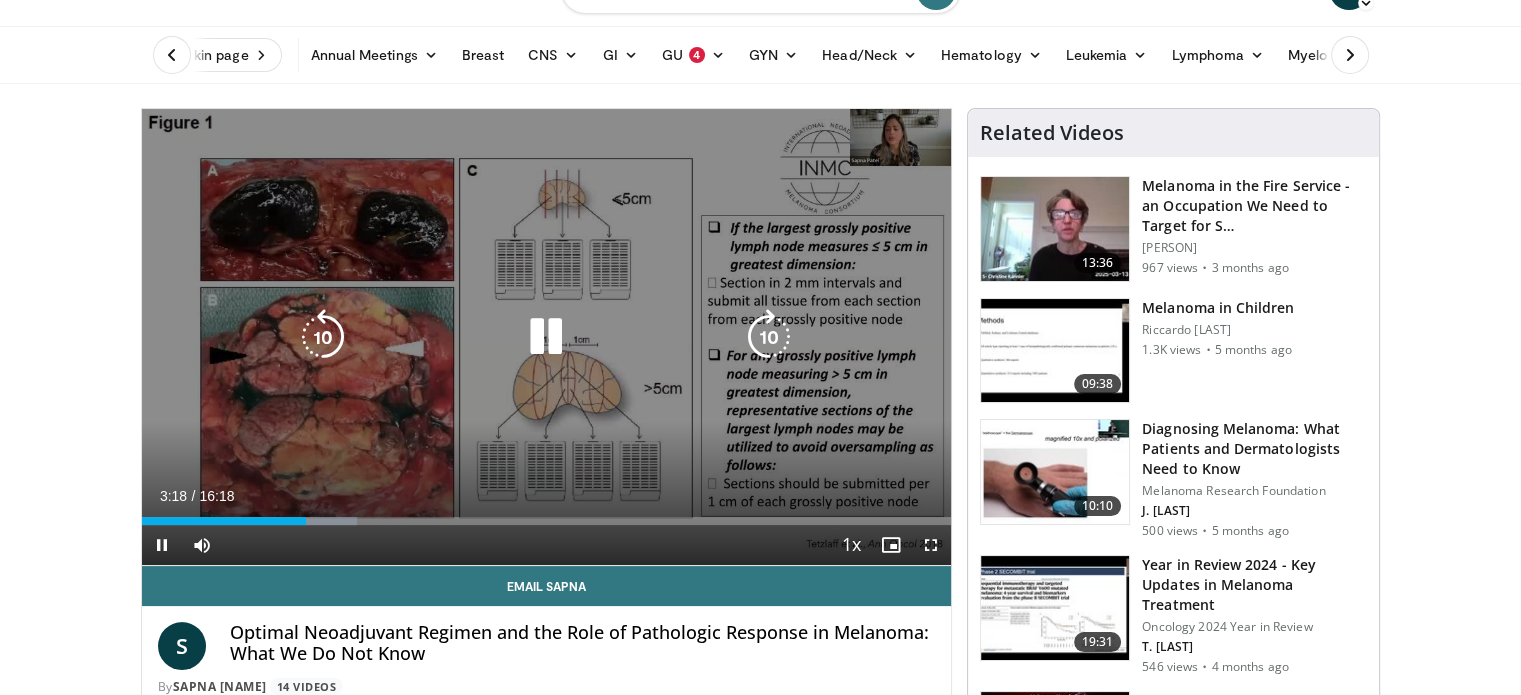 click at bounding box center (546, 337) 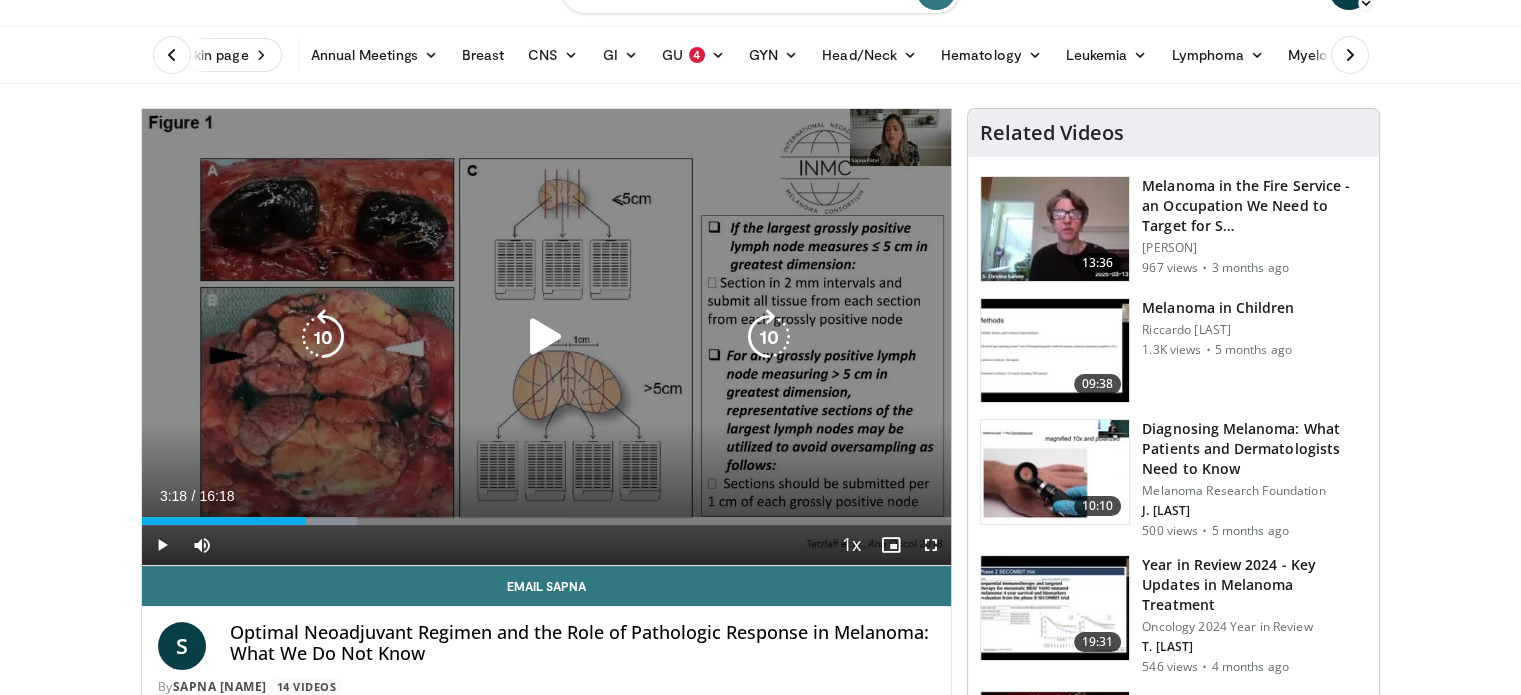 click at bounding box center [546, 337] 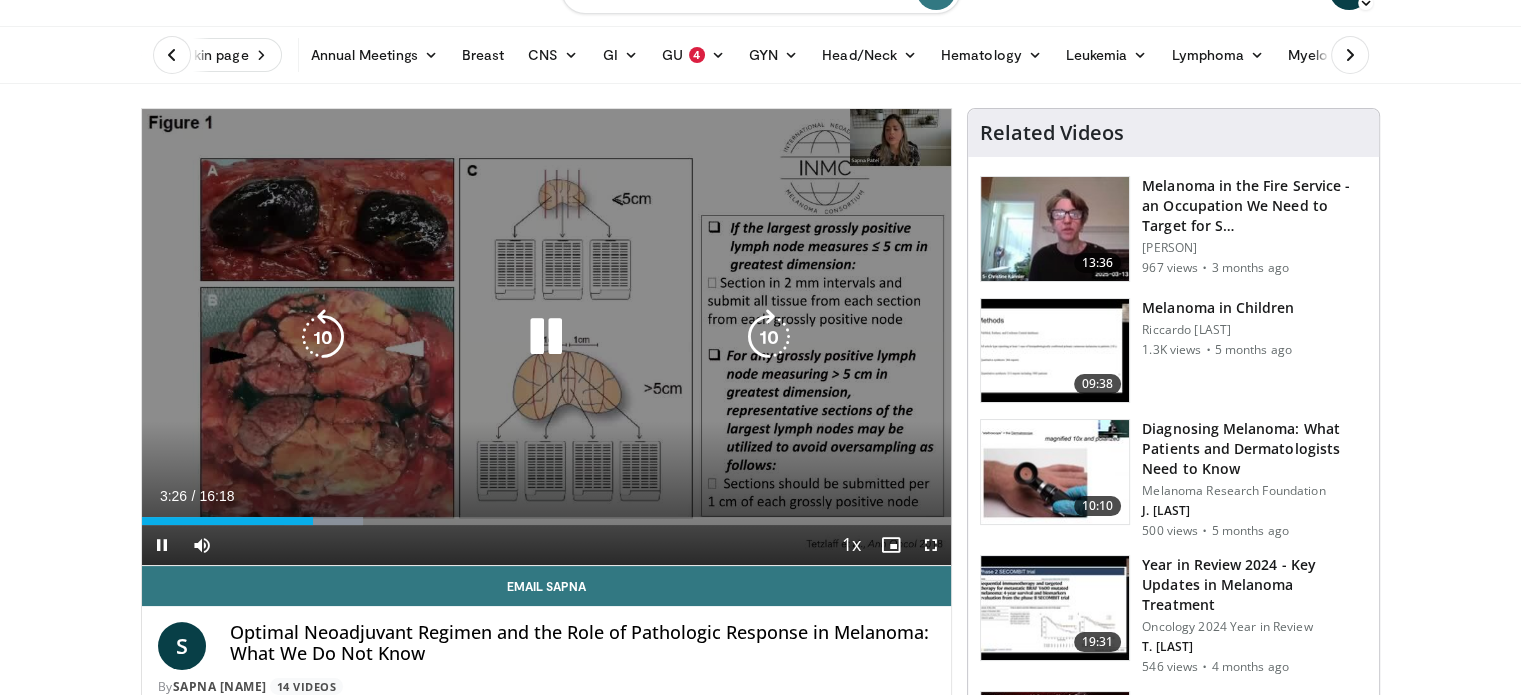 click at bounding box center (546, 337) 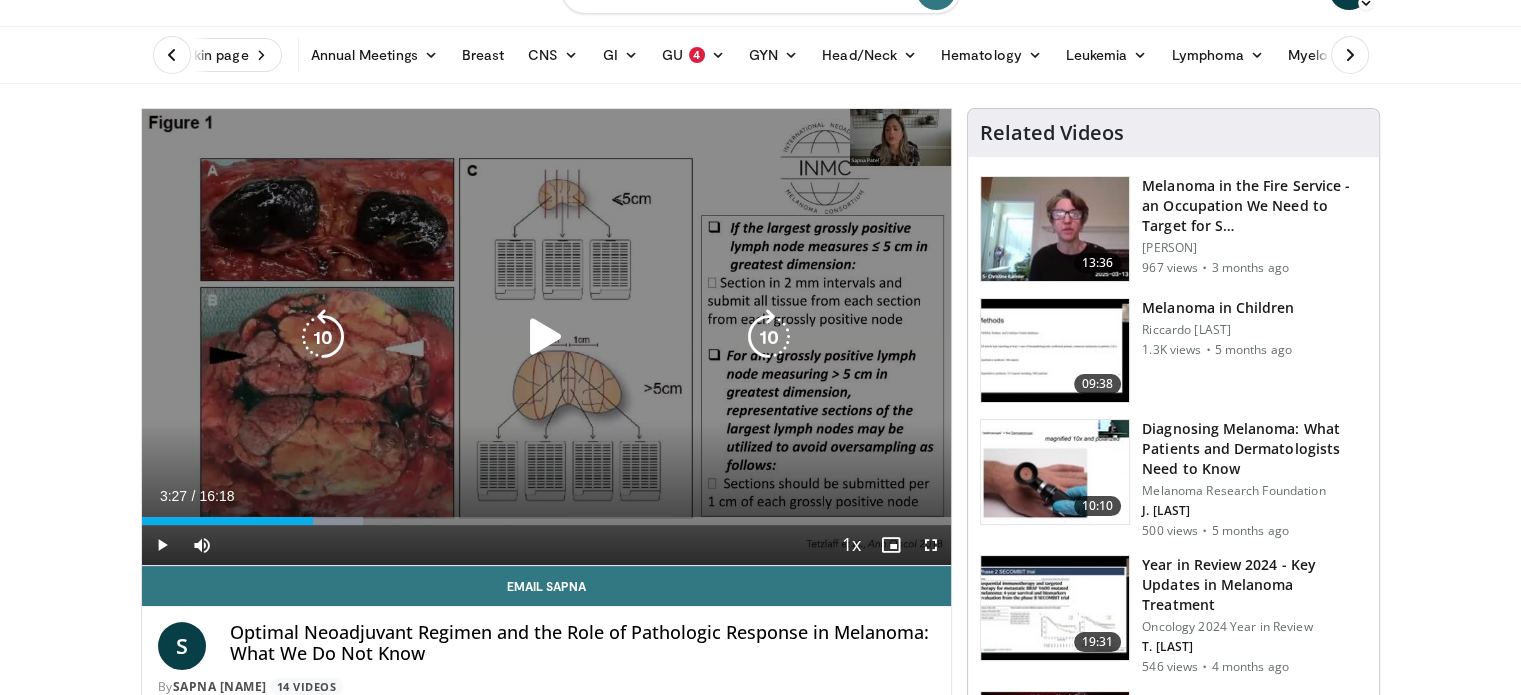click at bounding box center [546, 337] 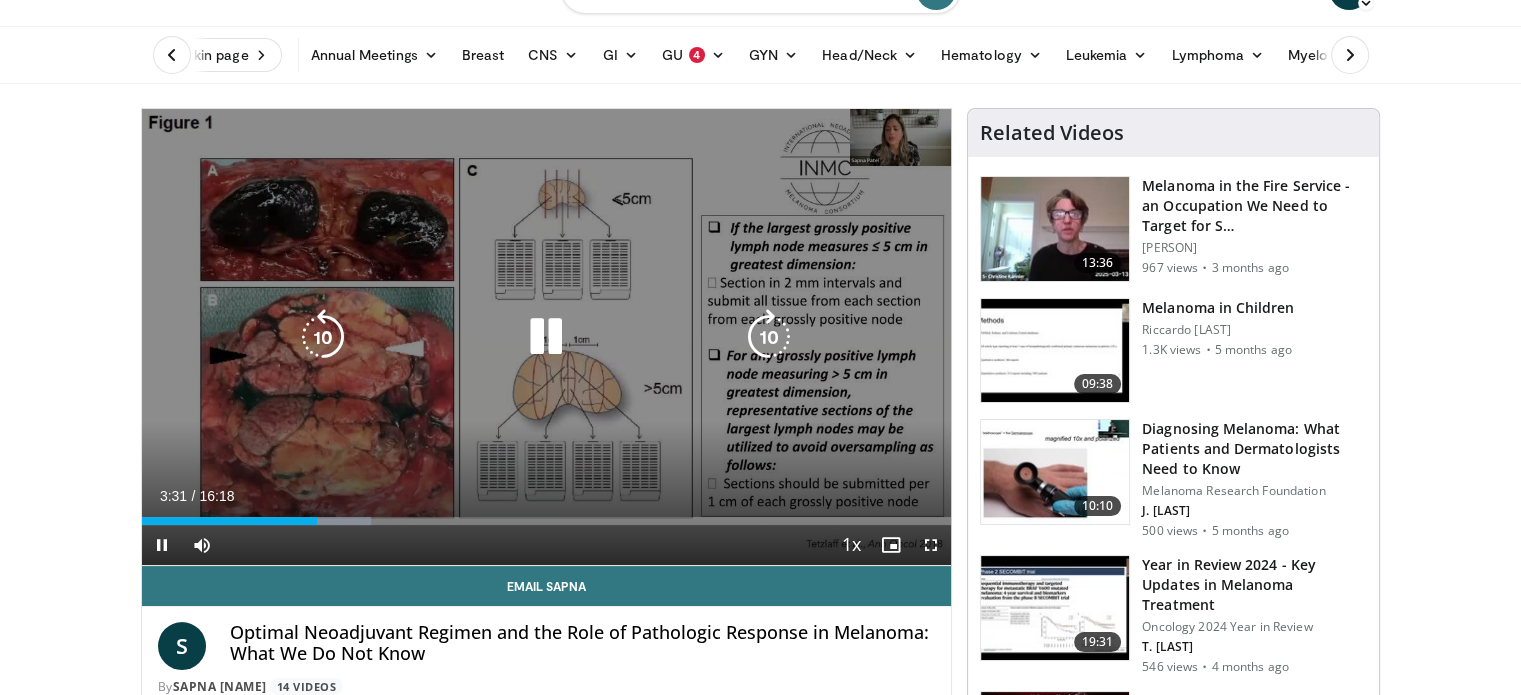 click at bounding box center (546, 337) 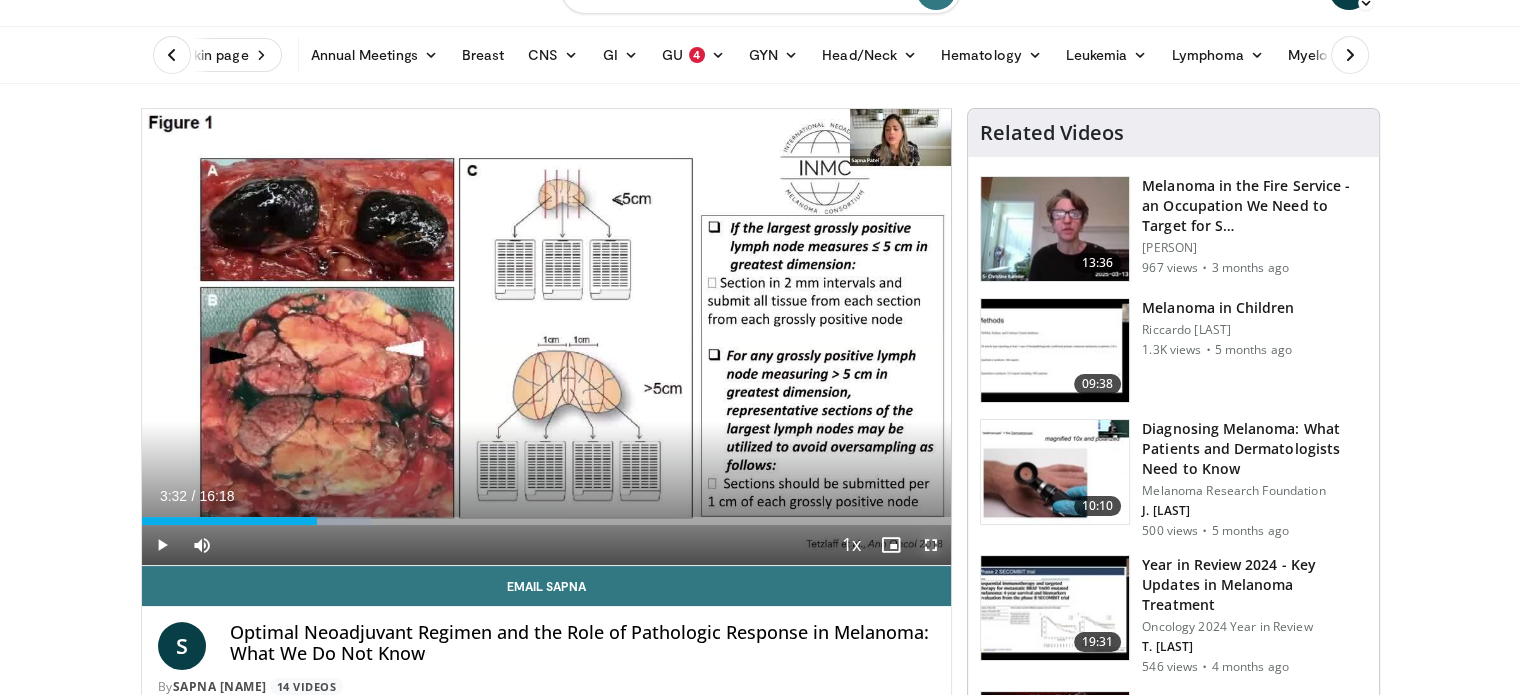 click at bounding box center (931, 545) 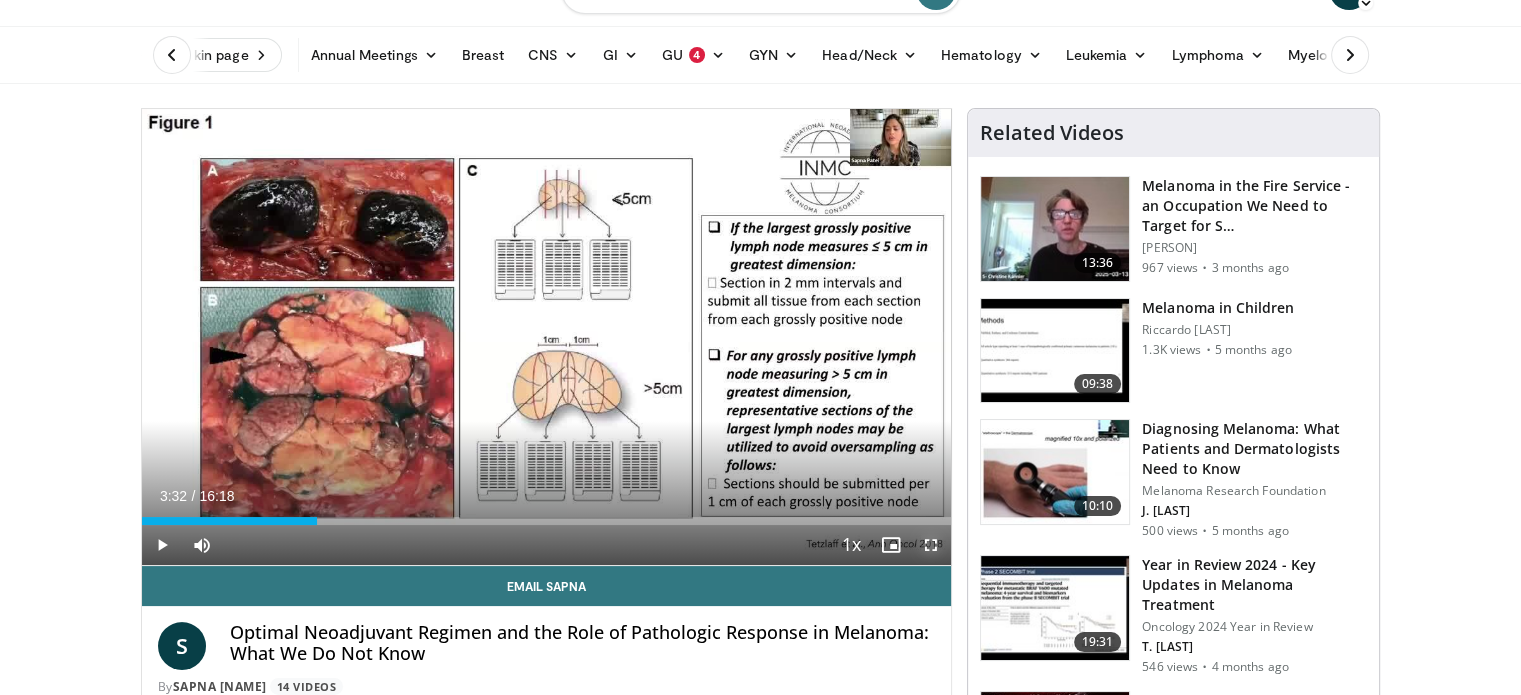 click at bounding box center (931, 545) 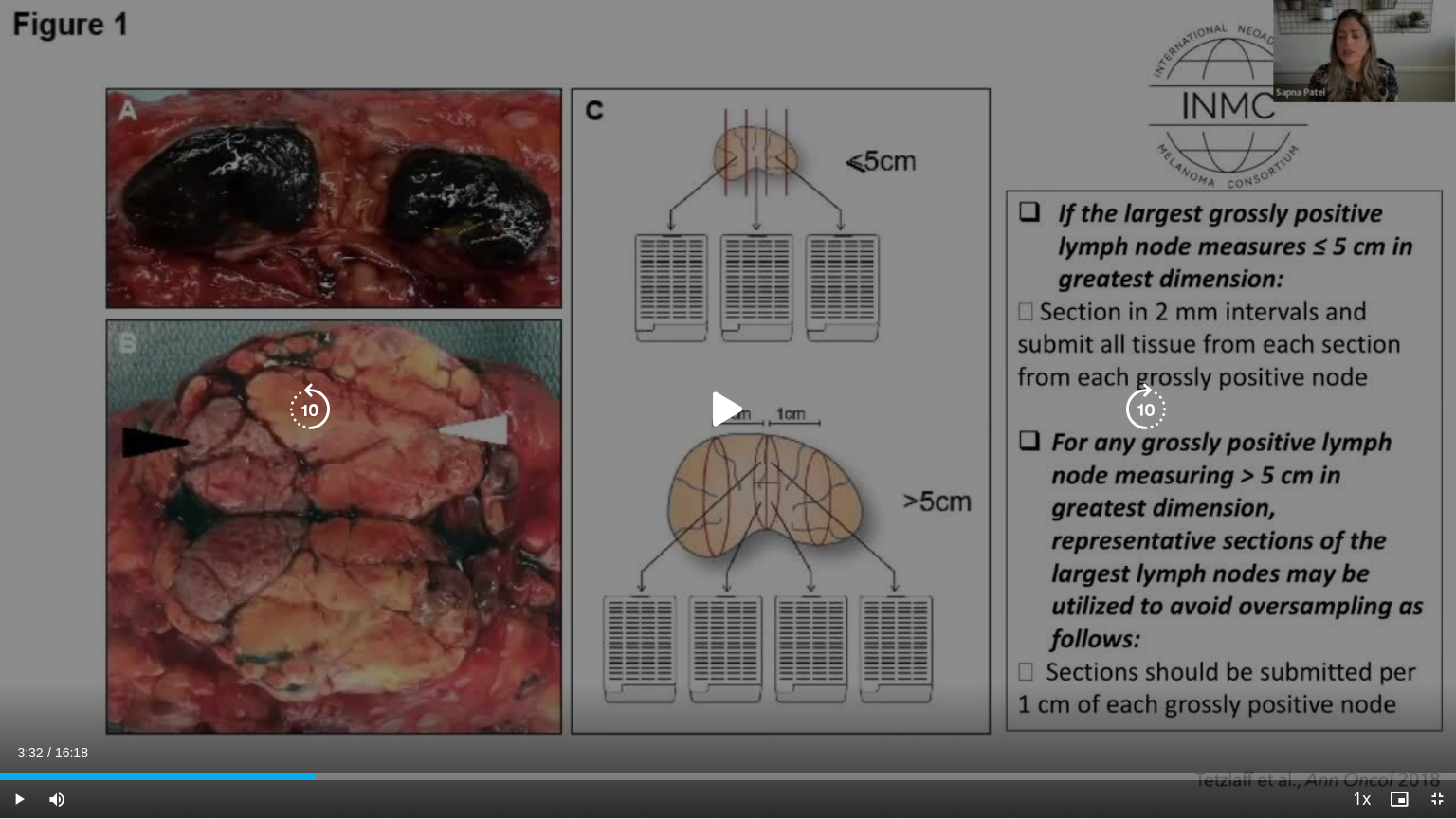 click at bounding box center (728, 410) 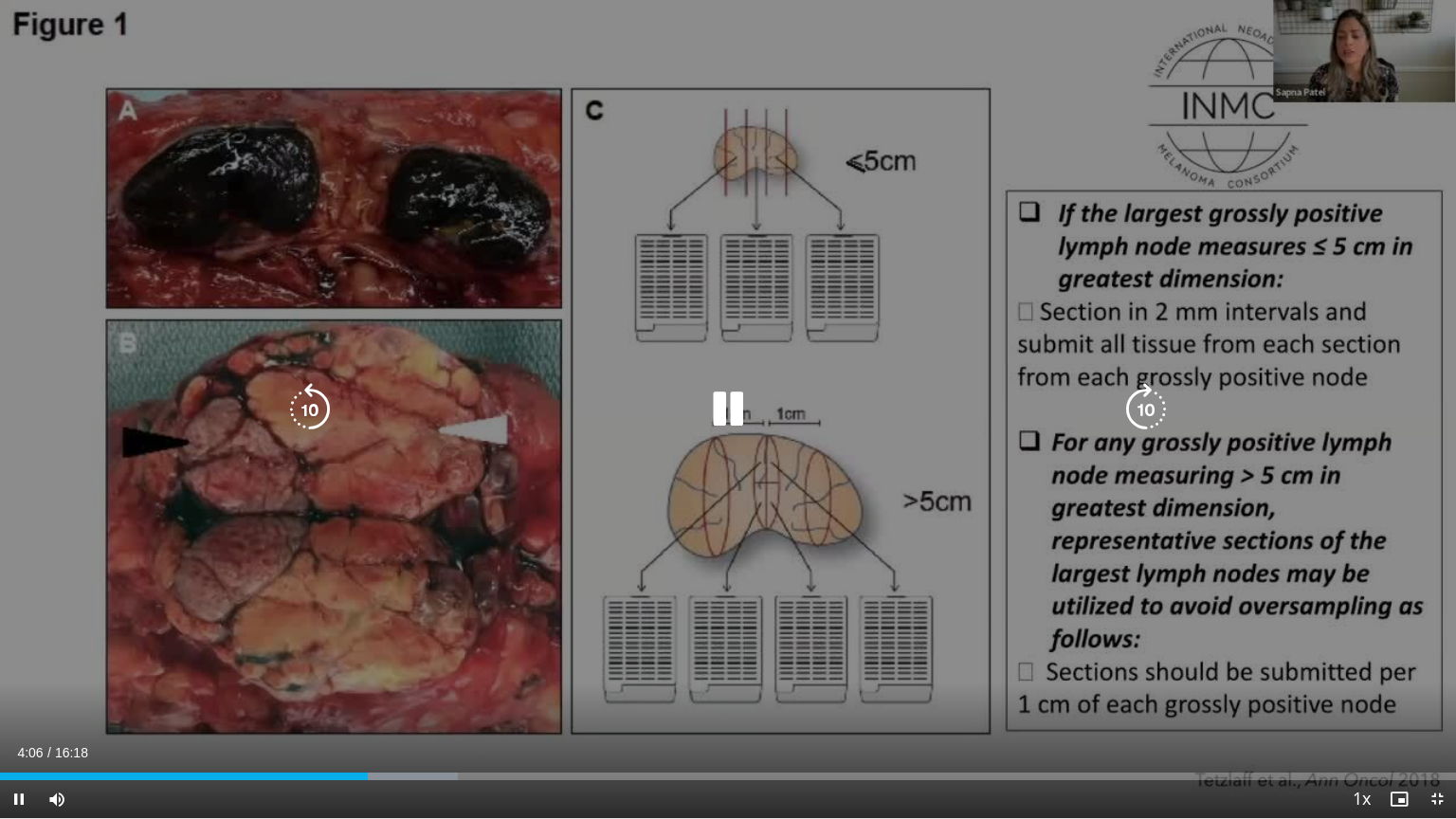 click at bounding box center (310, 410) 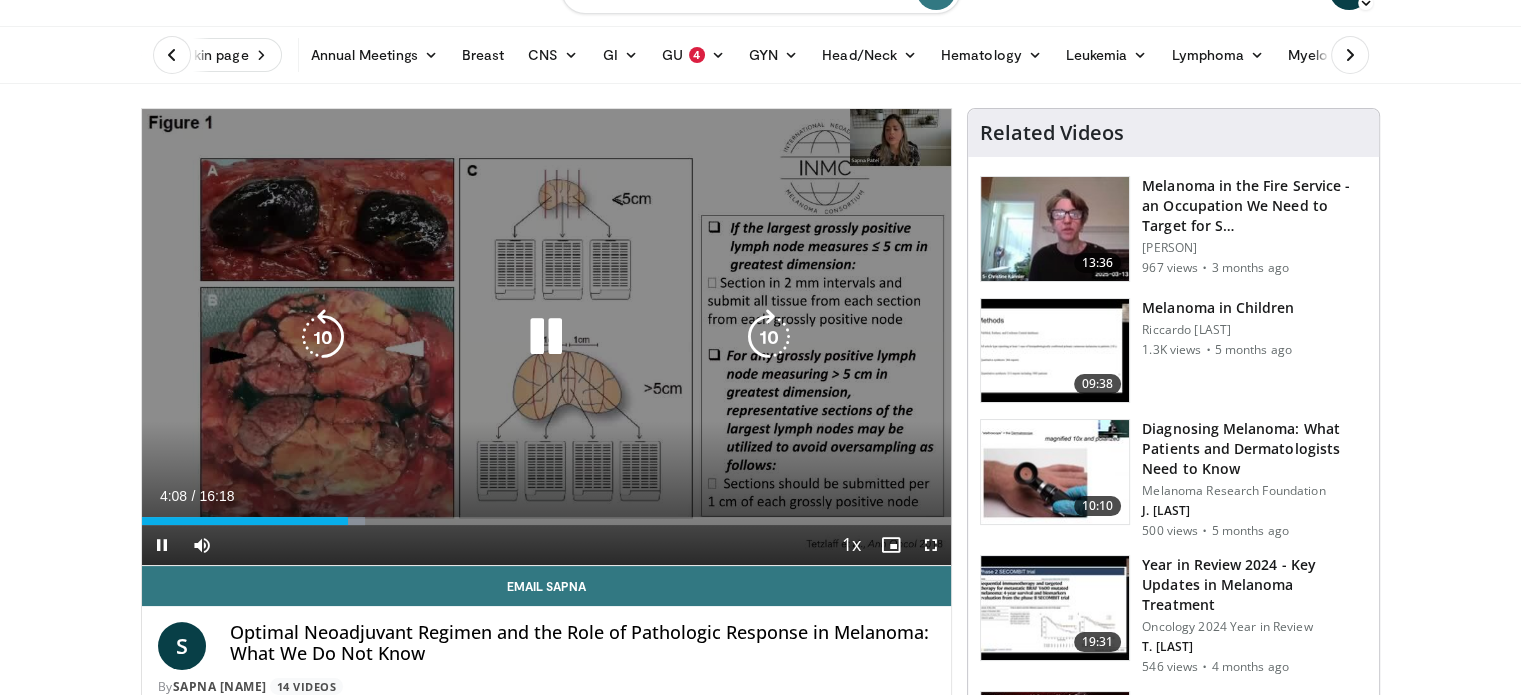 click at bounding box center [546, 337] 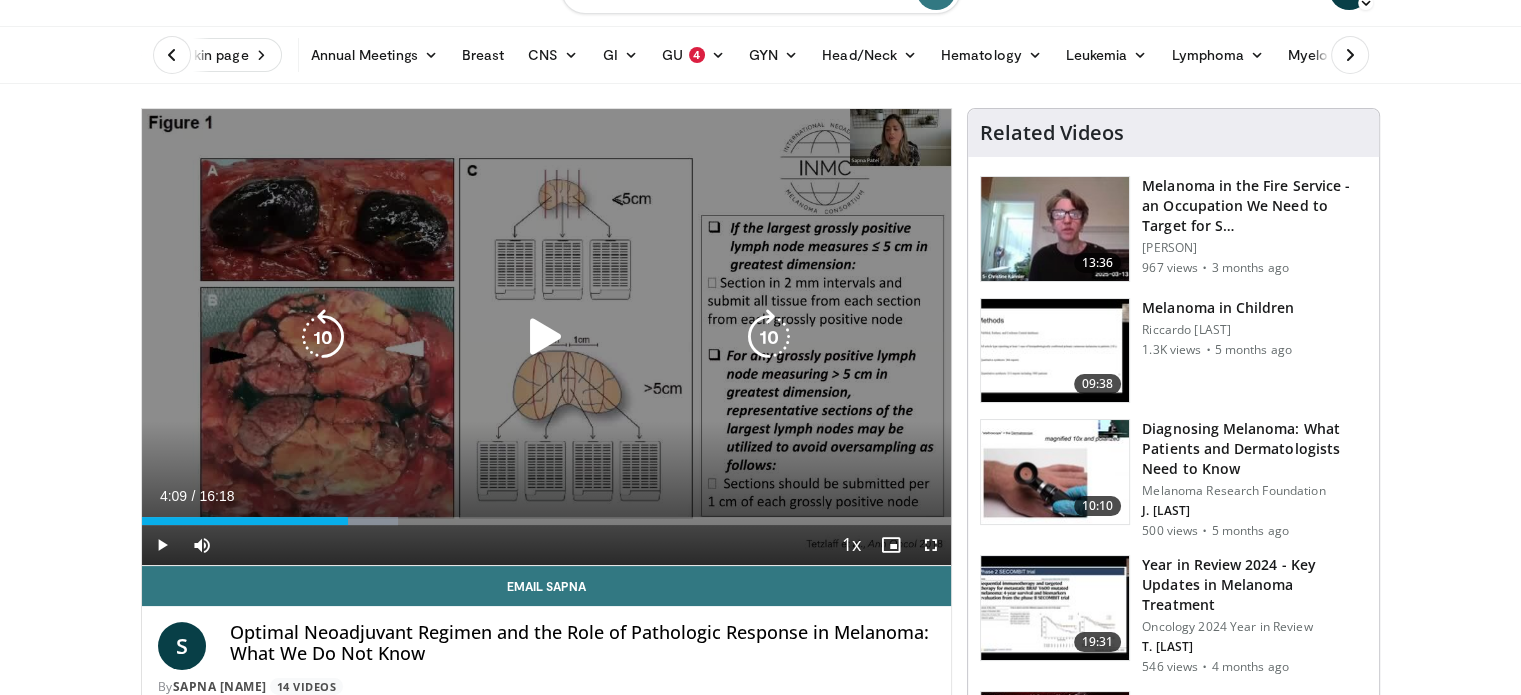 click at bounding box center [546, 337] 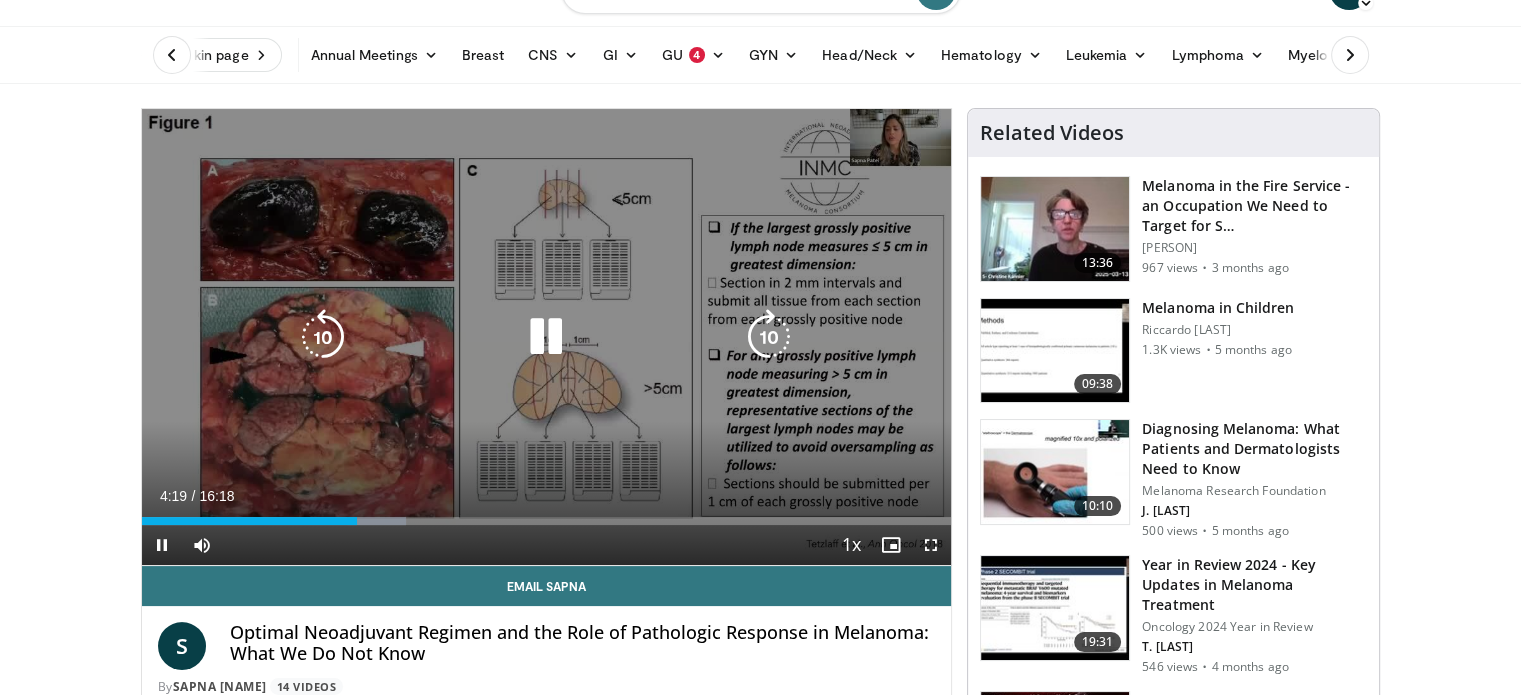 click at bounding box center [546, 337] 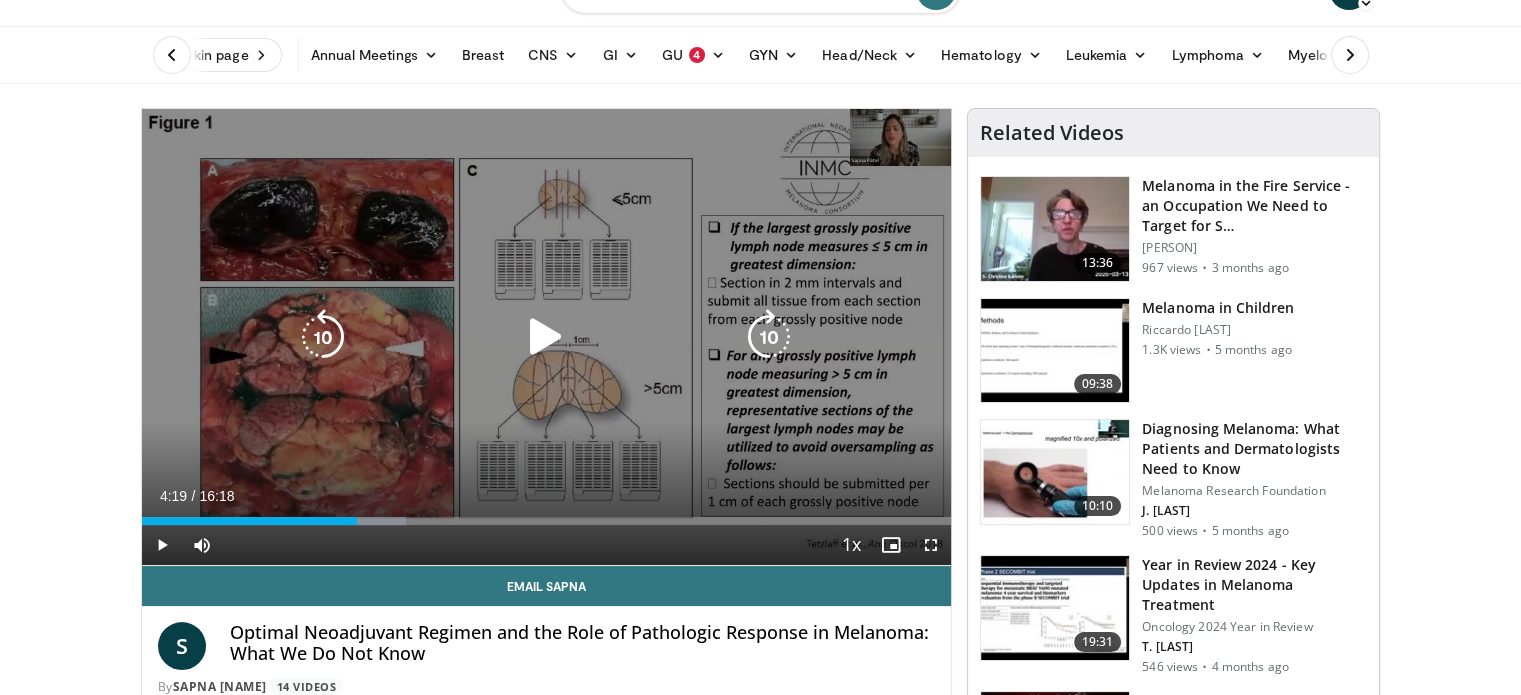 click at bounding box center (323, 337) 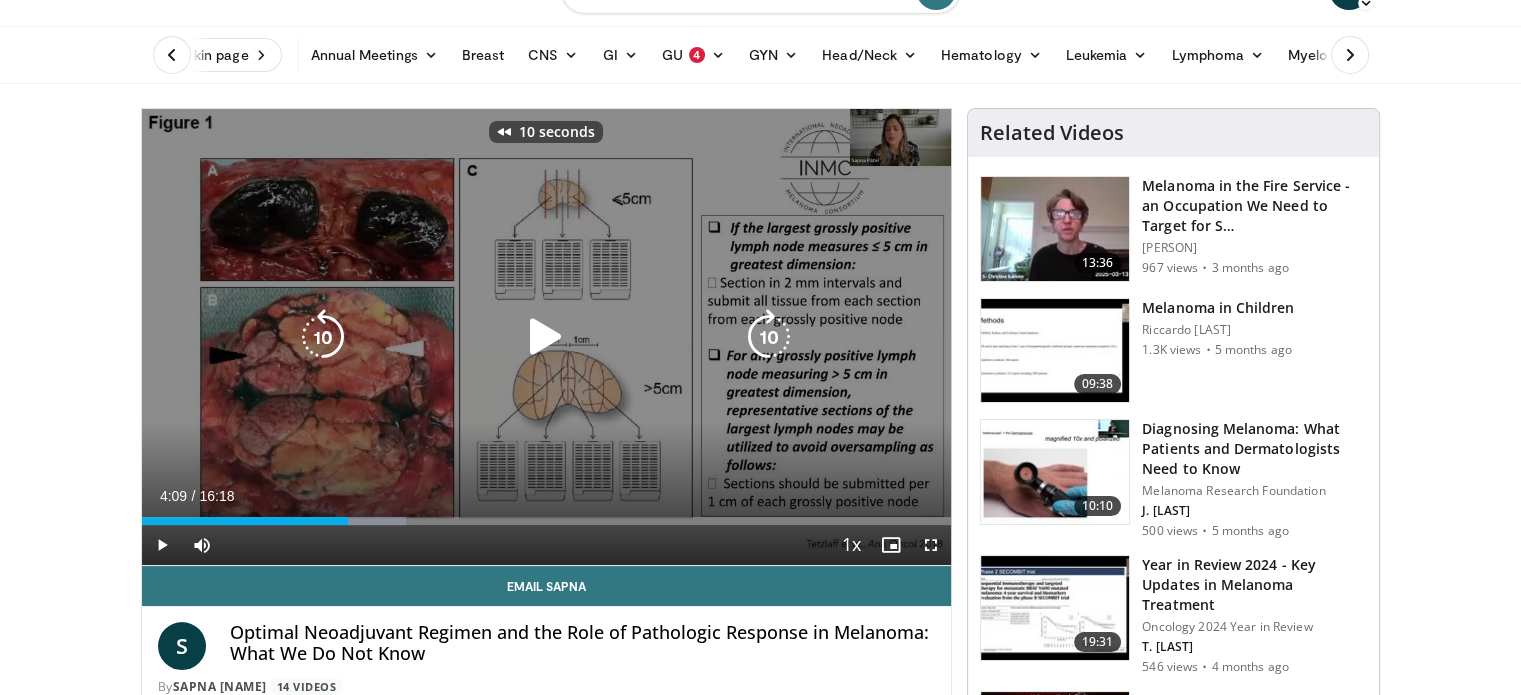 click at bounding box center (323, 337) 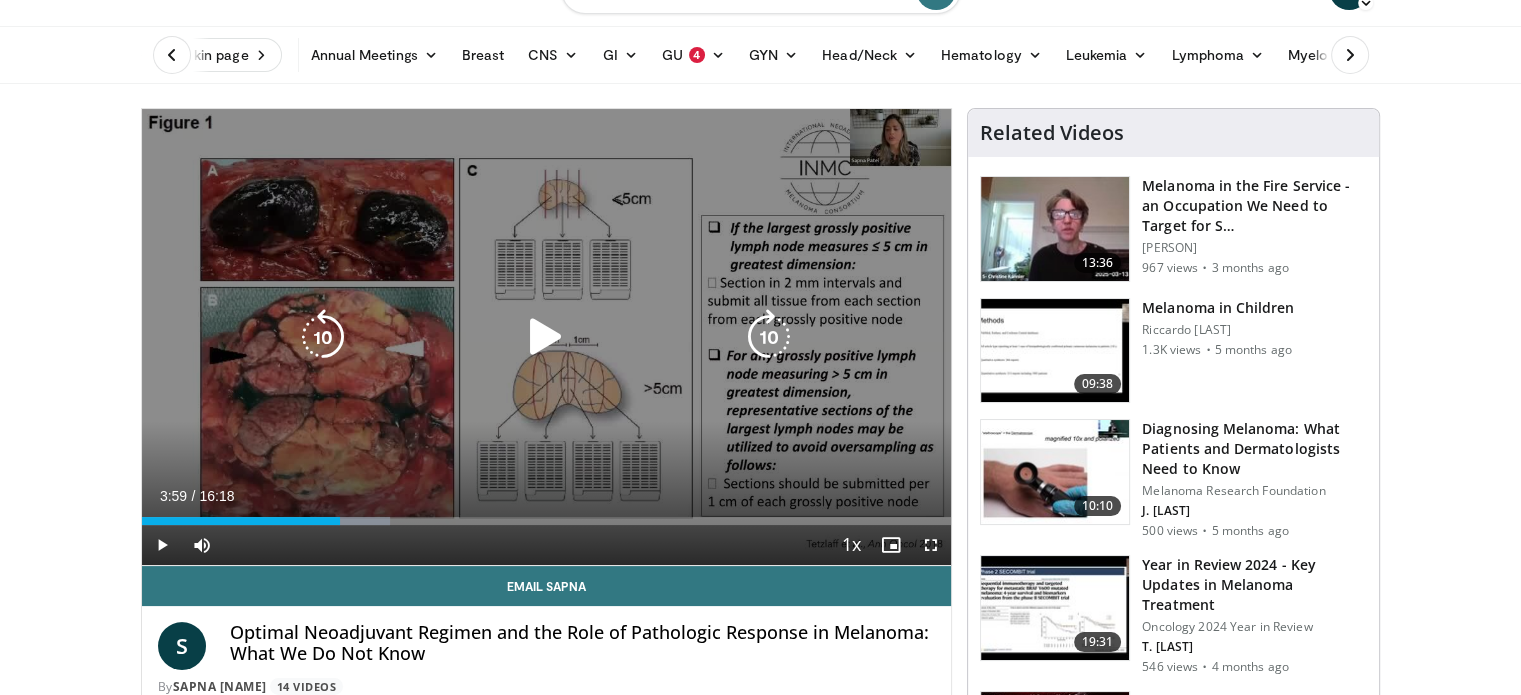 click at bounding box center [323, 337] 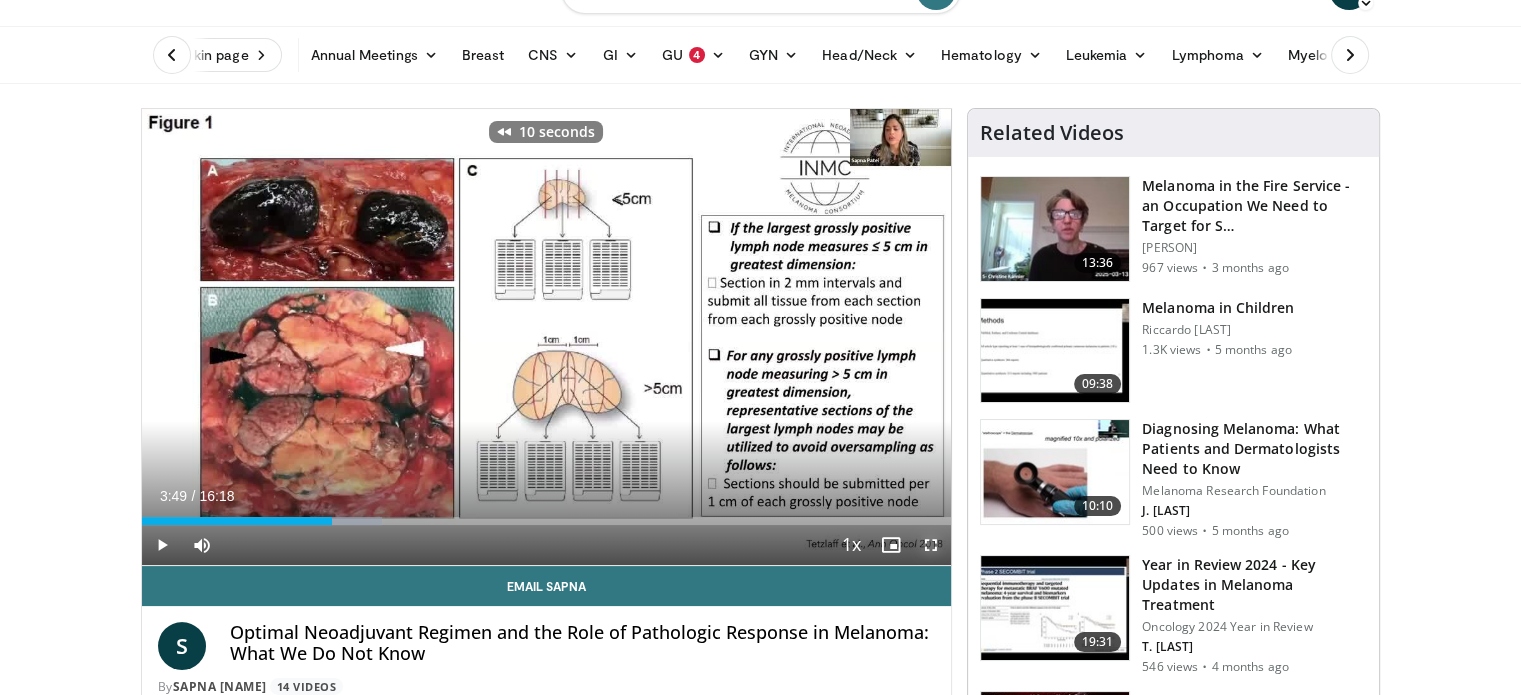 click at bounding box center [931, 545] 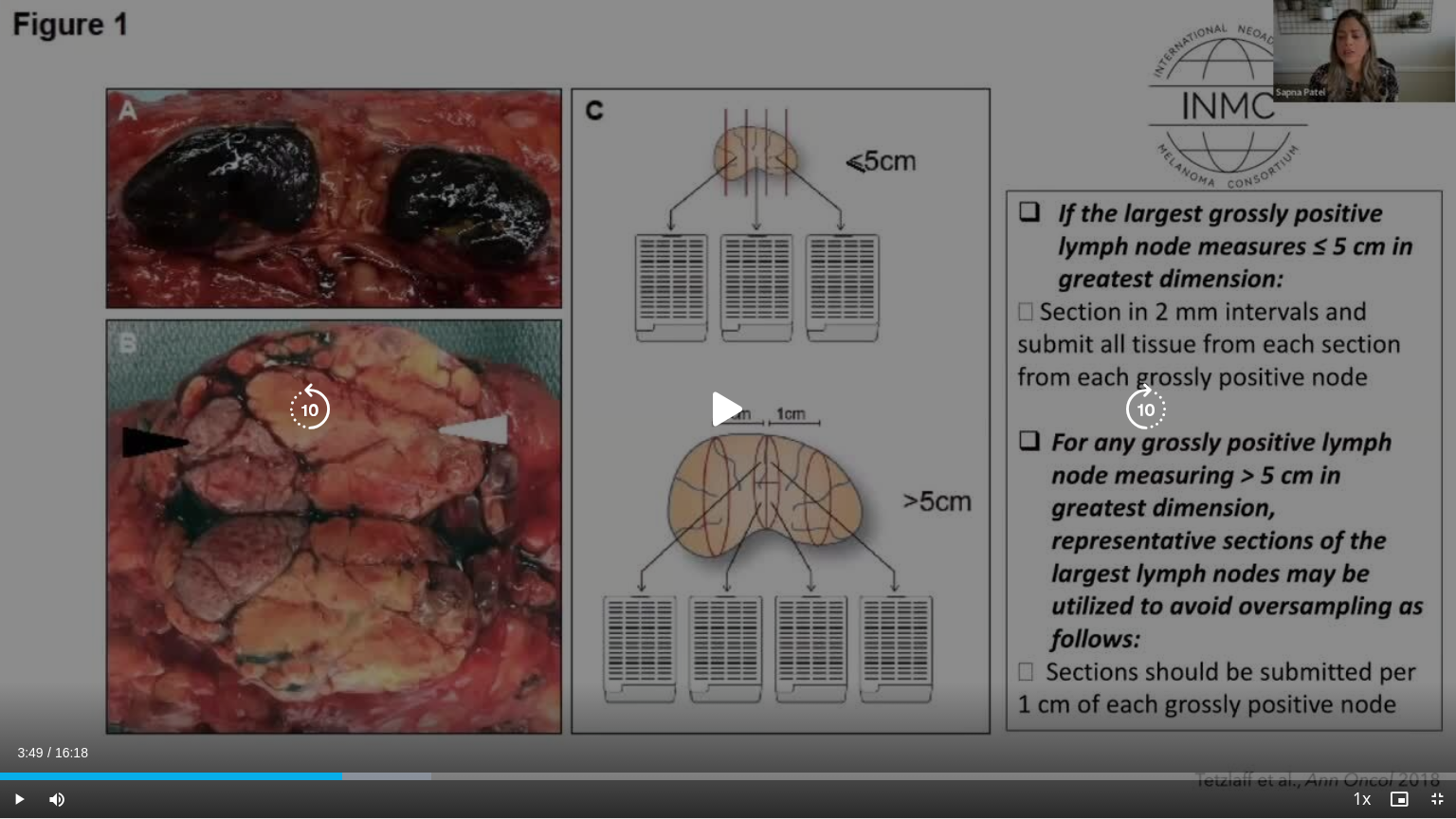 click at bounding box center [728, 410] 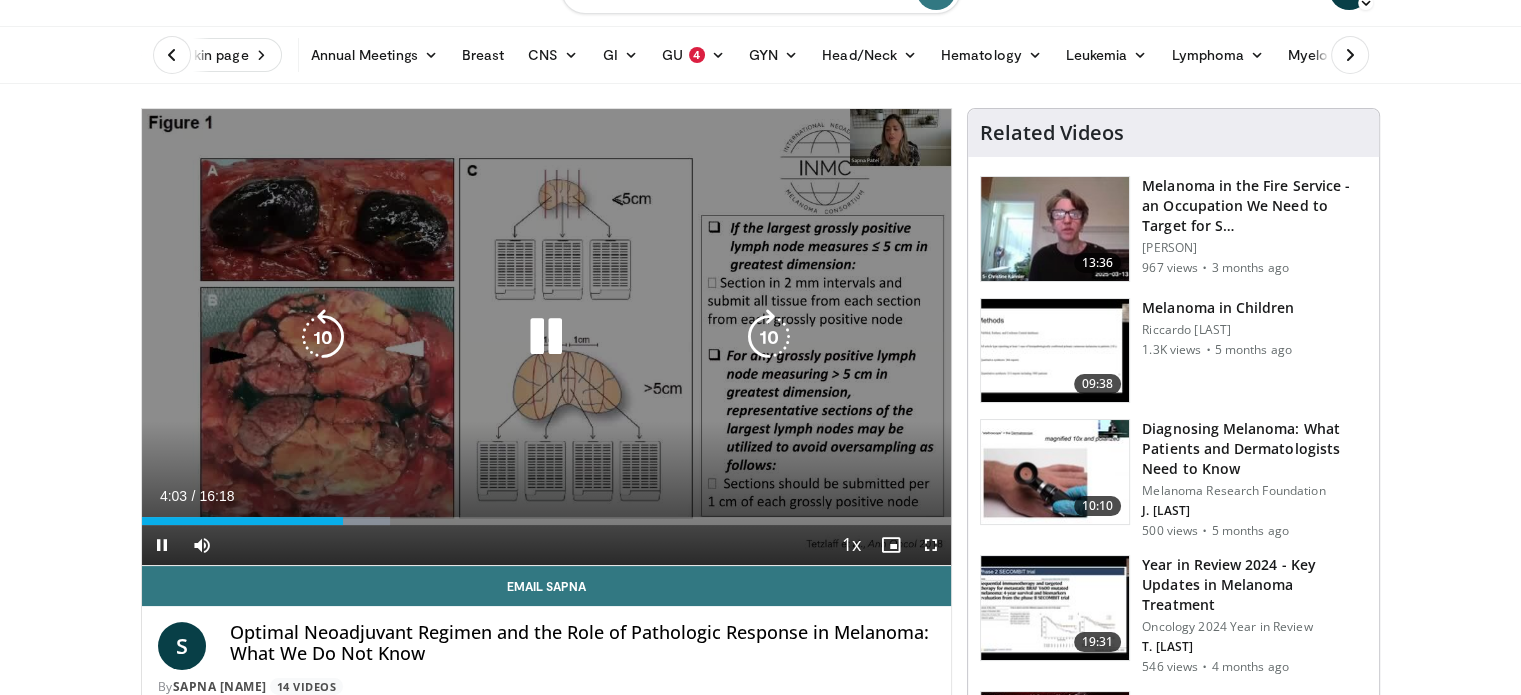 click at bounding box center [546, 337] 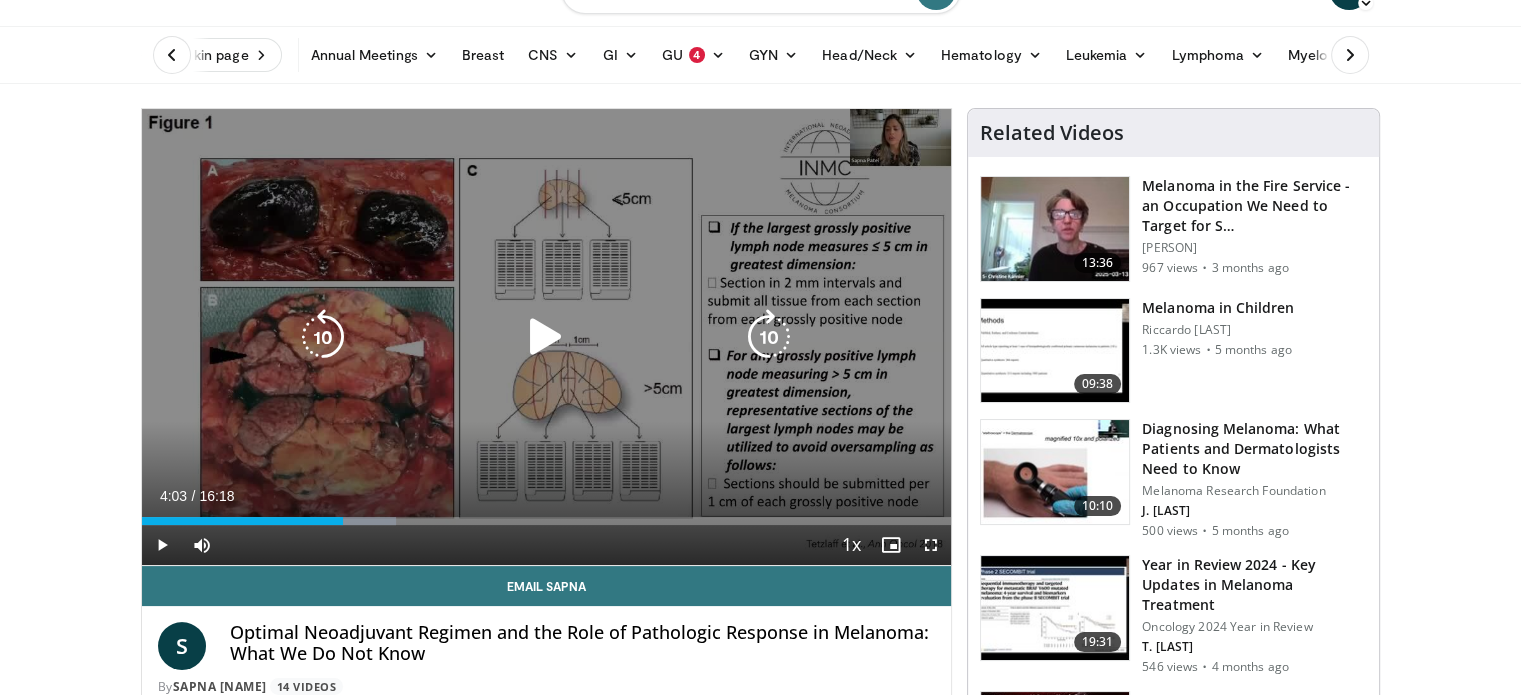 click at bounding box center (323, 337) 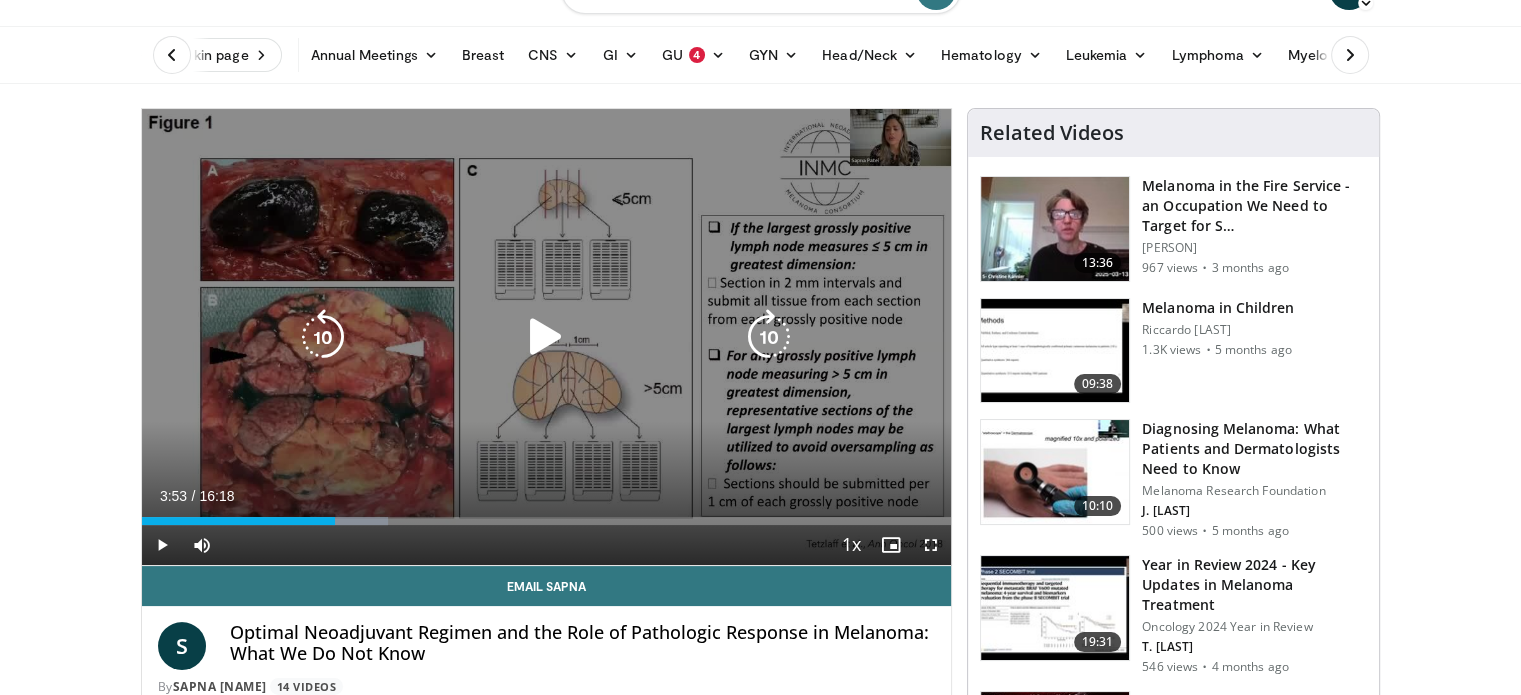 click at bounding box center [546, 337] 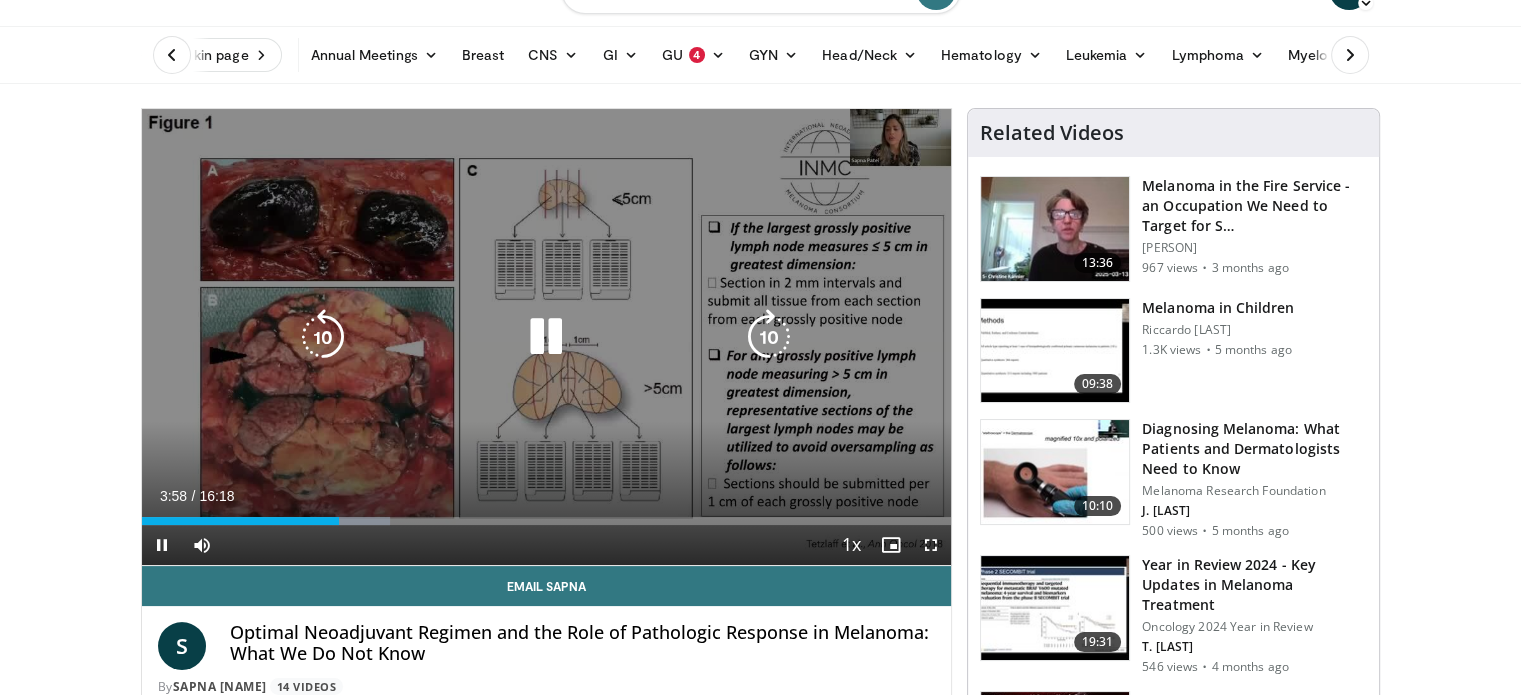 click at bounding box center [546, 337] 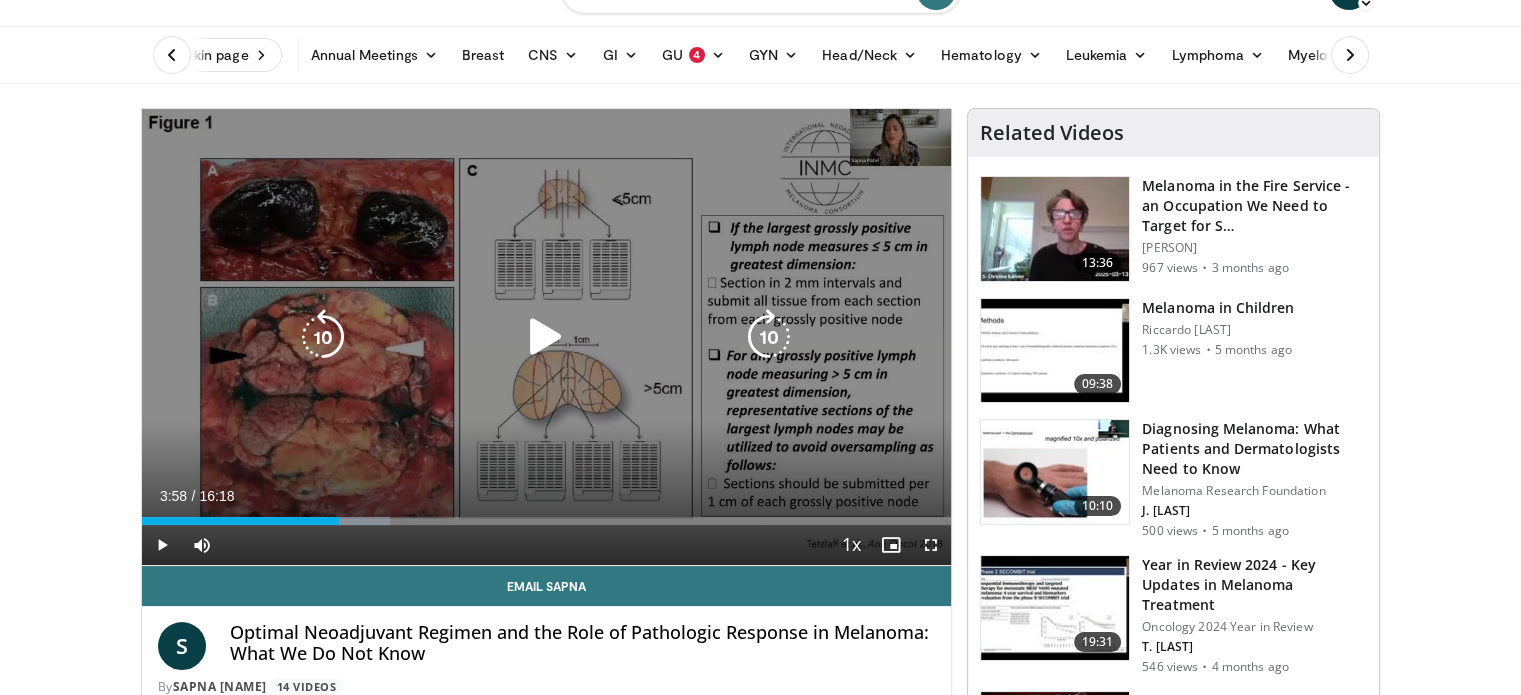 click at bounding box center [323, 337] 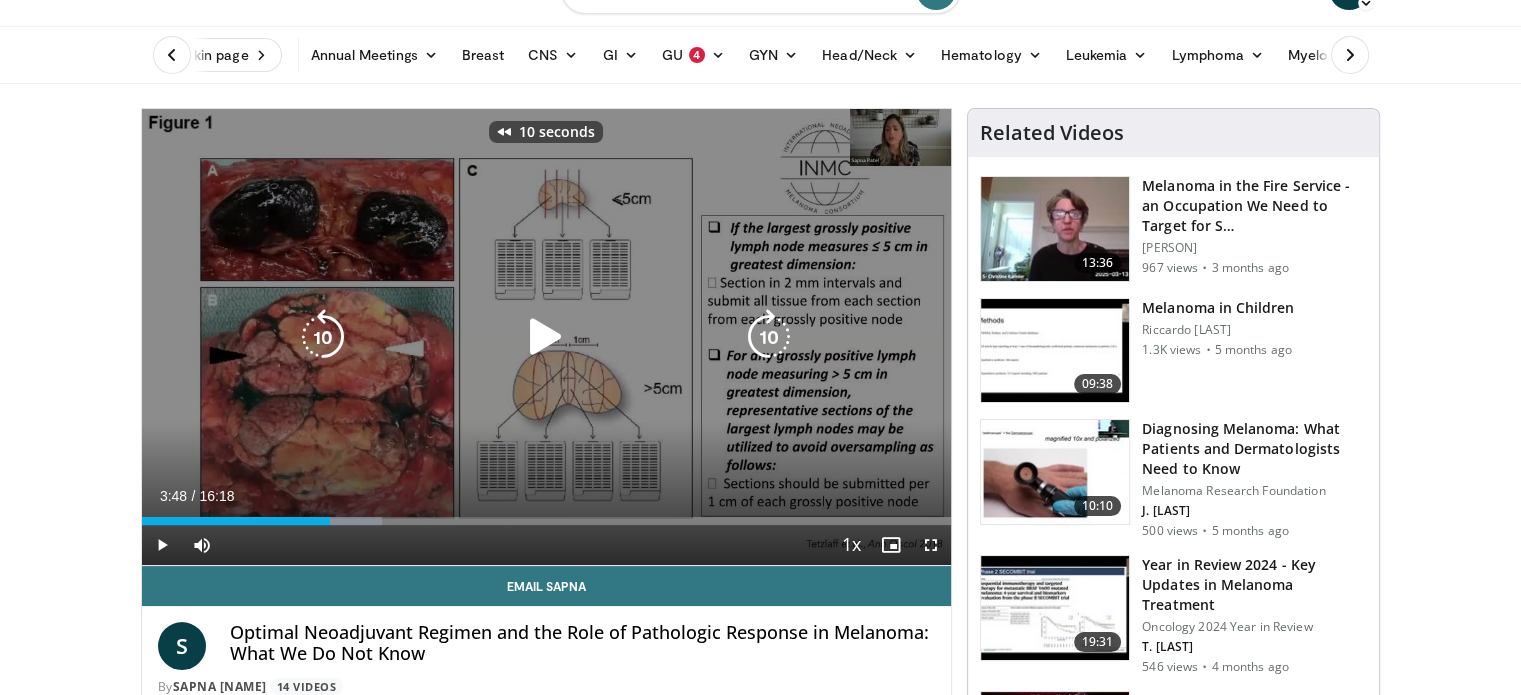 click at bounding box center [546, 337] 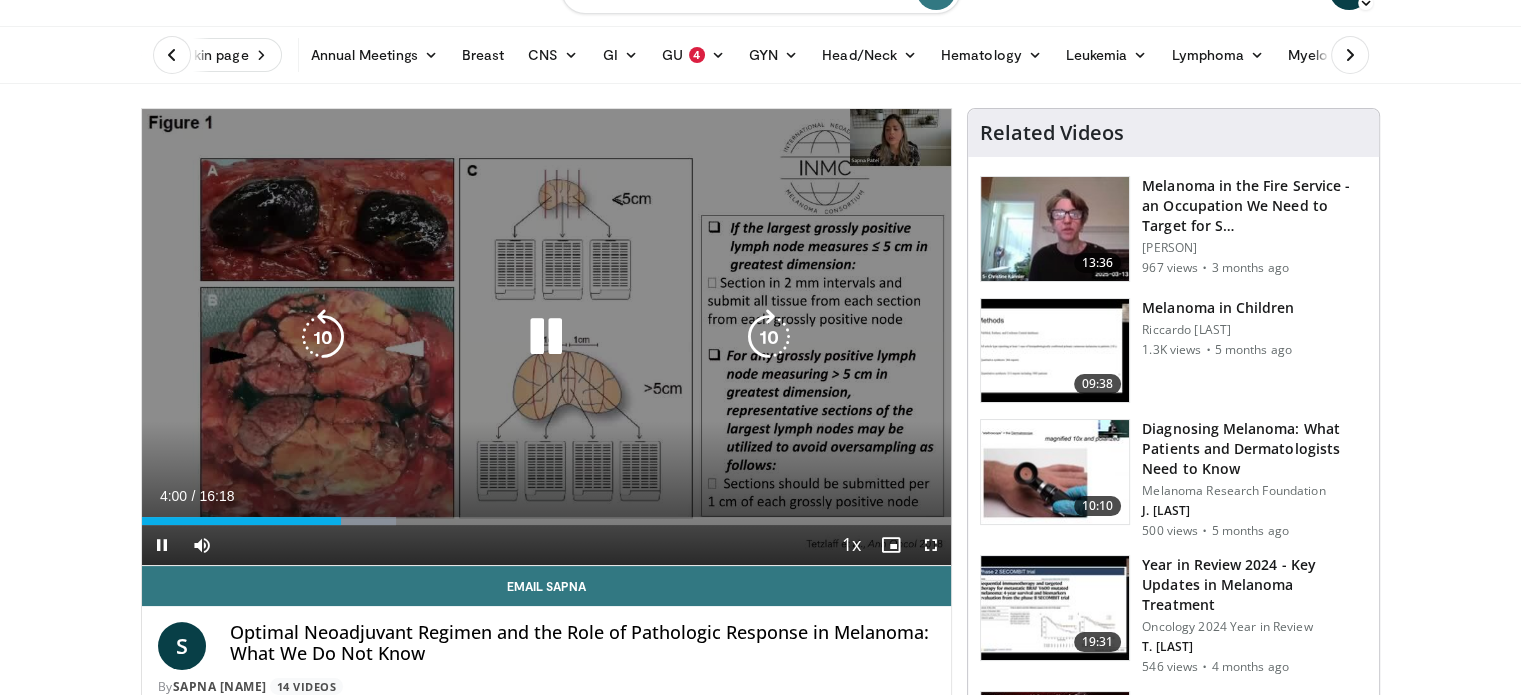 click at bounding box center (546, 337) 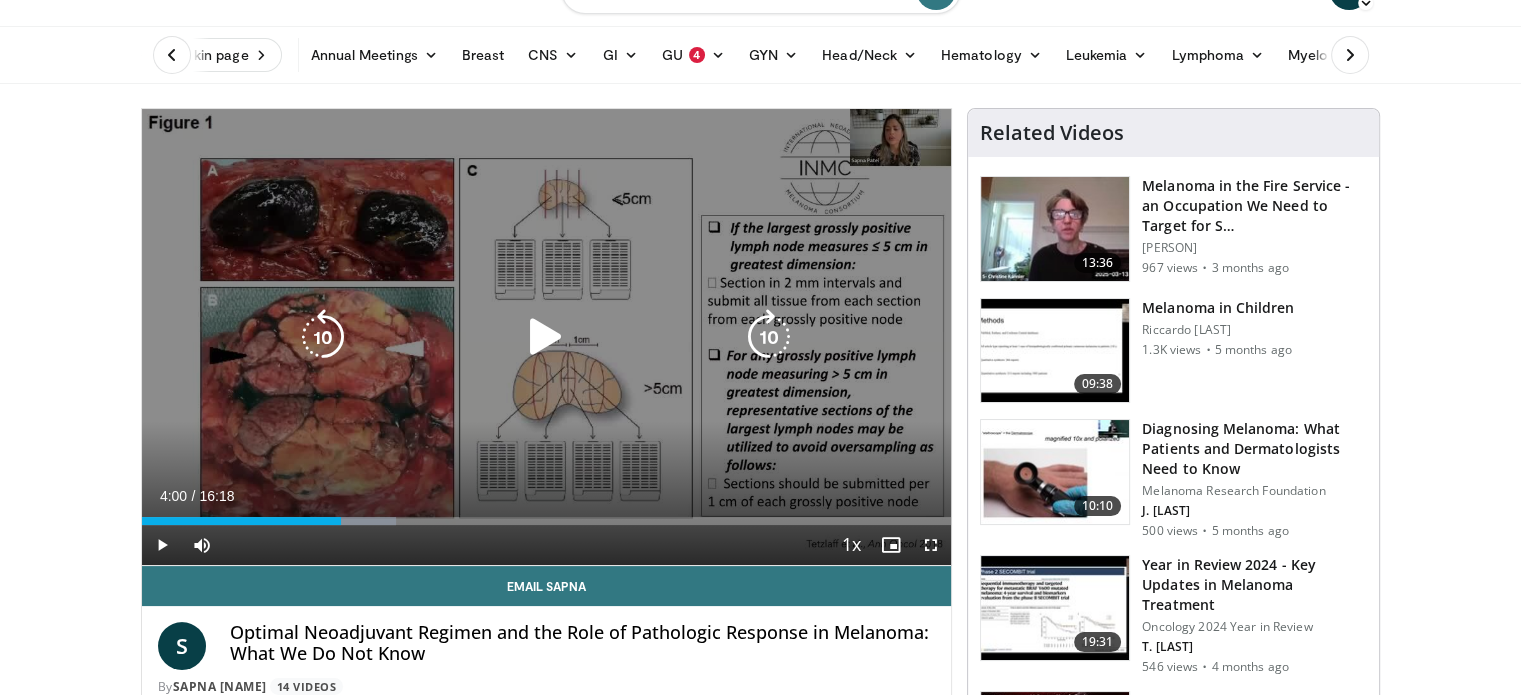 click at bounding box center [546, 337] 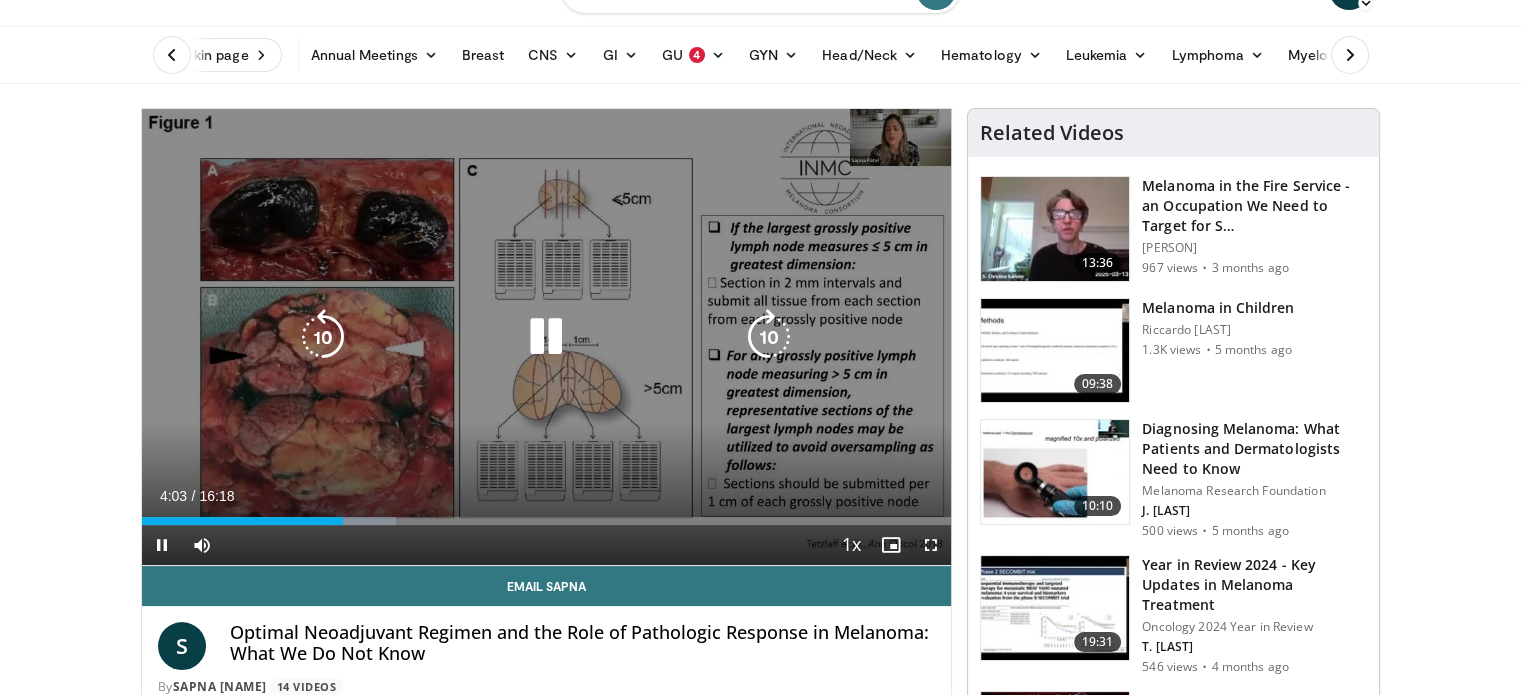 click at bounding box center [546, 337] 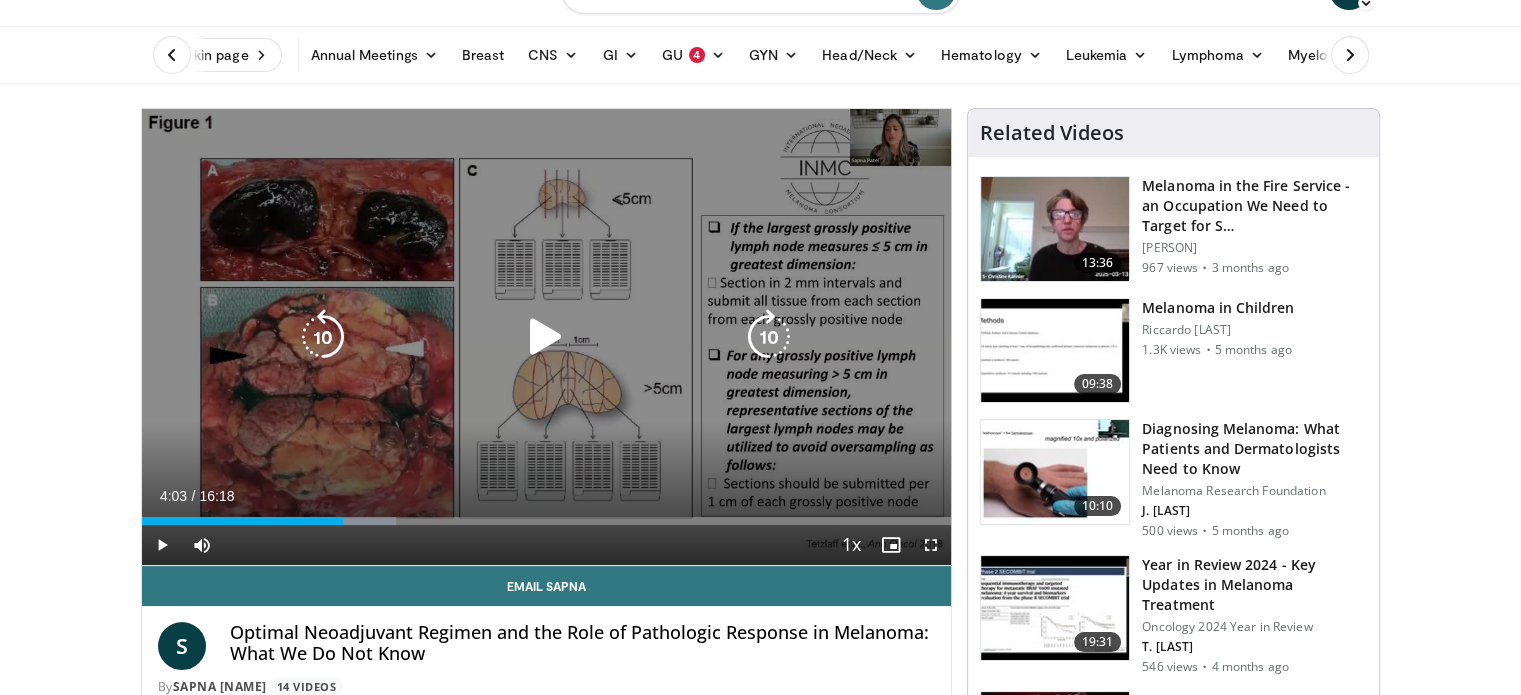 click at bounding box center (546, 337) 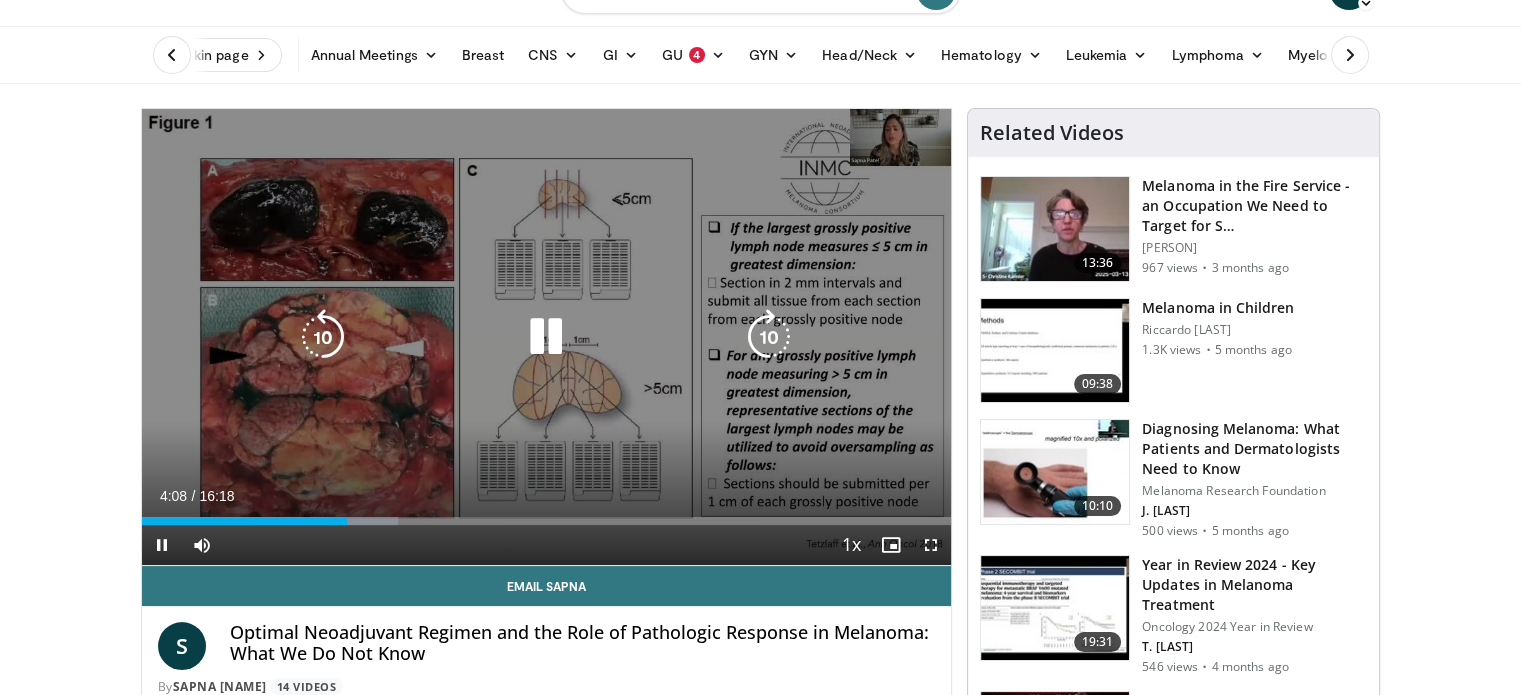 click at bounding box center (546, 337) 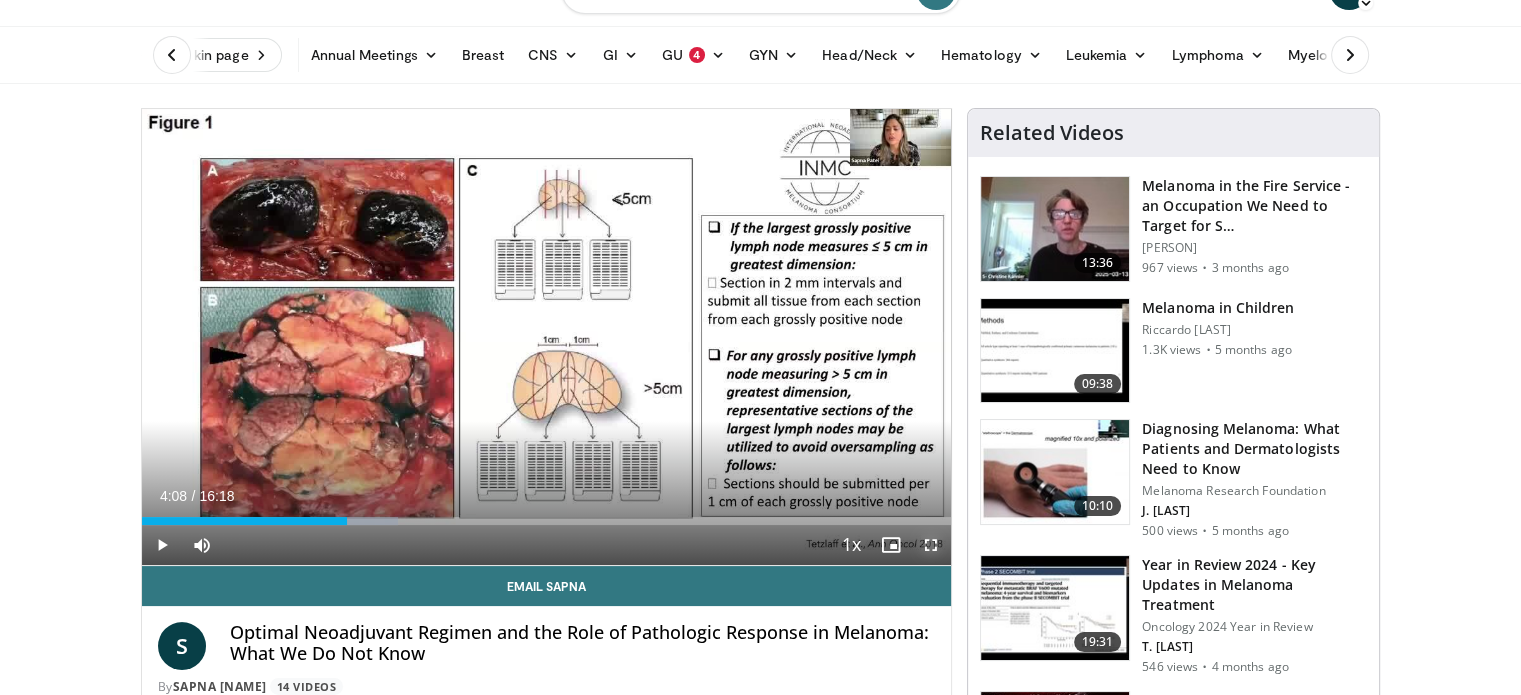 click at bounding box center (931, 545) 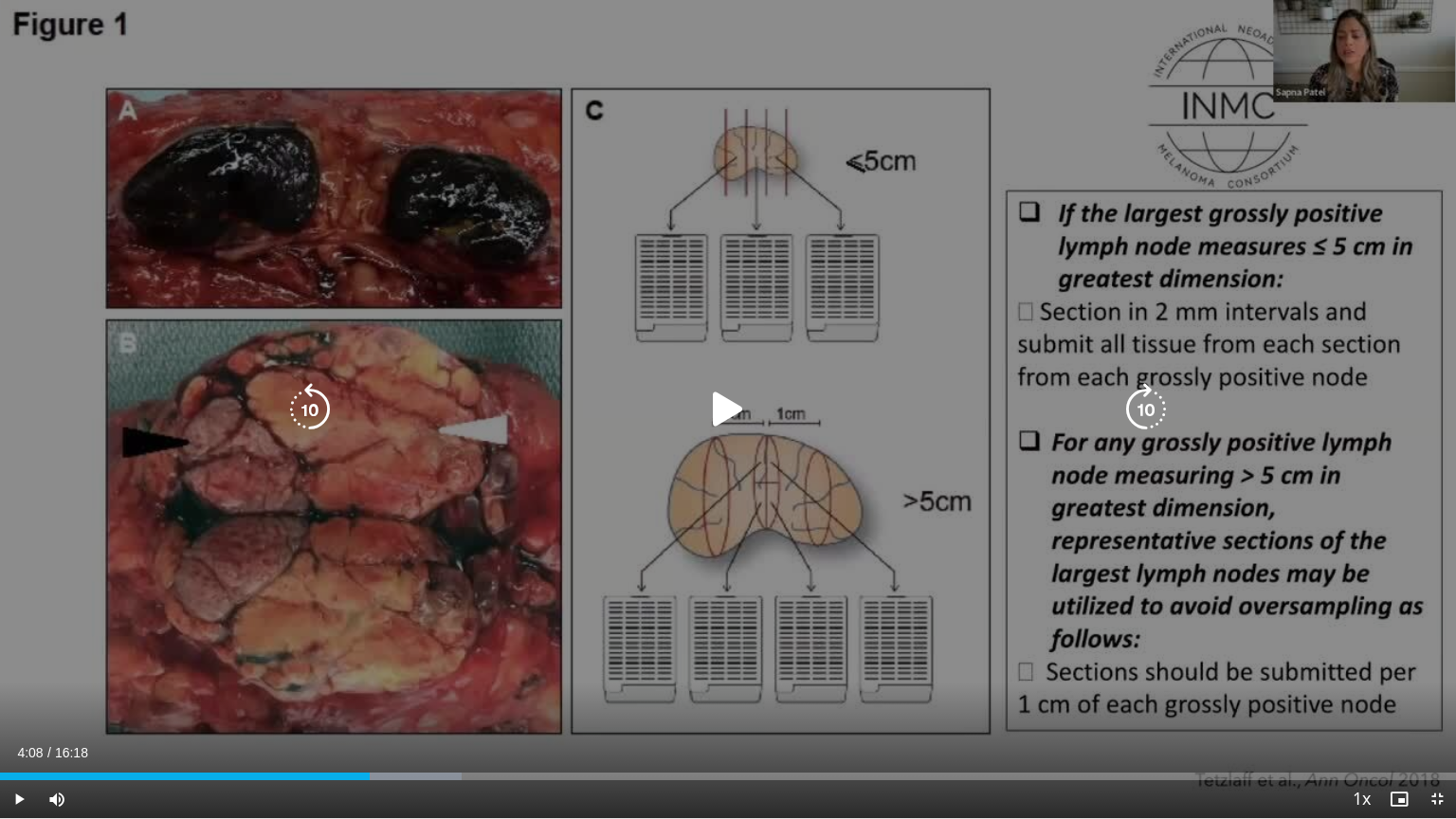 click at bounding box center (728, 410) 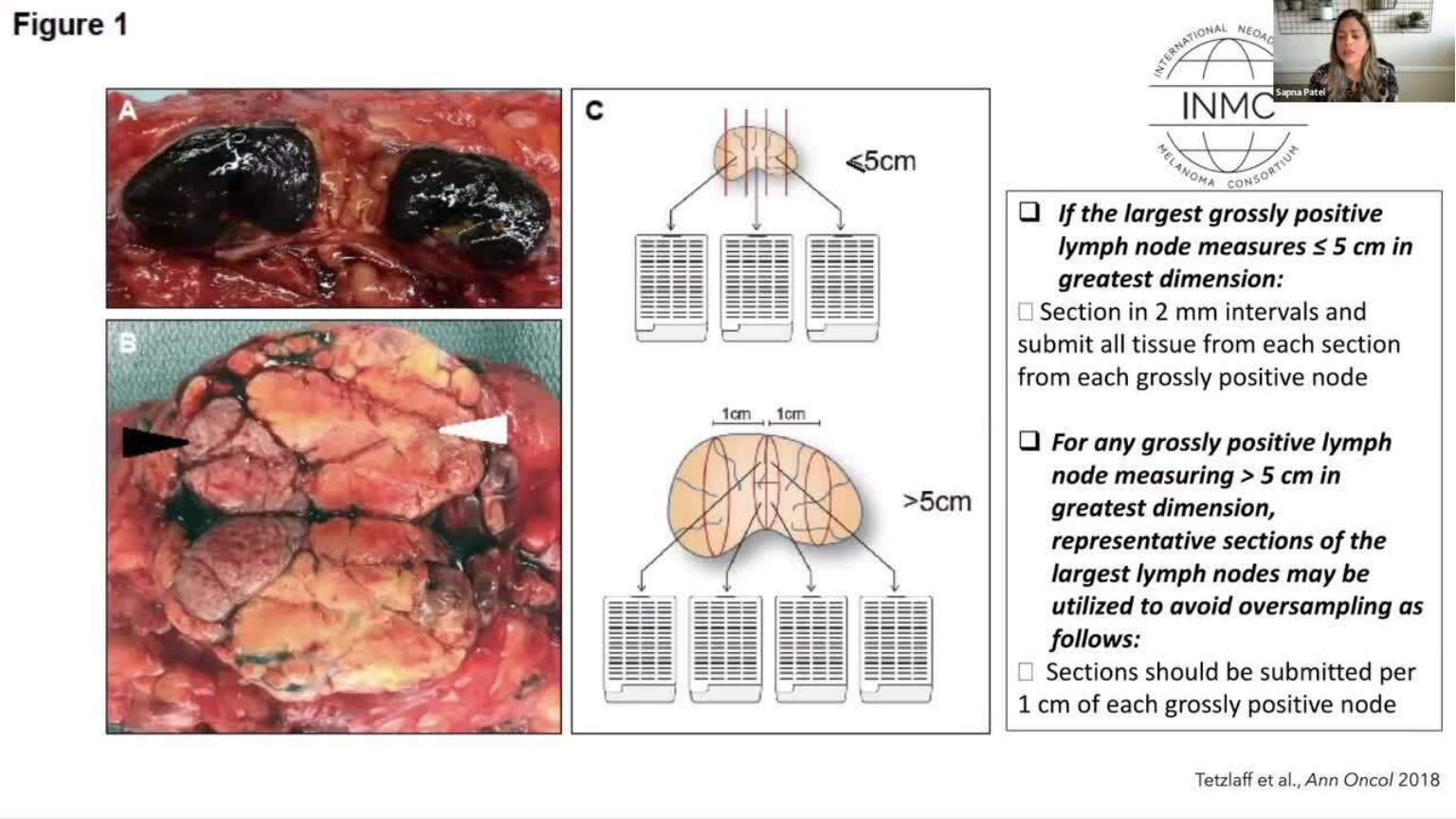 click on "10 seconds
Tap to unmute" at bounding box center [728, 409] 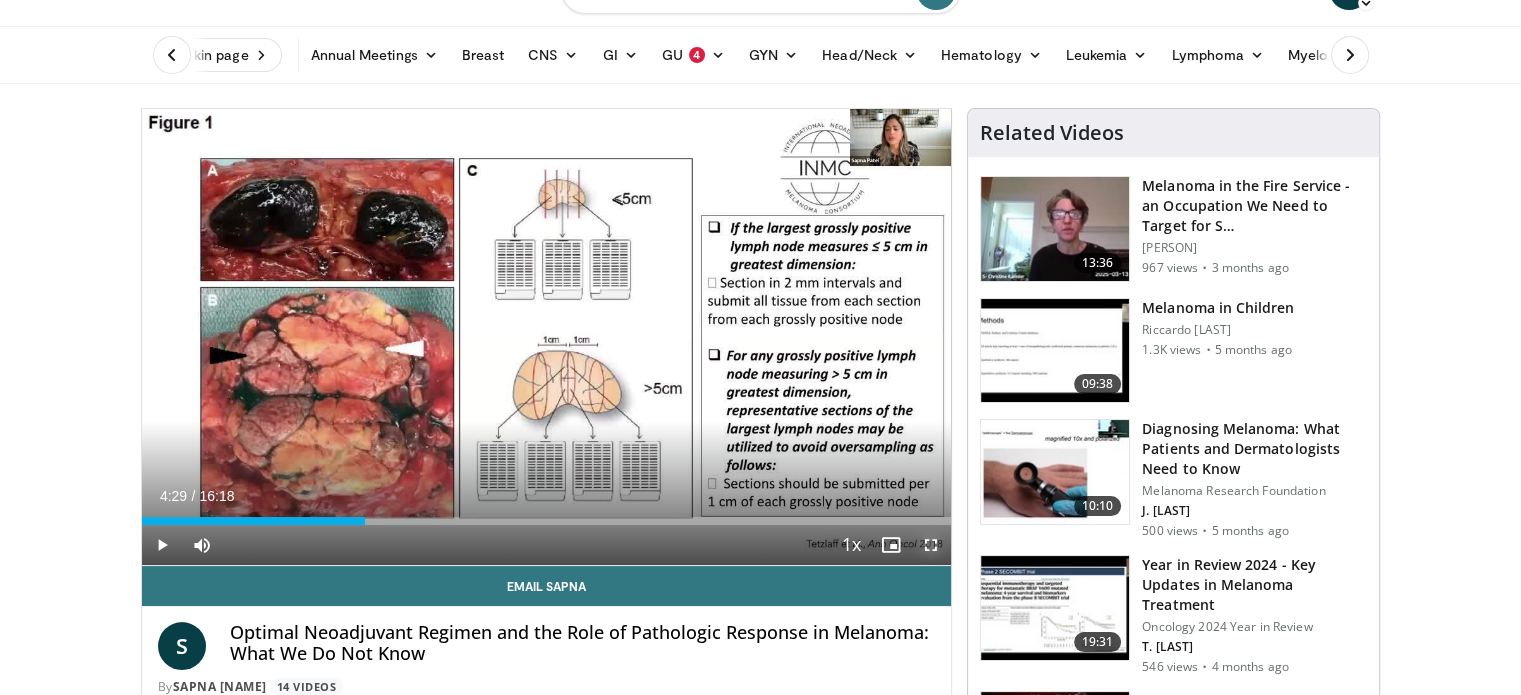 click at bounding box center [931, 545] 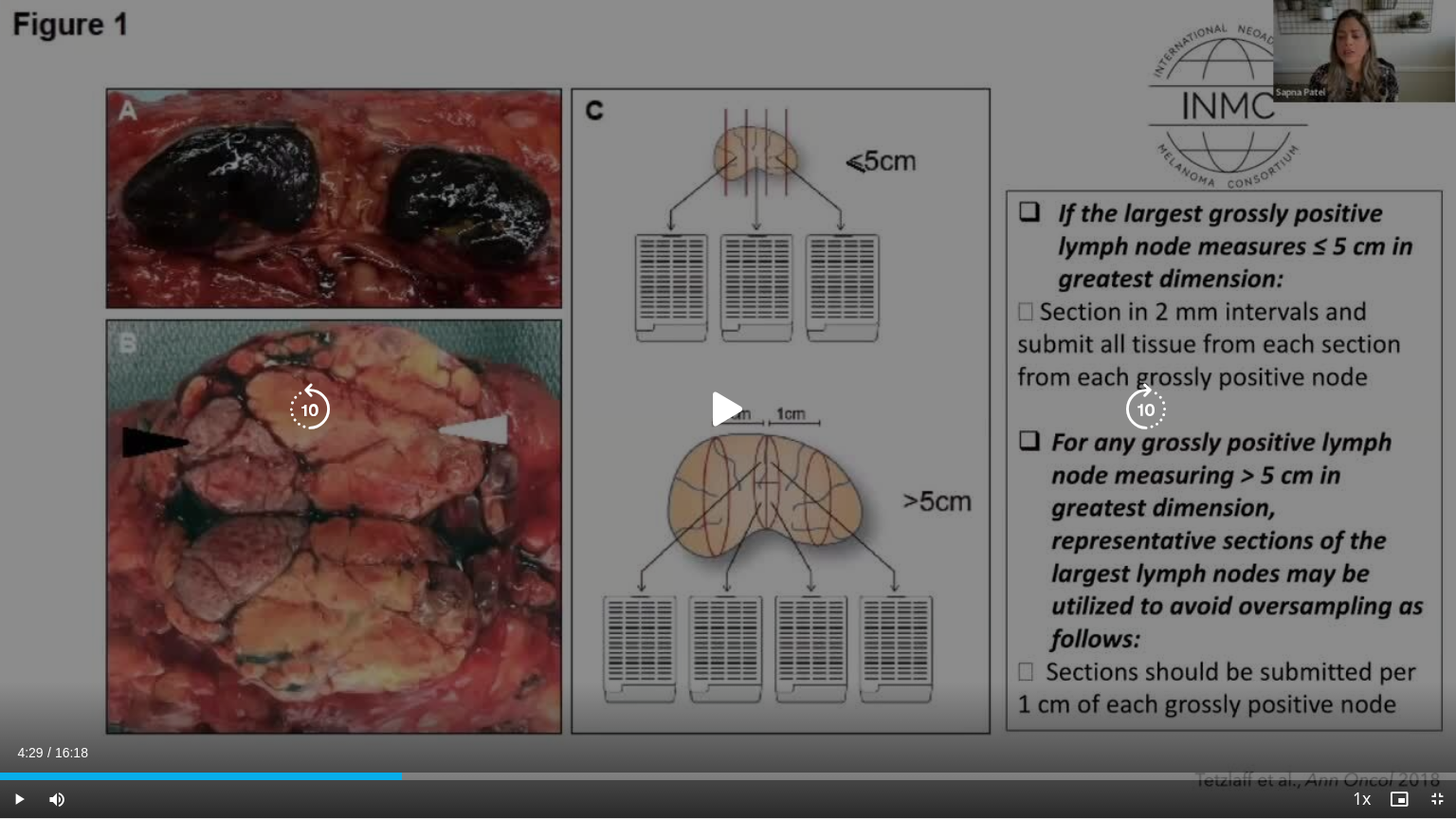 click at bounding box center (728, 410) 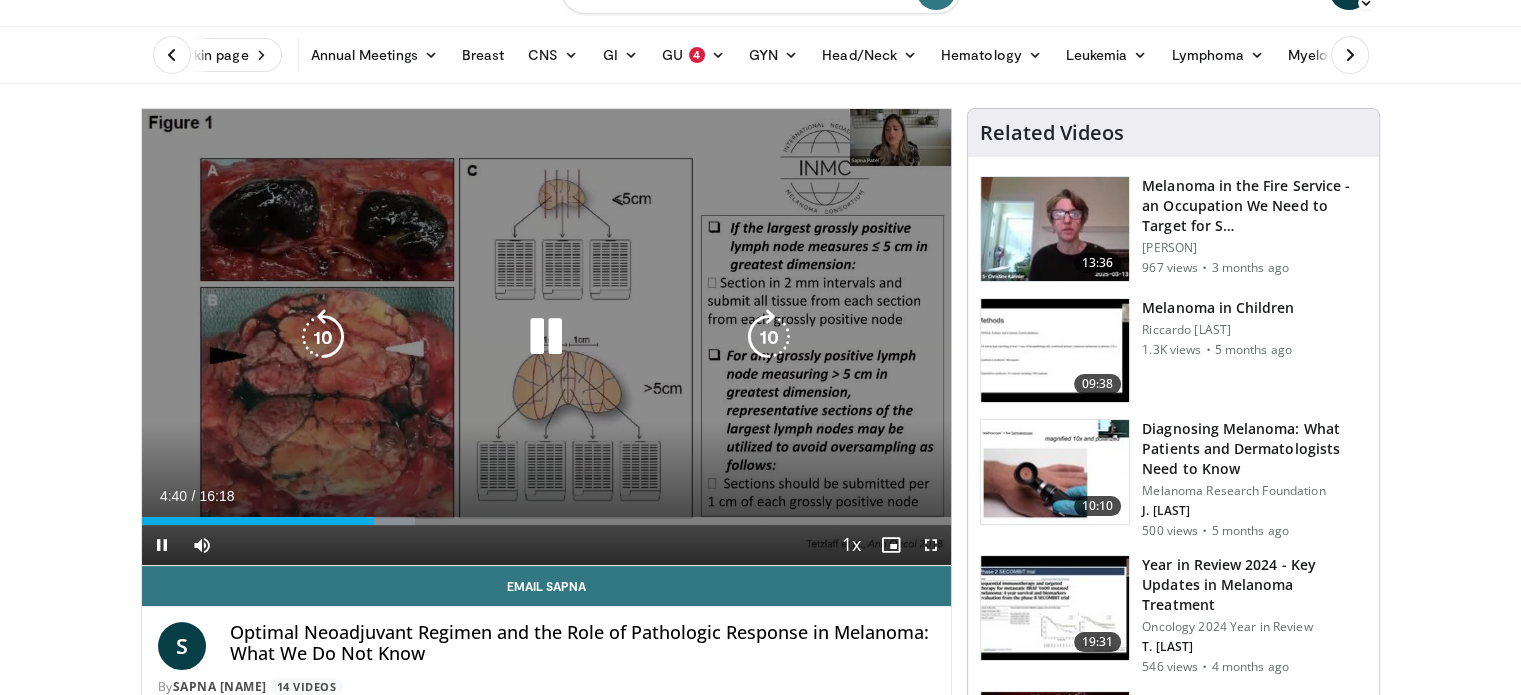 click at bounding box center (546, 337) 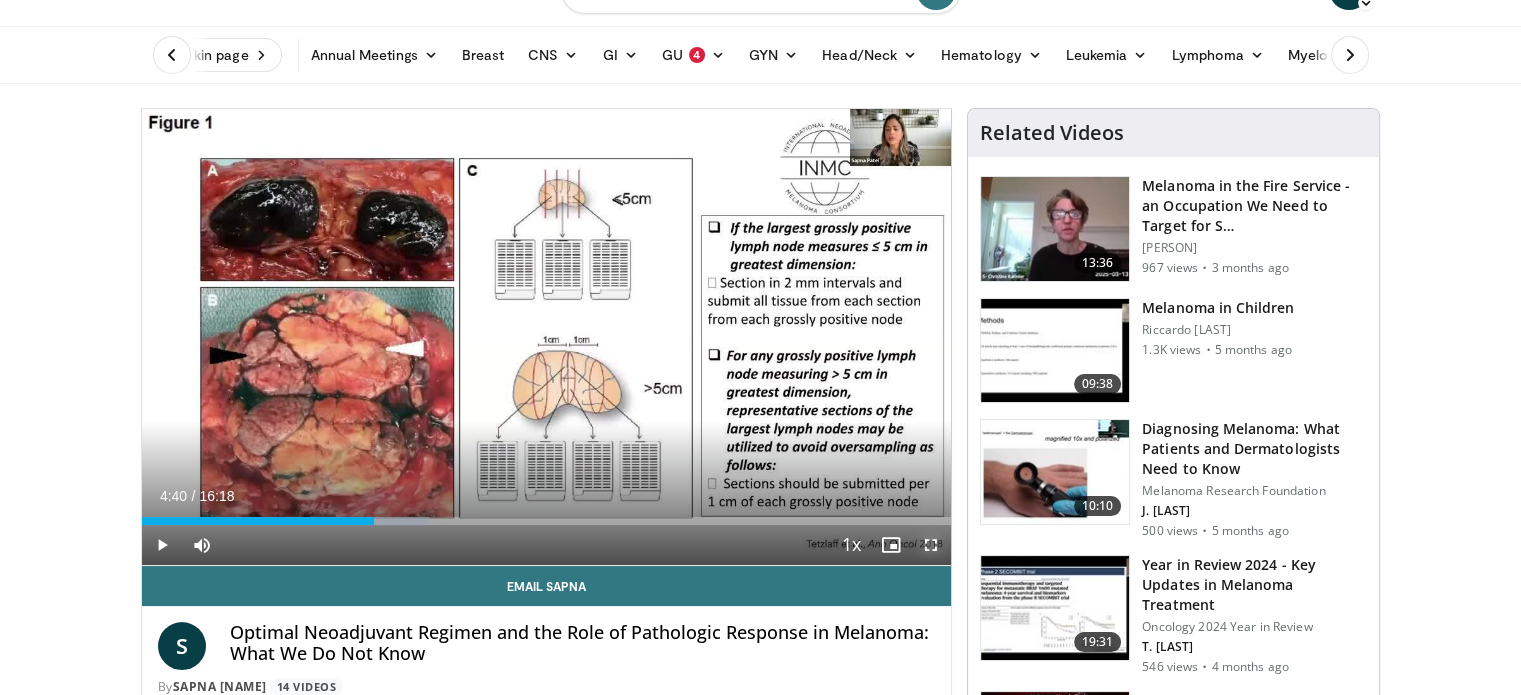 click at bounding box center [931, 545] 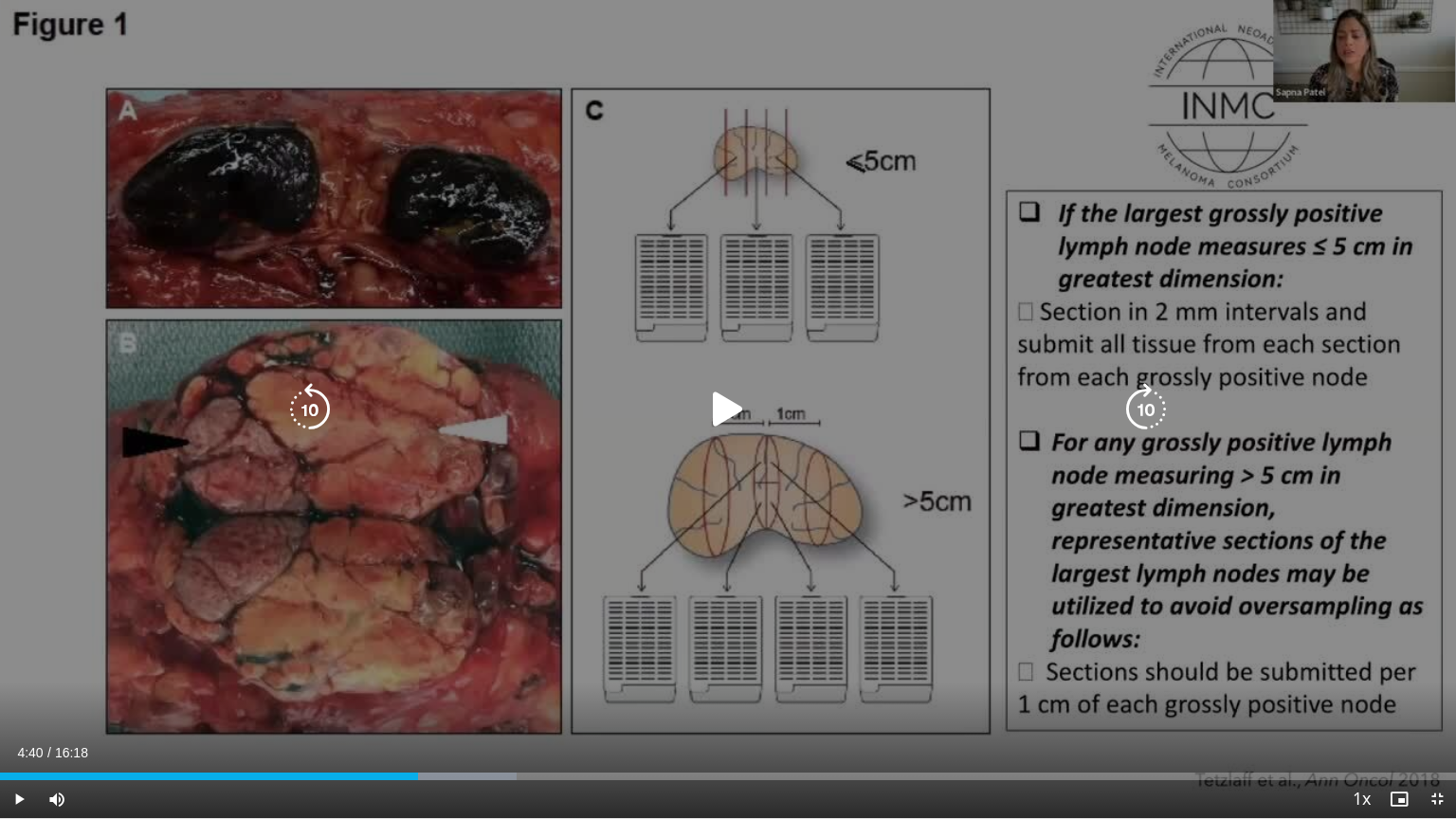 click at bounding box center [728, 410] 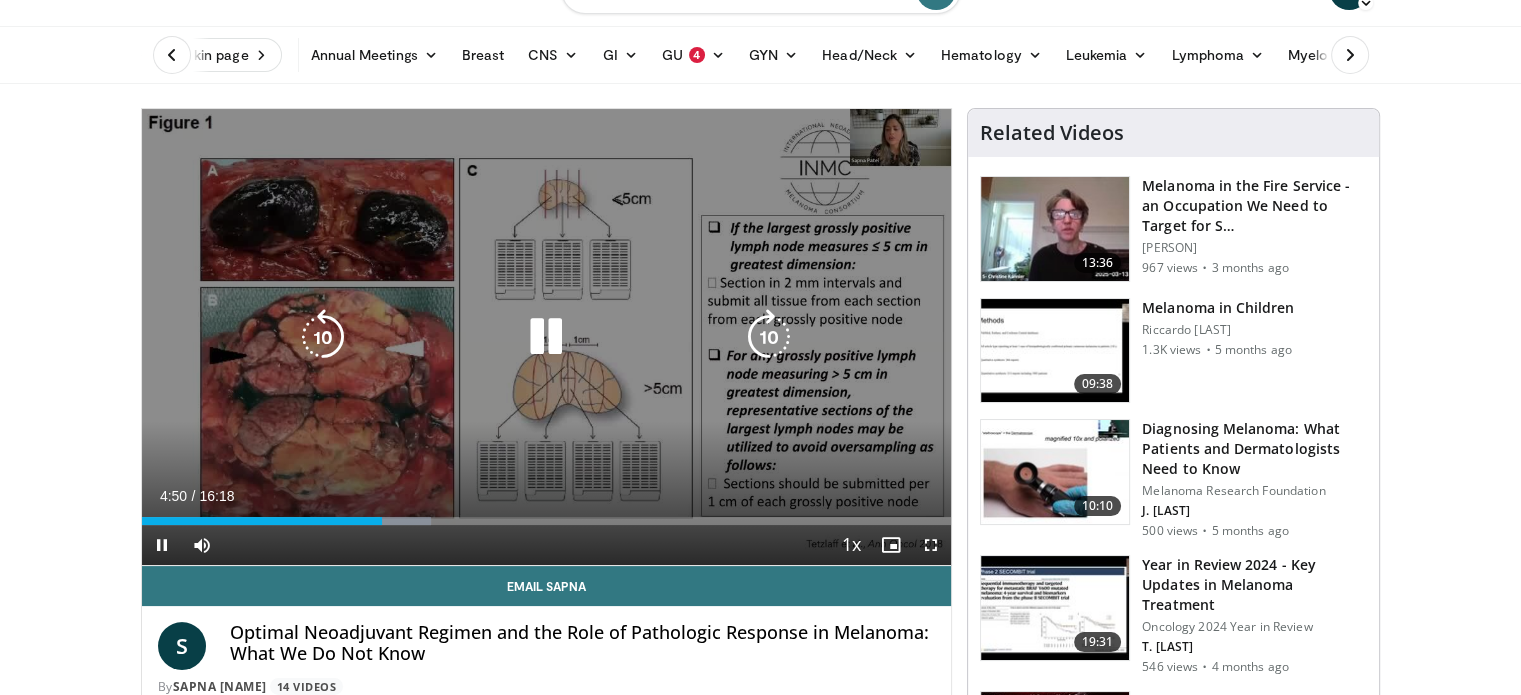 click at bounding box center (546, 337) 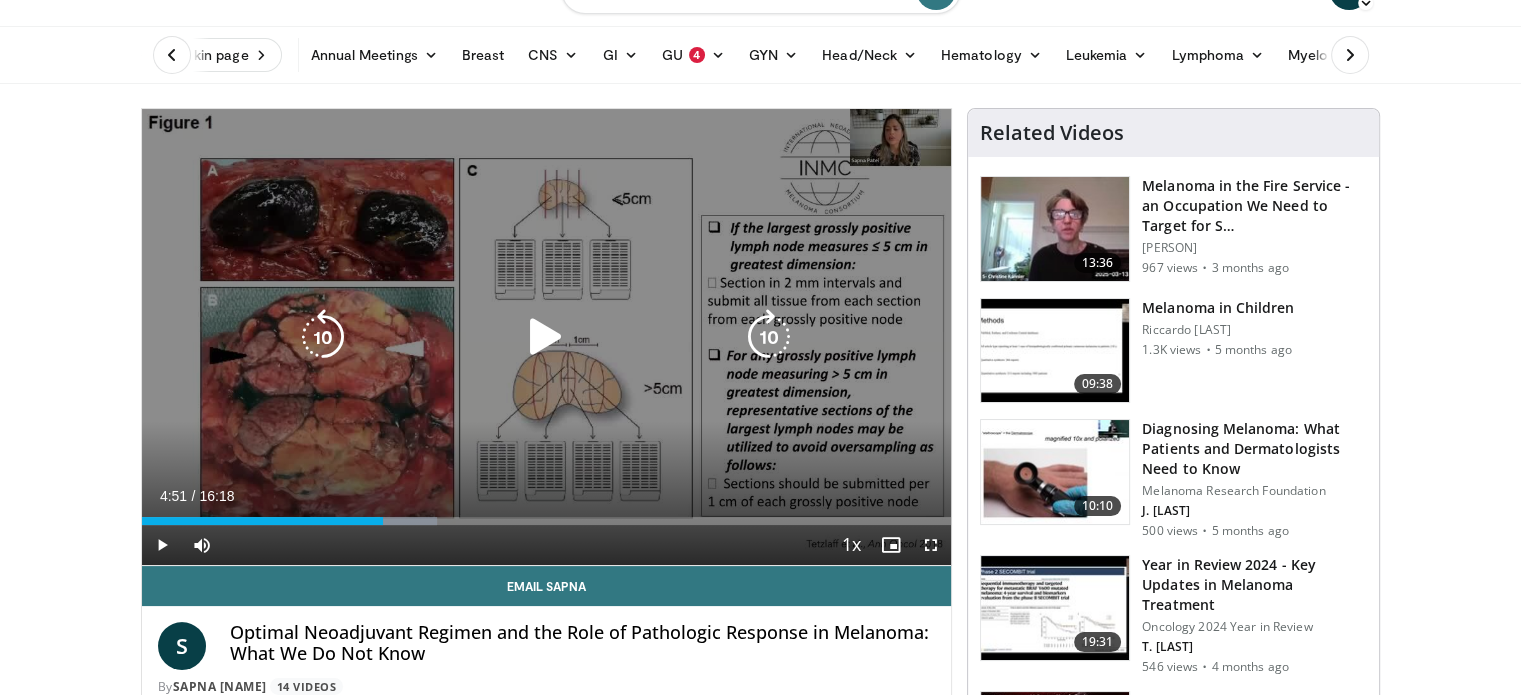 click at bounding box center [546, 337] 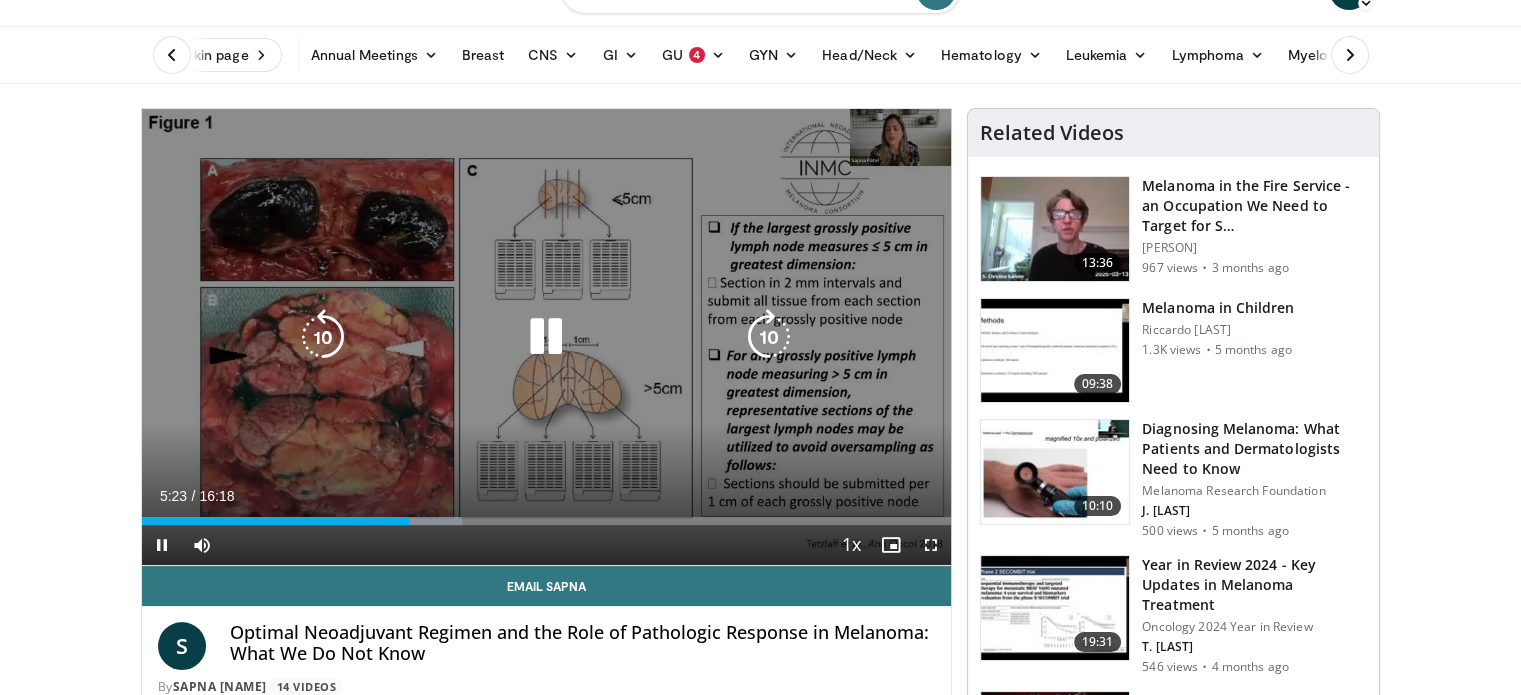 click at bounding box center [546, 337] 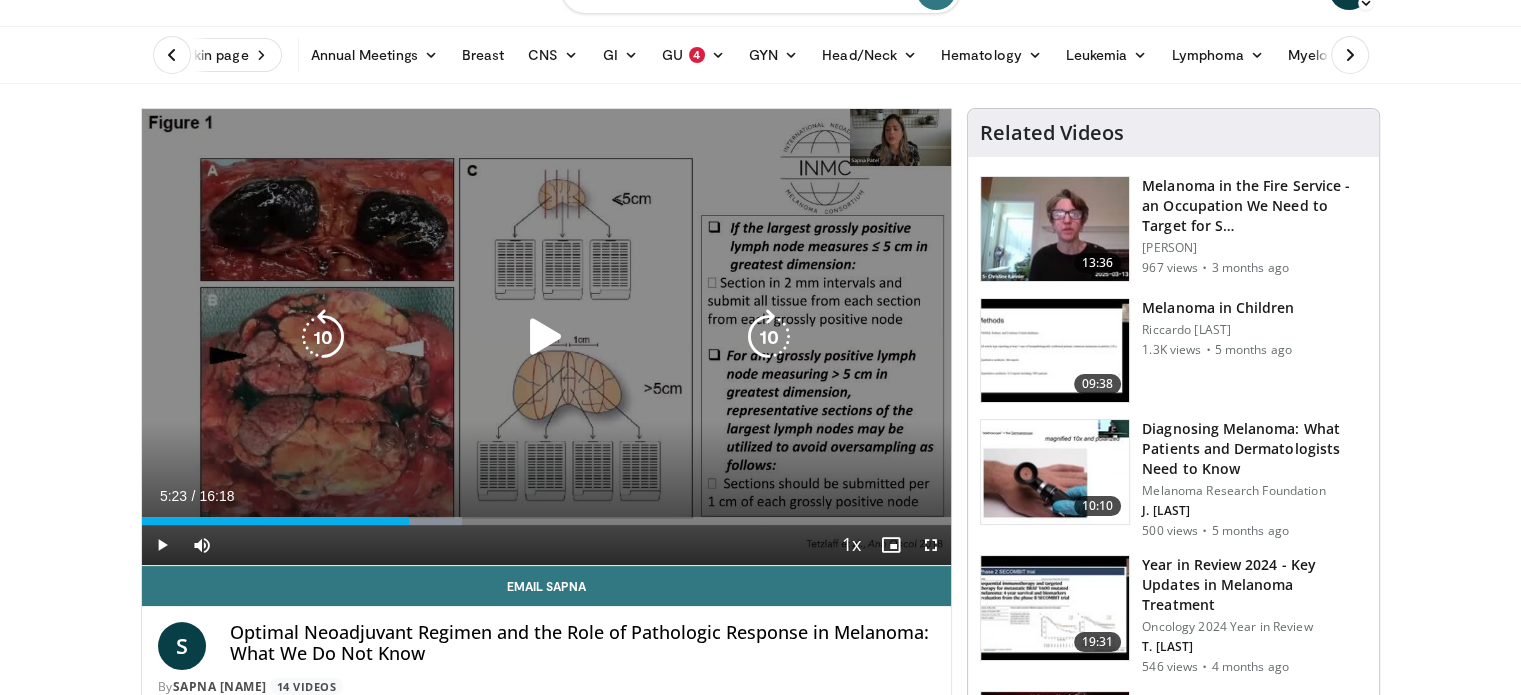 click at bounding box center (323, 337) 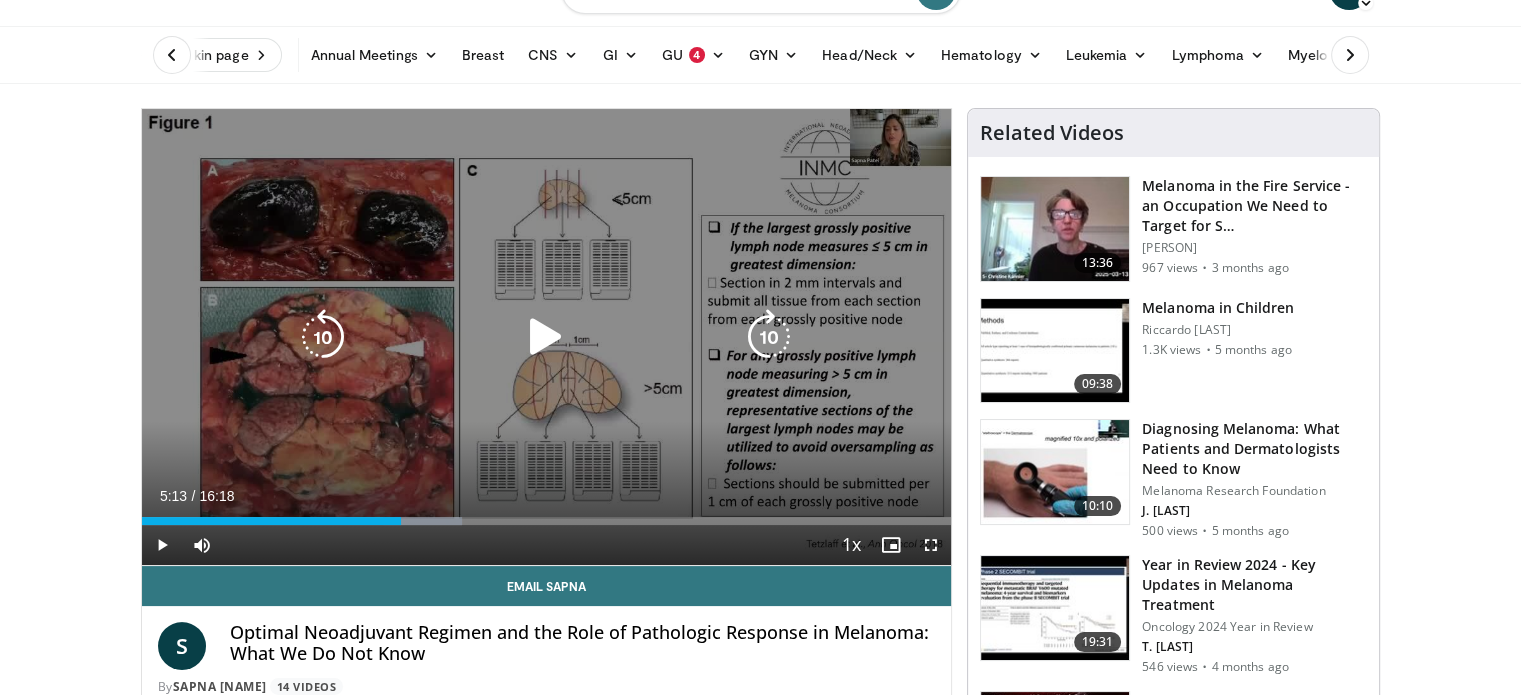 click at bounding box center [546, 337] 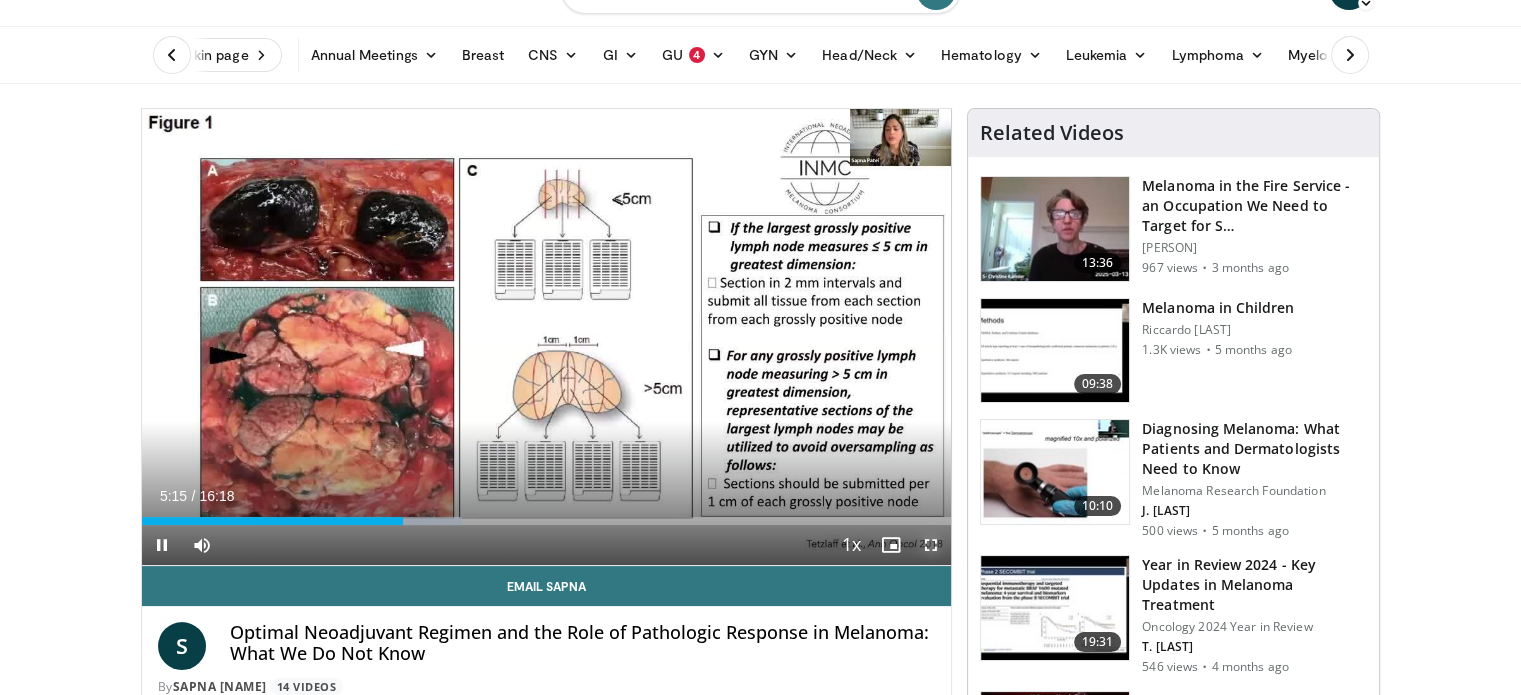 click at bounding box center [931, 545] 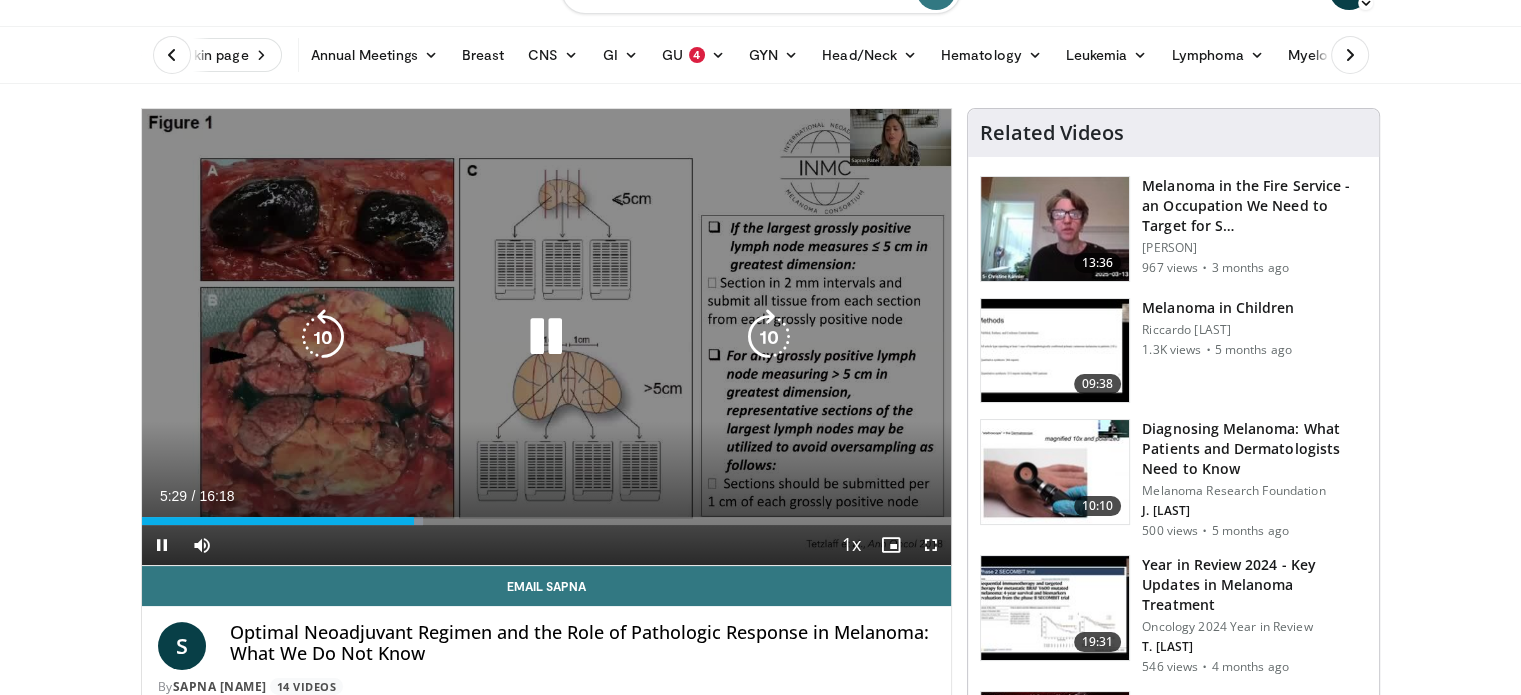 click at bounding box center [546, 337] 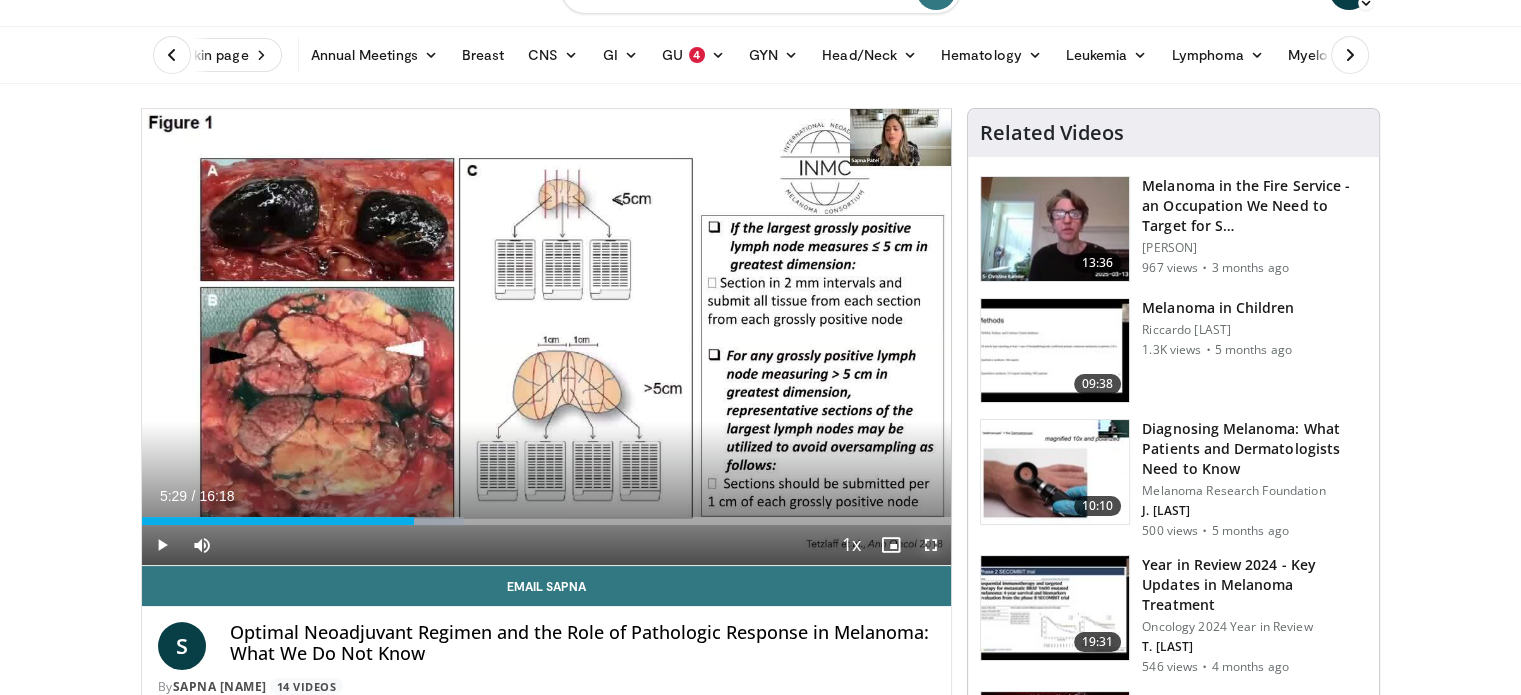 click at bounding box center (931, 545) 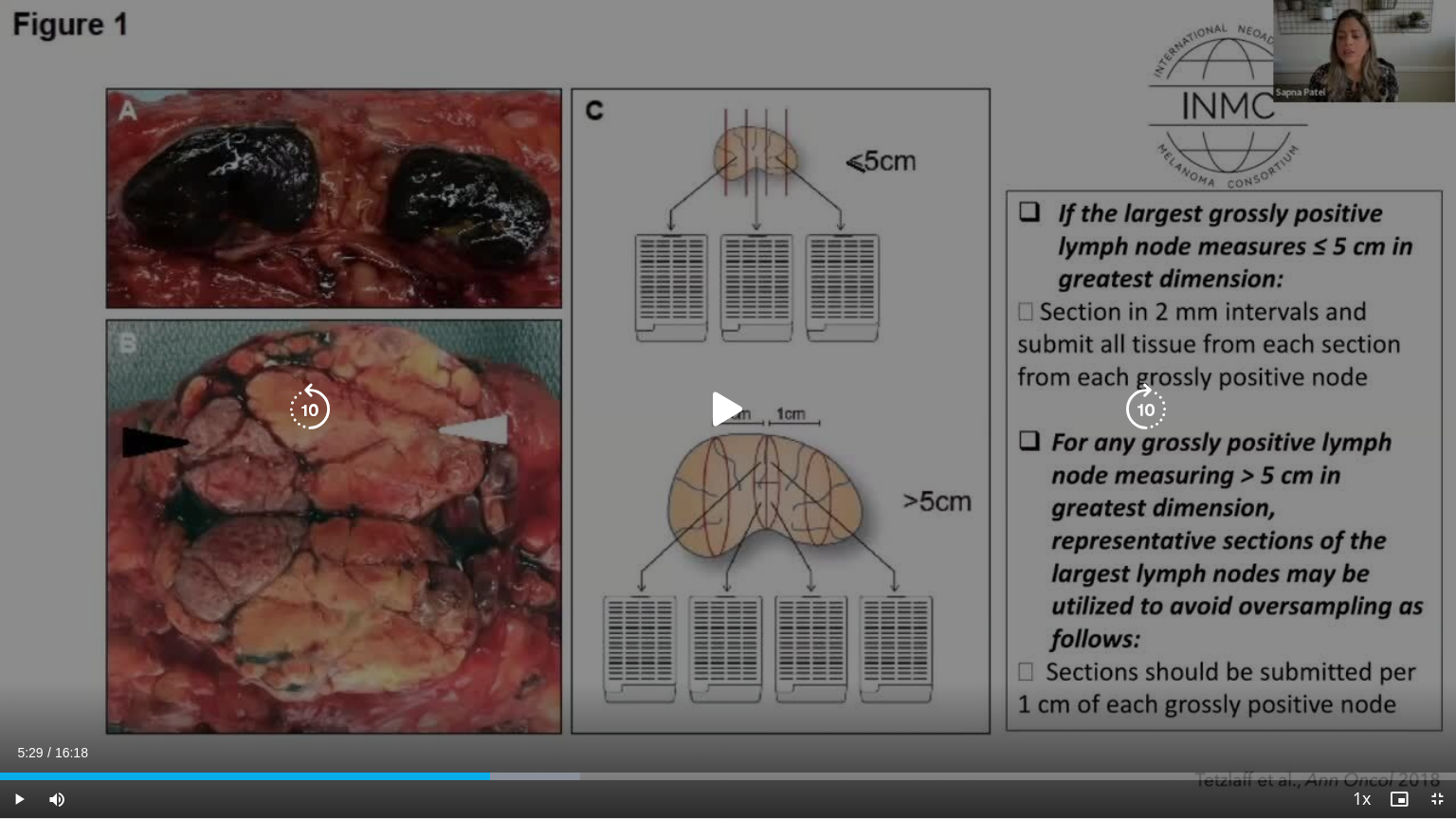 click at bounding box center [728, 410] 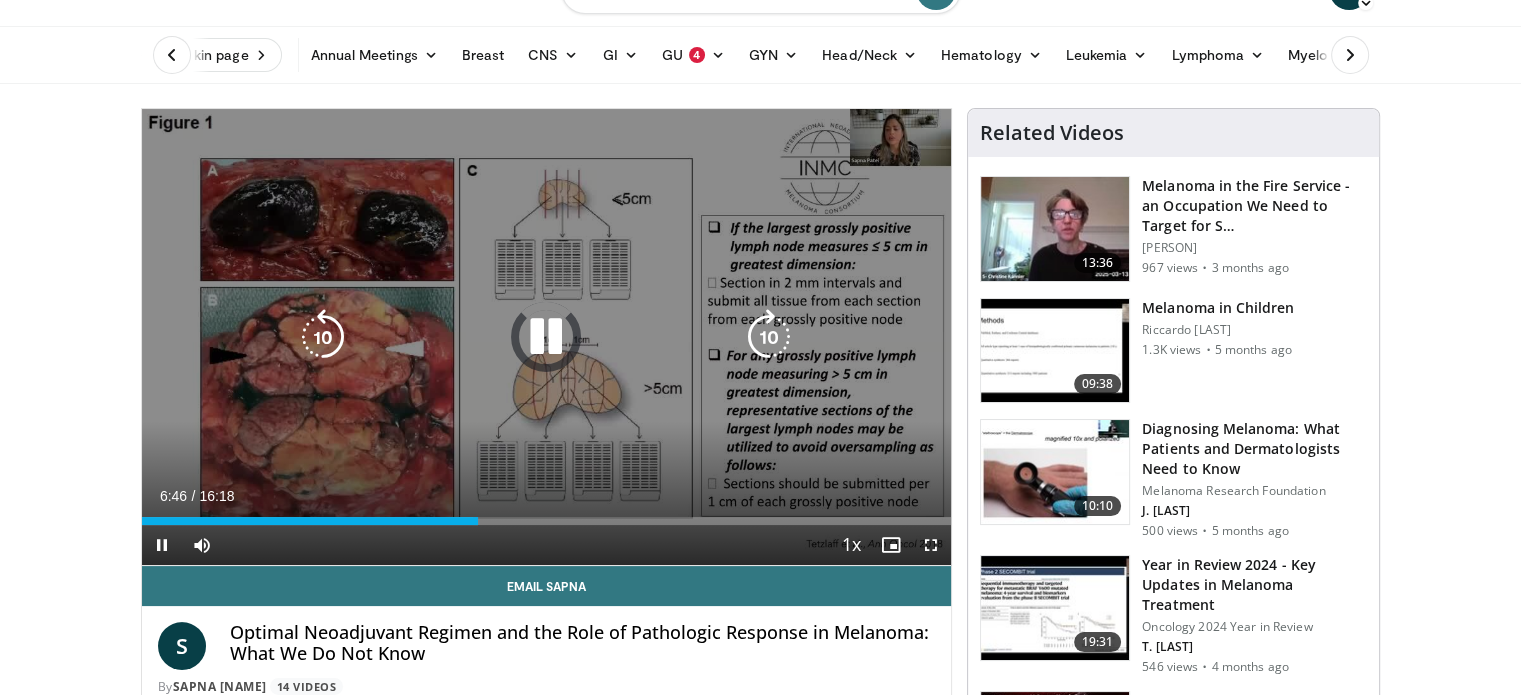 click at bounding box center [546, 337] 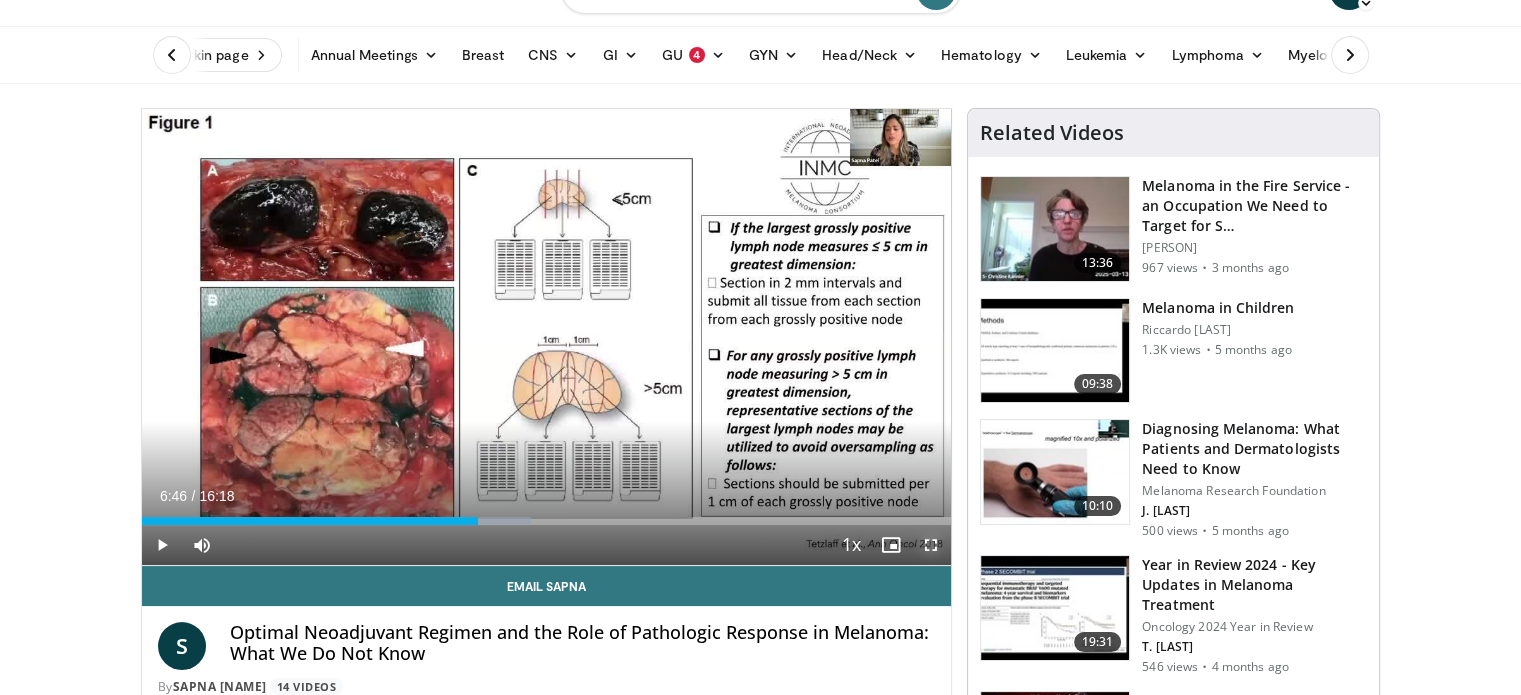 click at bounding box center (931, 545) 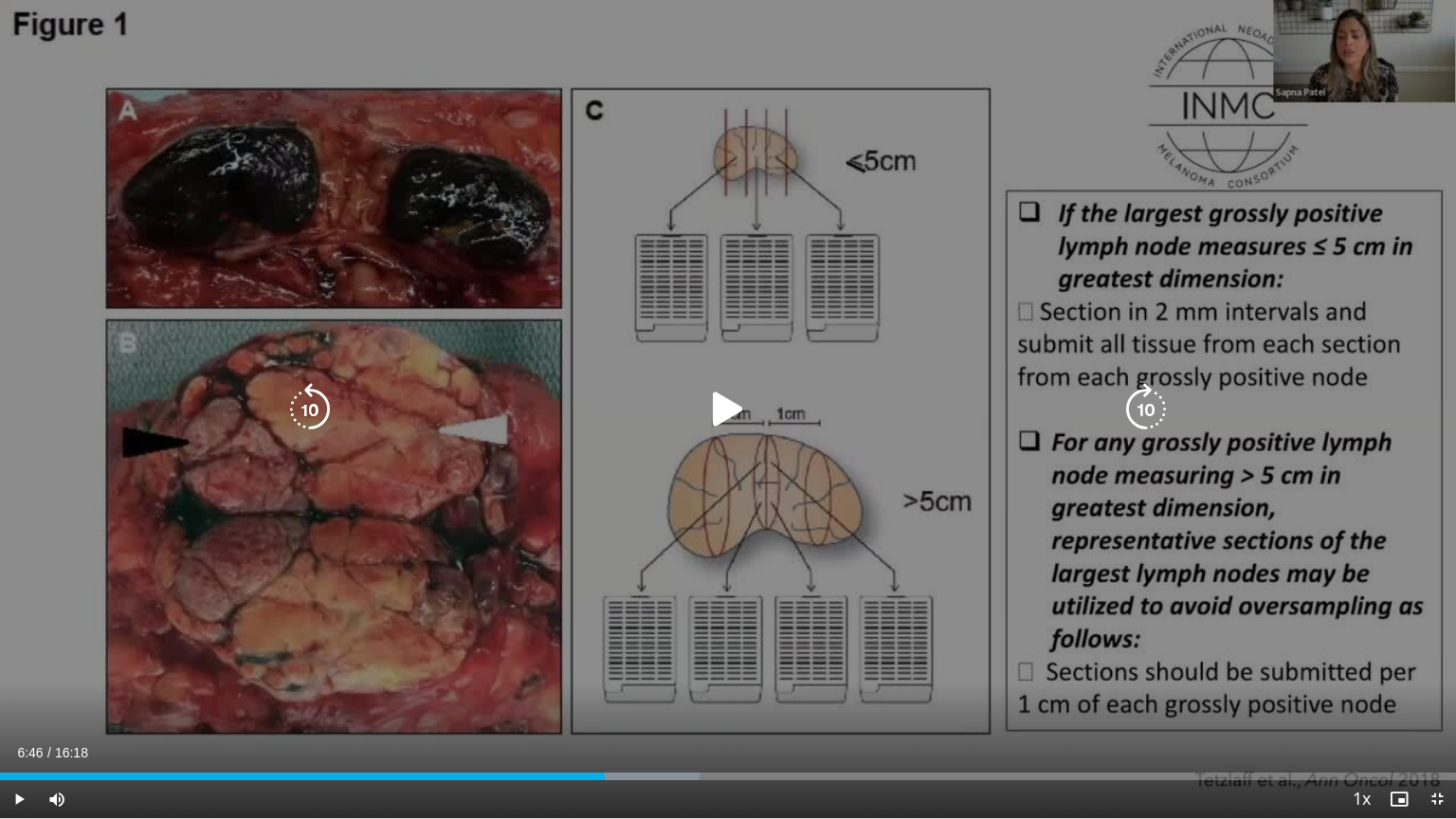 click at bounding box center (728, 410) 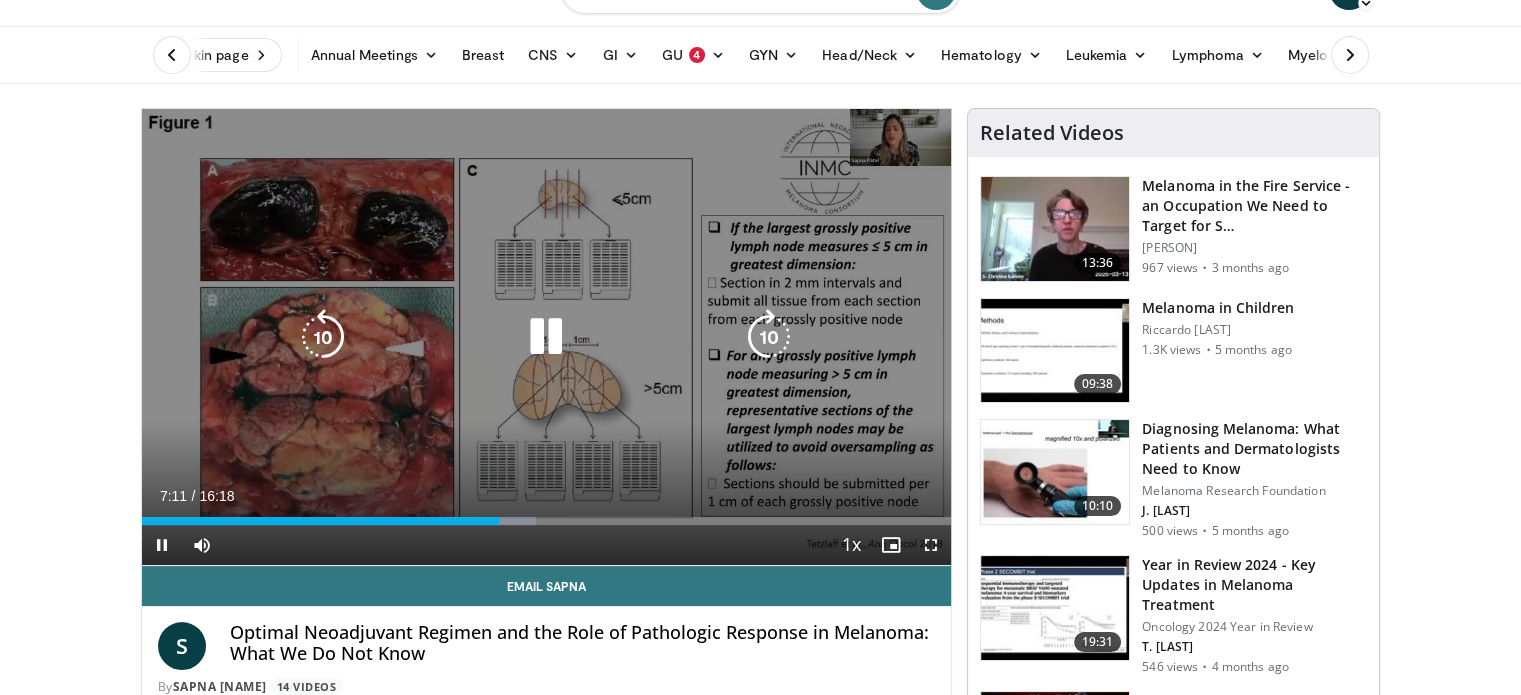 click at bounding box center (546, 337) 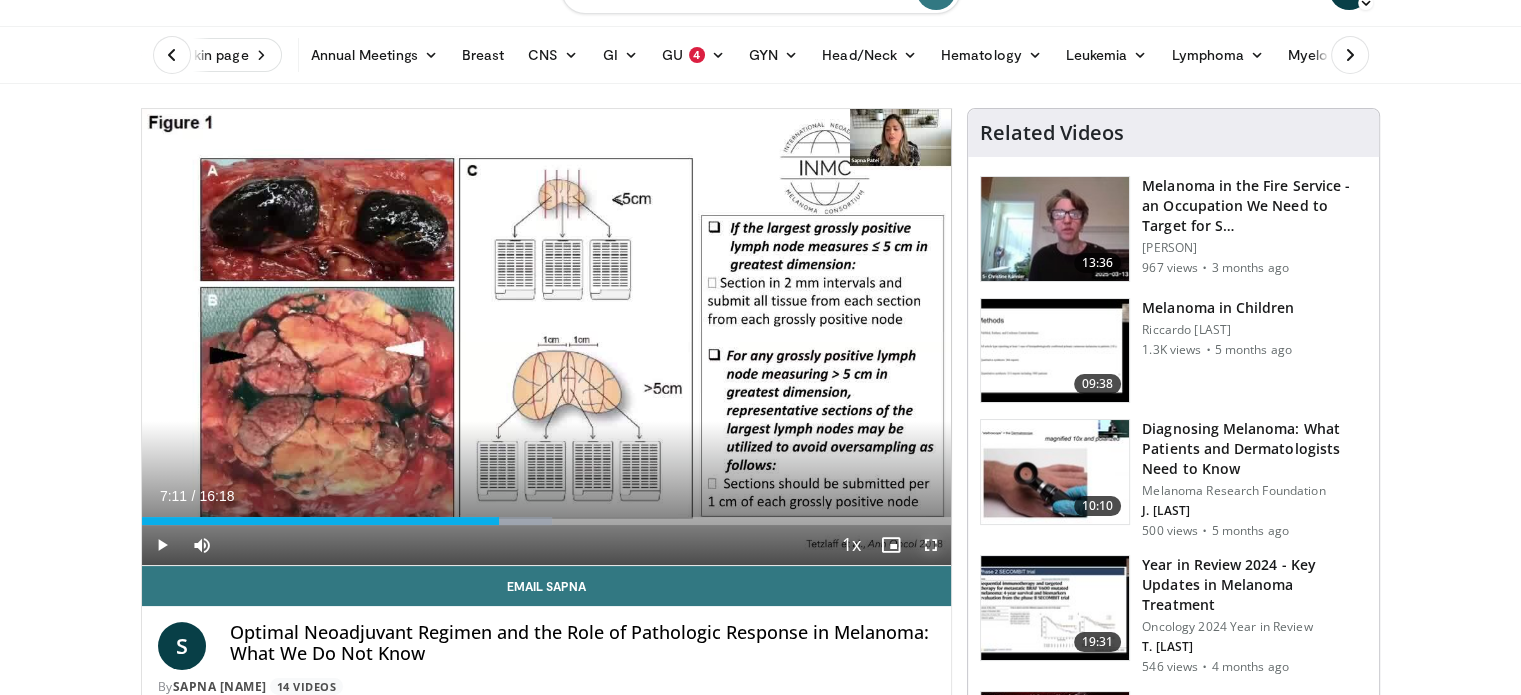 click at bounding box center (931, 545) 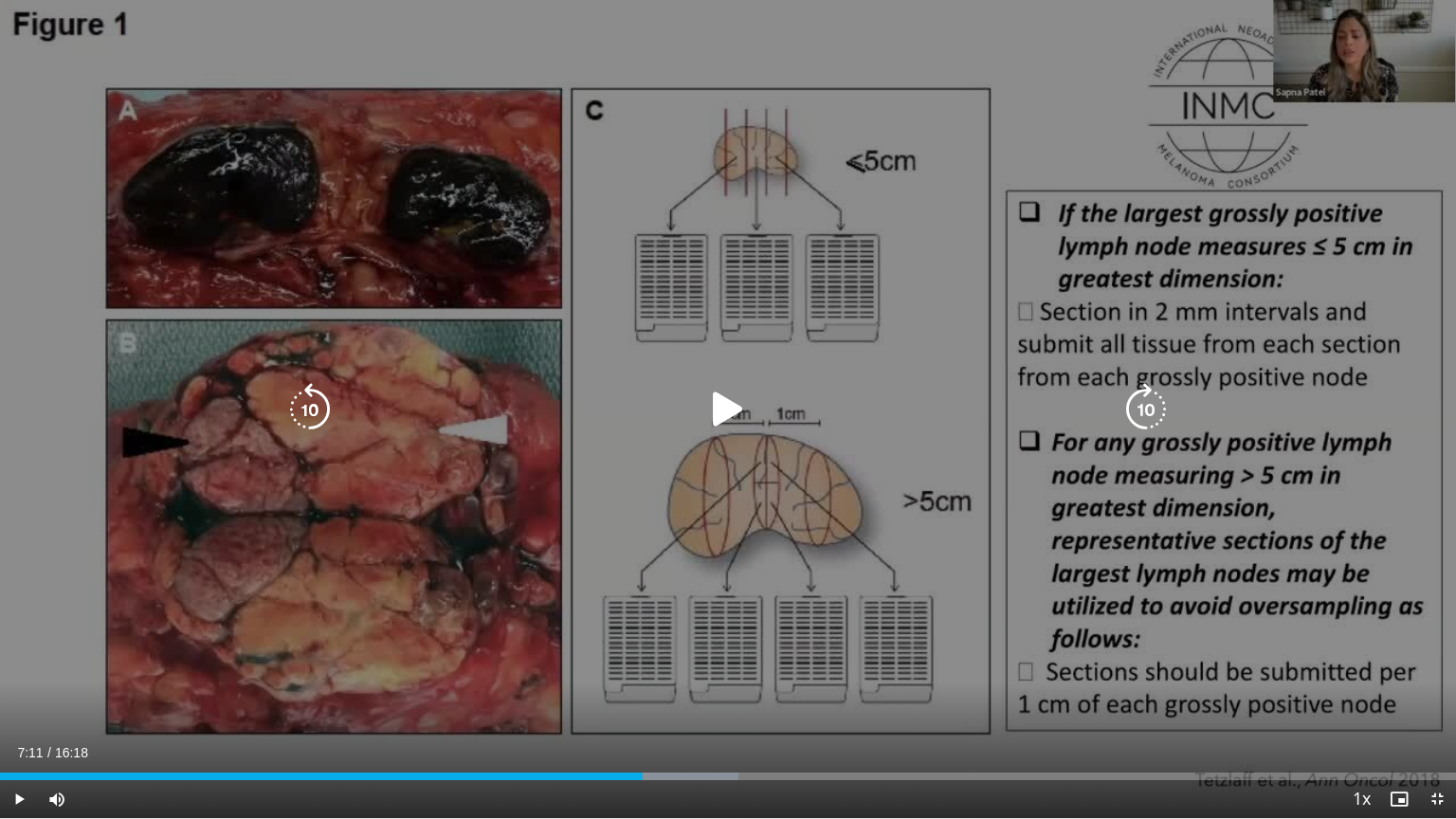 click at bounding box center [728, 410] 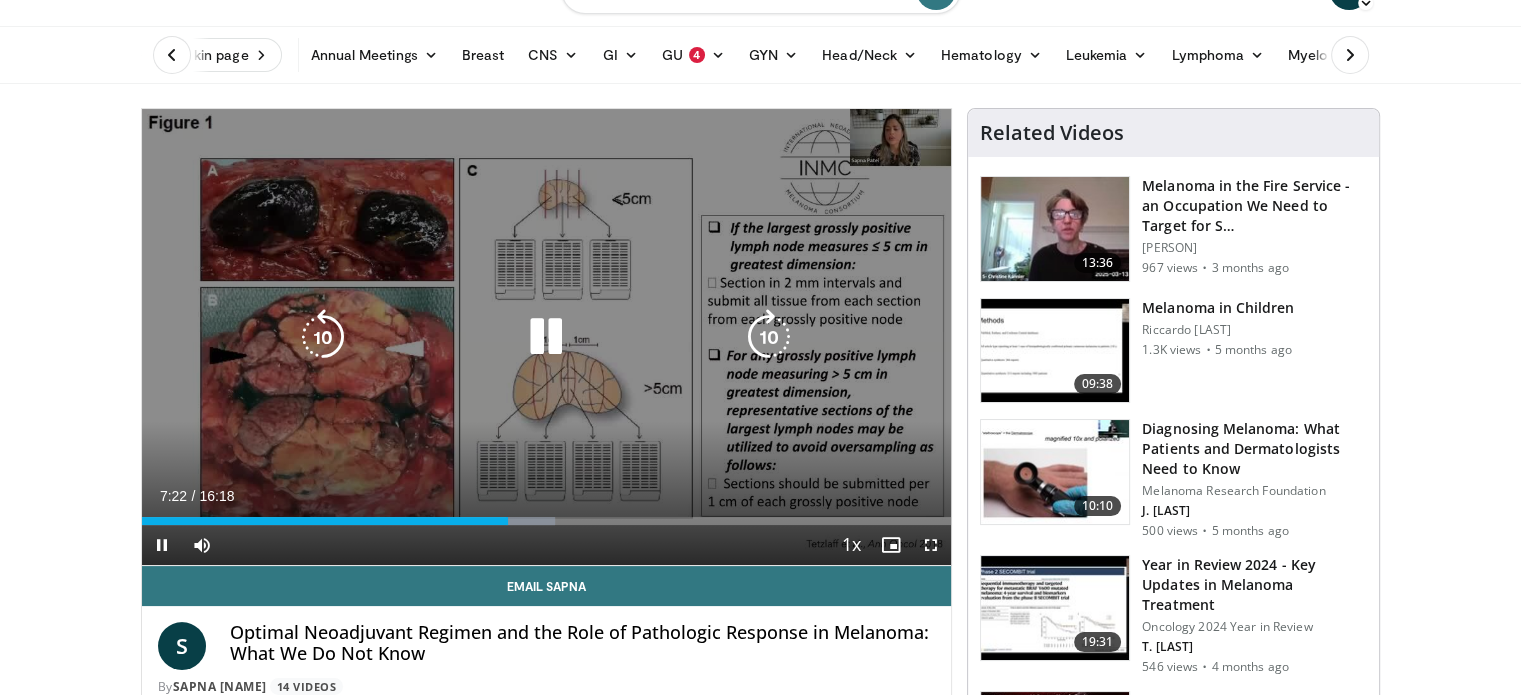 click at bounding box center (546, 337) 